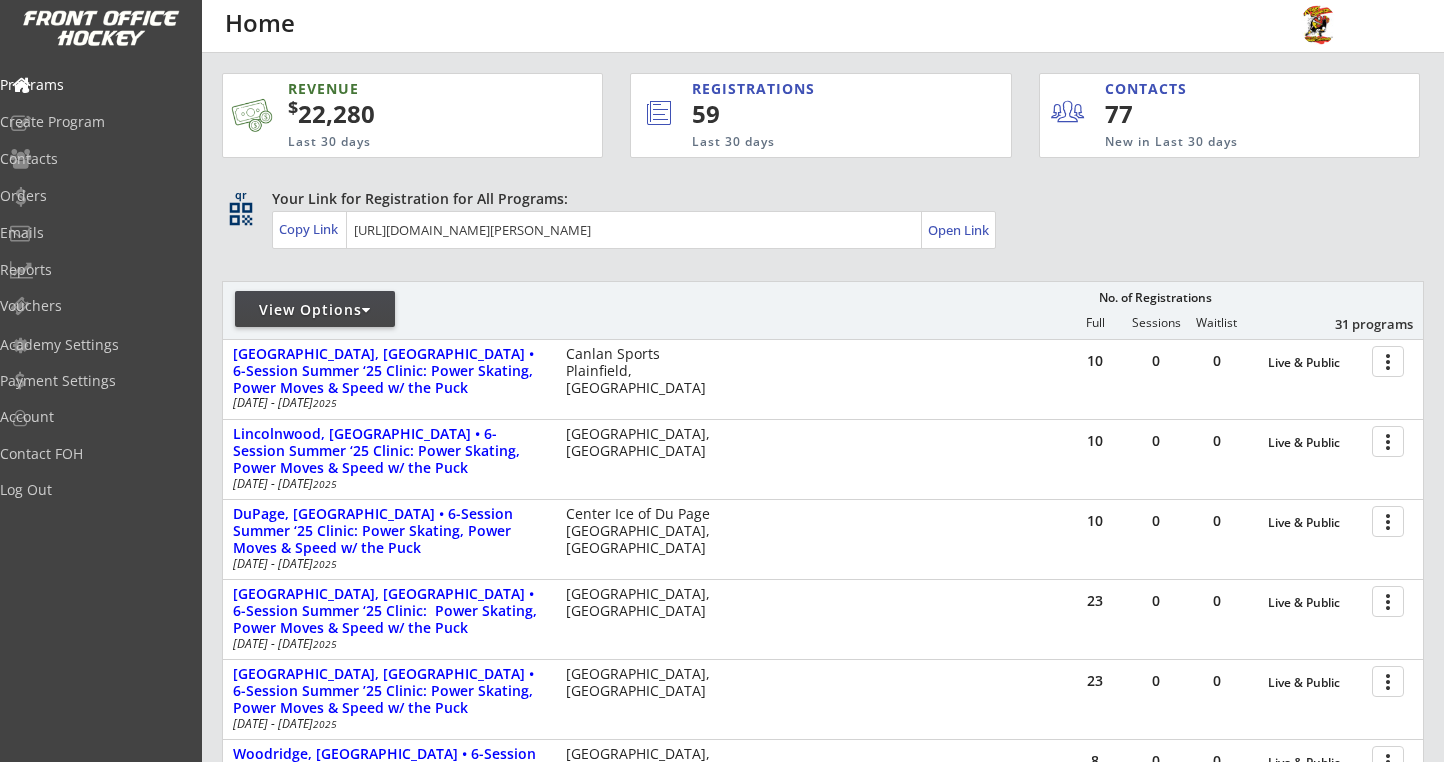 scroll, scrollTop: 0, scrollLeft: 0, axis: both 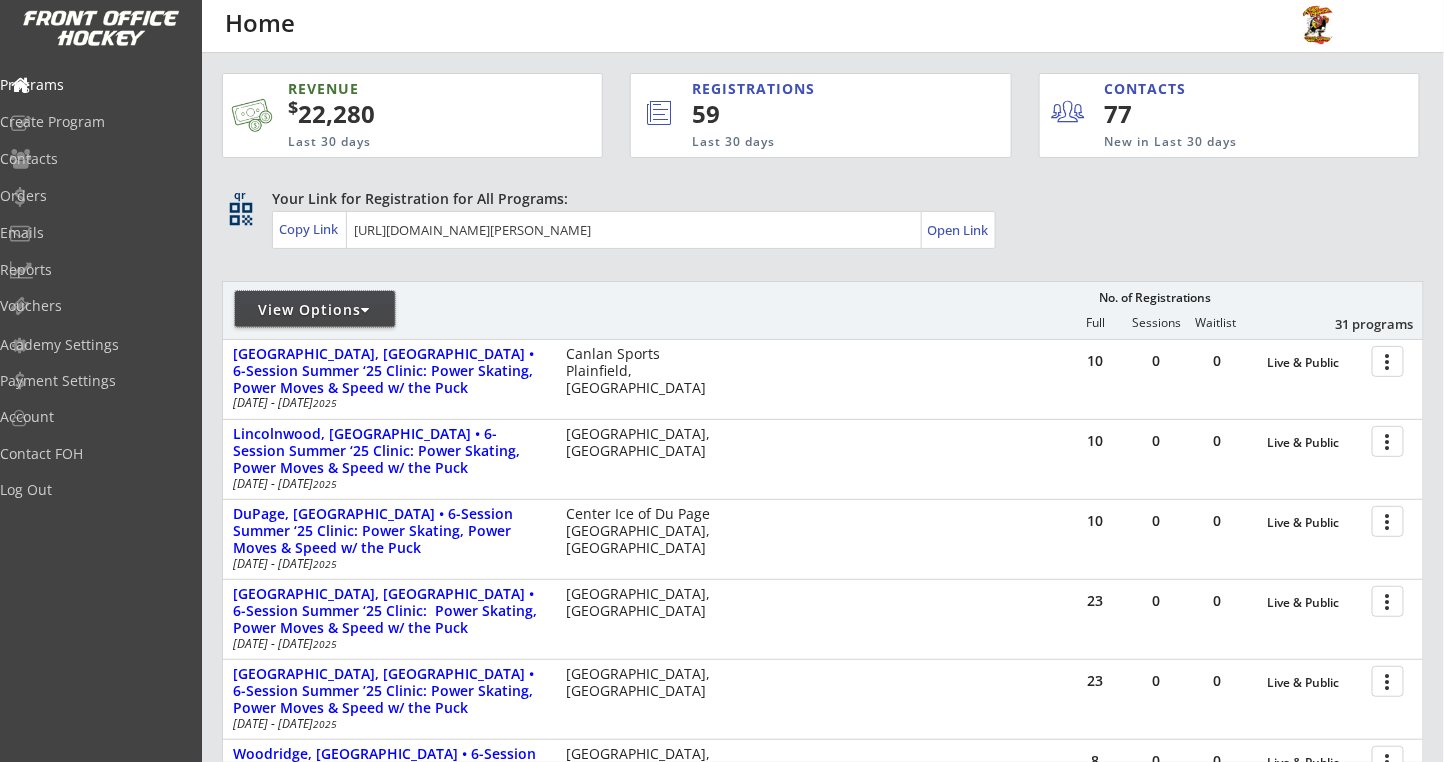click on "View Options" at bounding box center (315, 310) 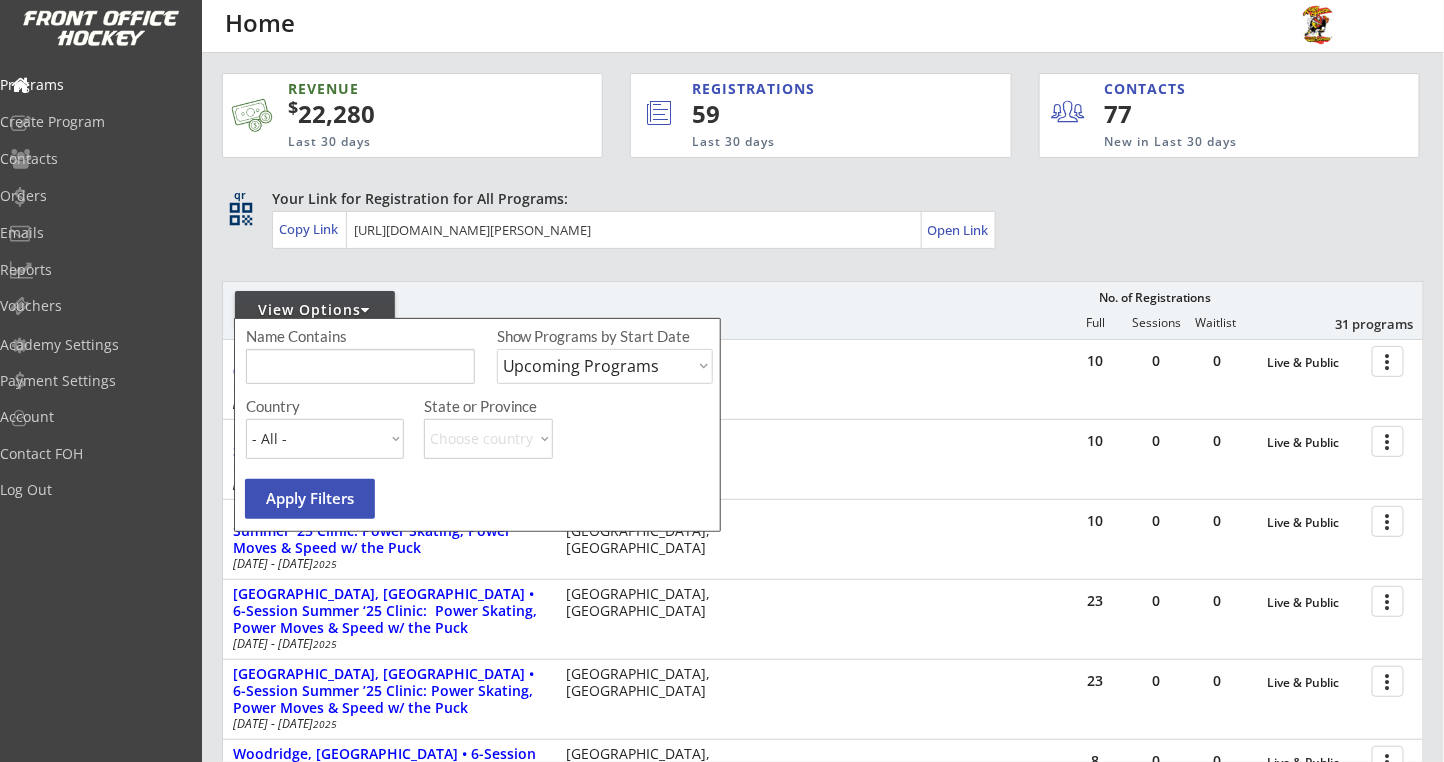 click on "Upcoming Programs Past Programs Specific Date Range" at bounding box center (605, 366) 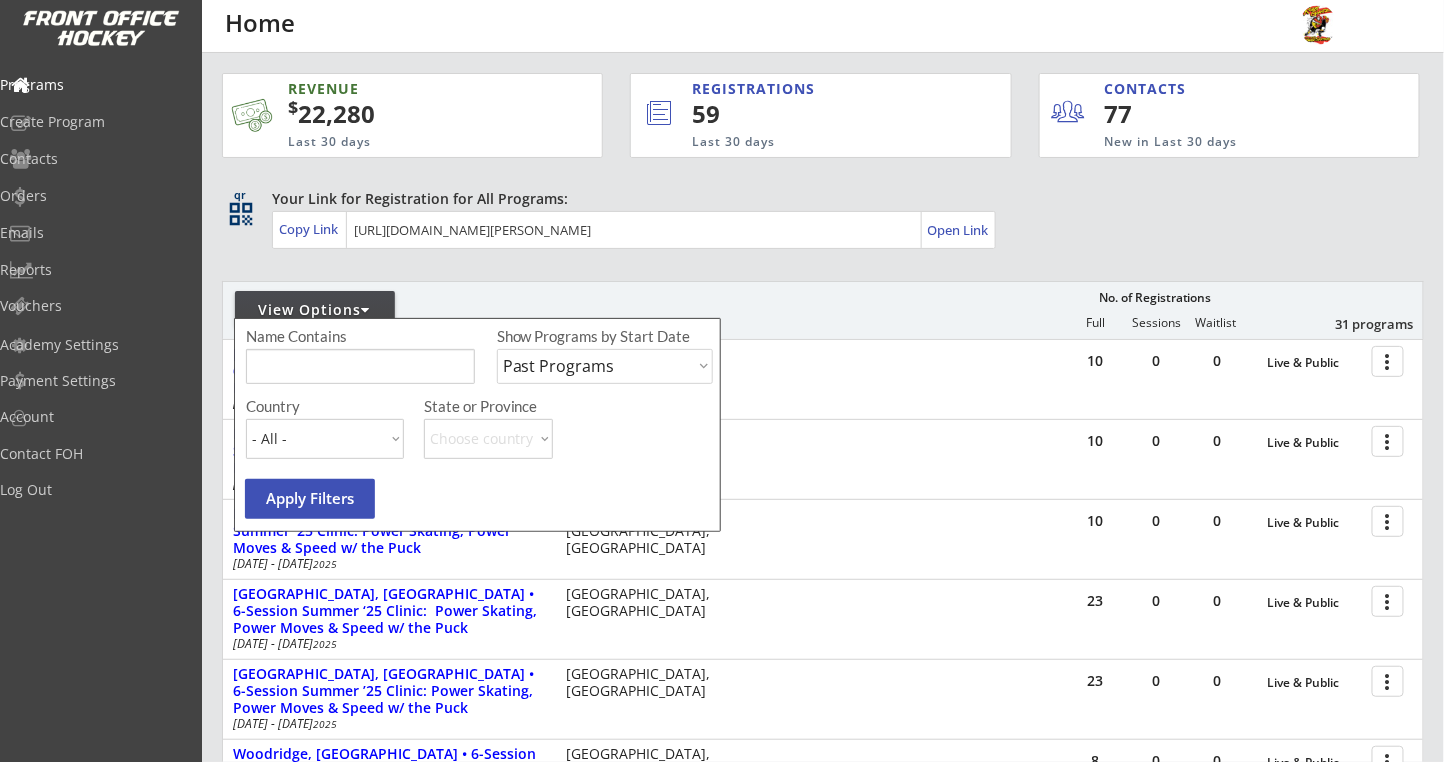 click on "Upcoming Programs Past Programs Specific Date Range" at bounding box center (605, 366) 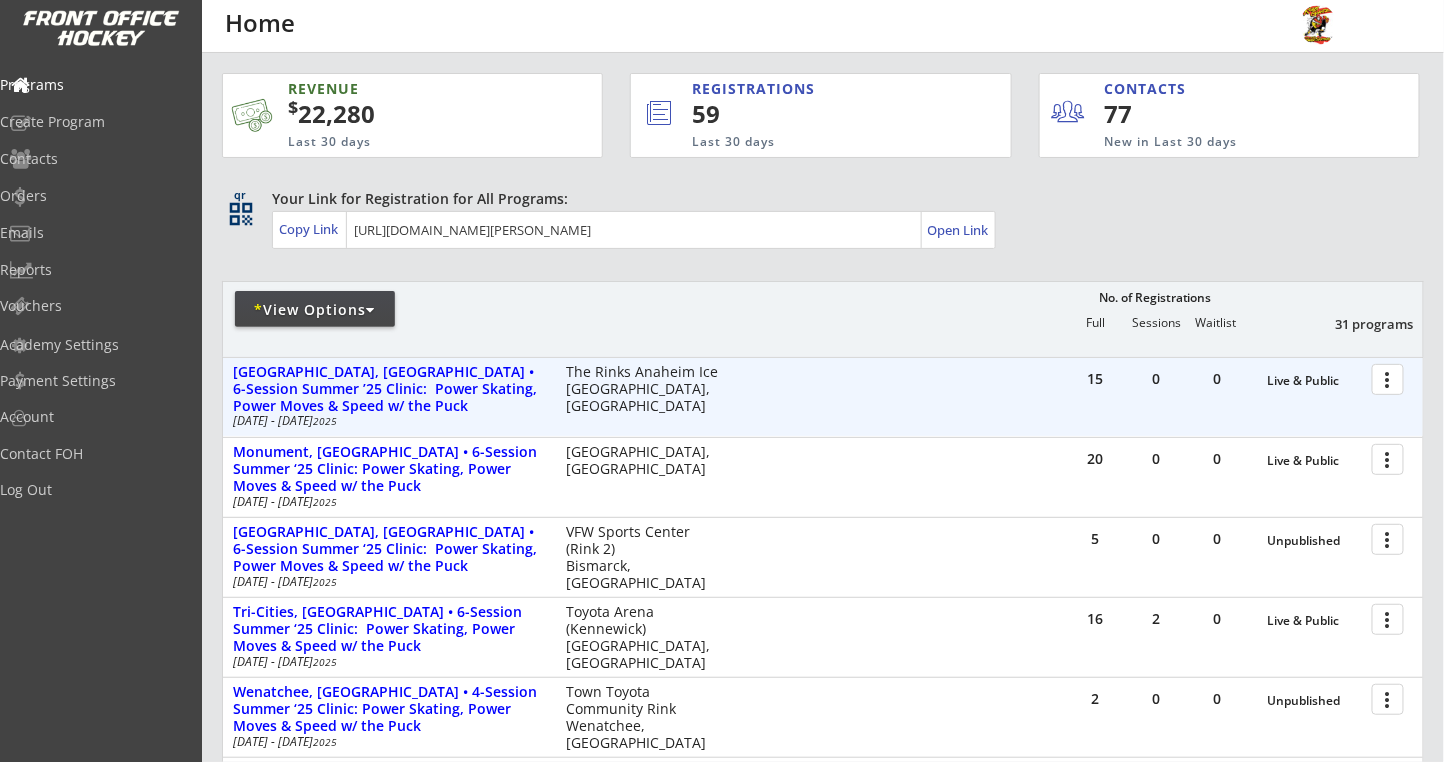 click at bounding box center (1391, 378) 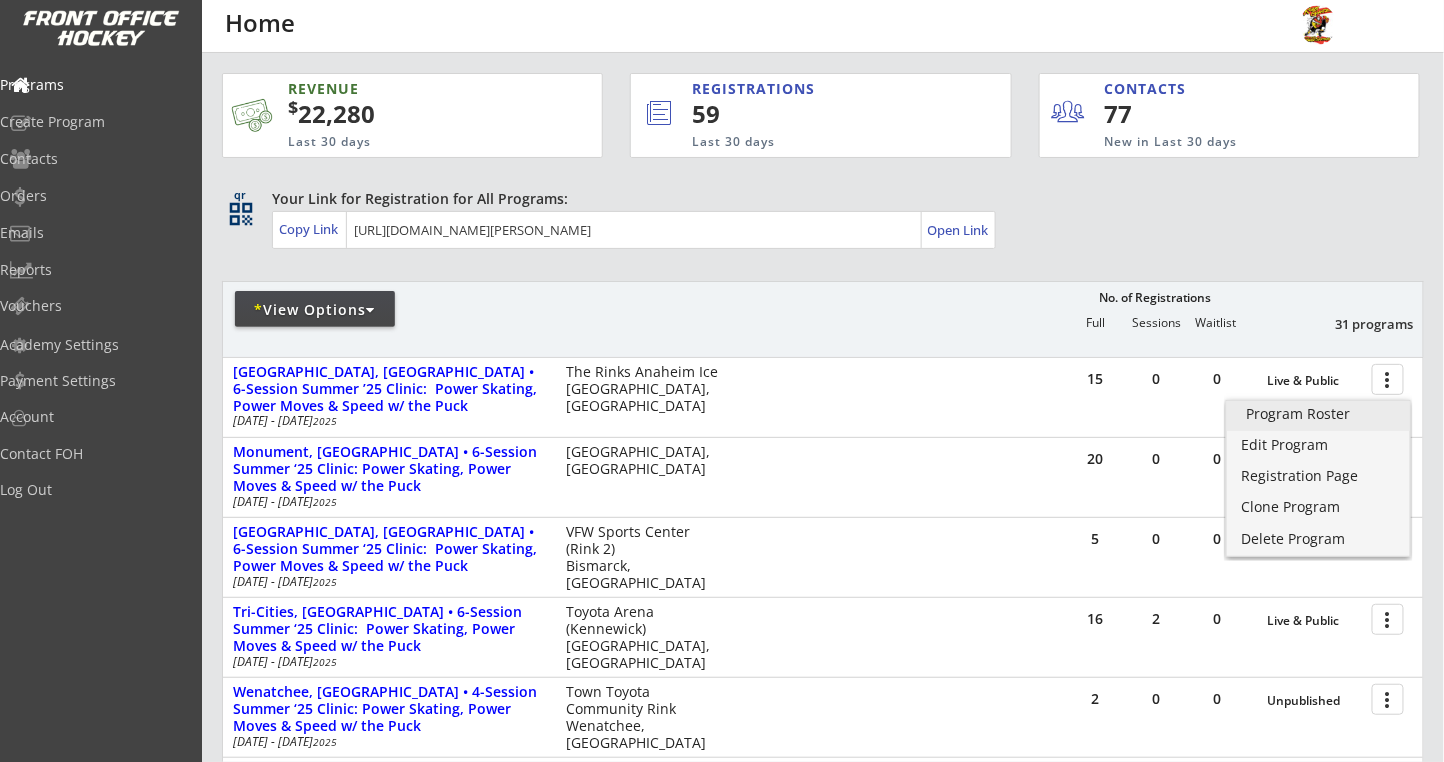 click on "Program Roster" at bounding box center [1318, 414] 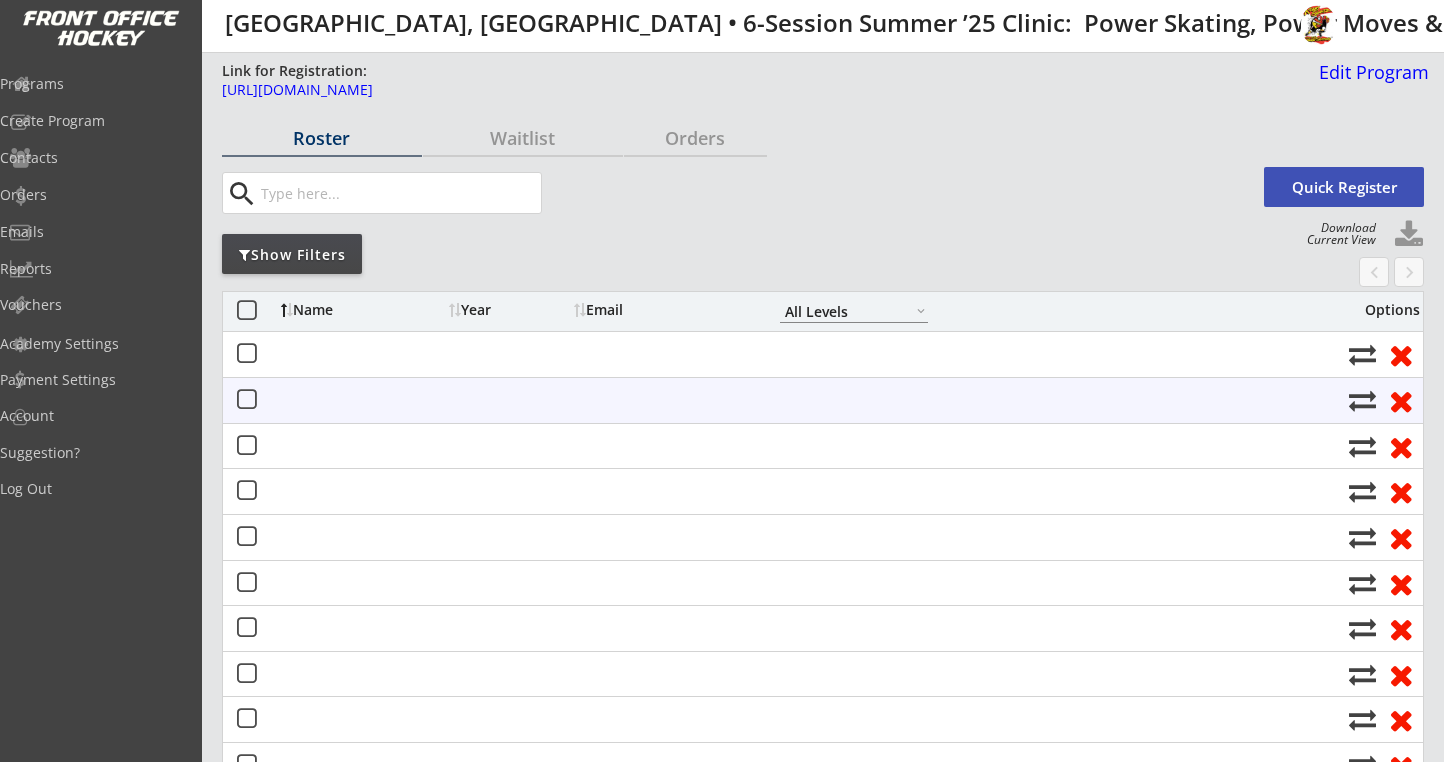 select on ""All Levels"" 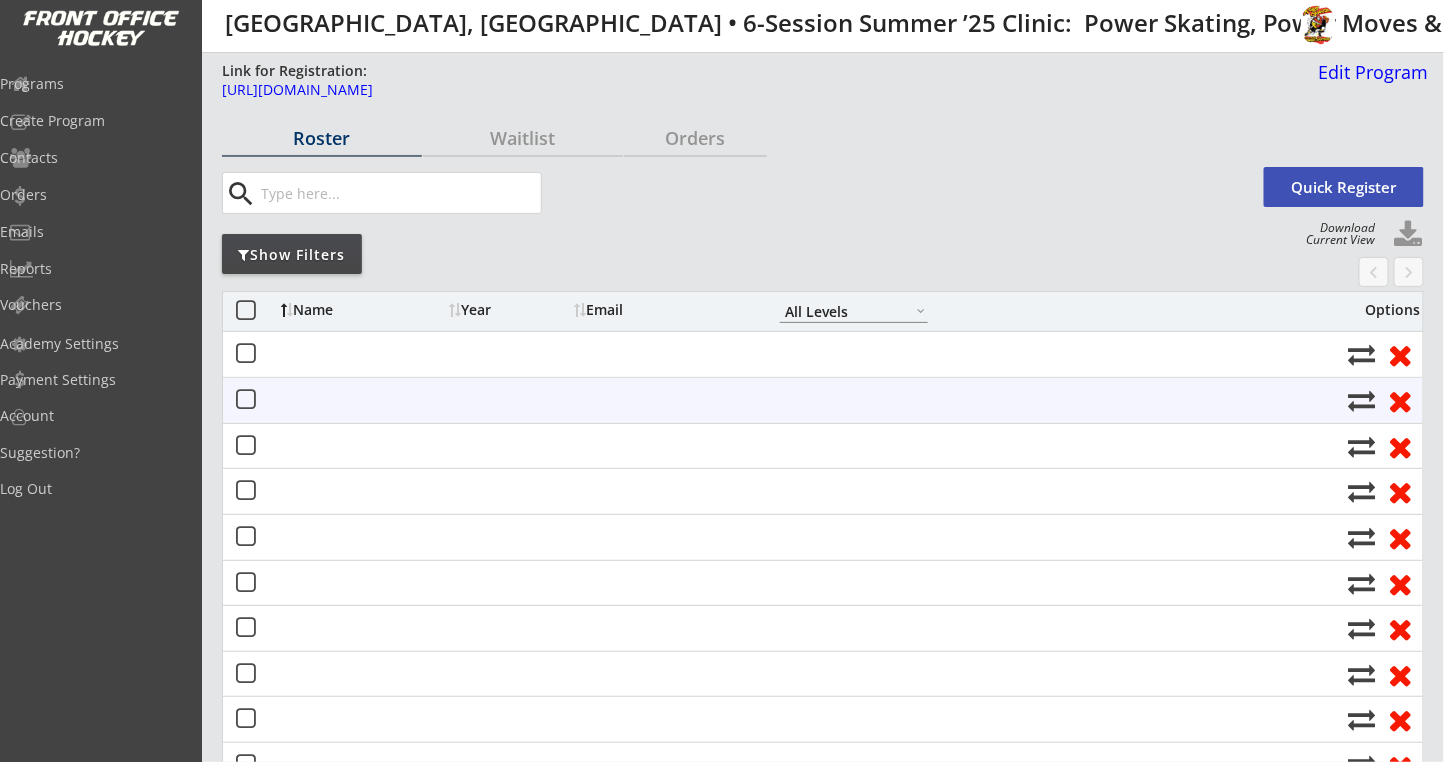 scroll, scrollTop: 0, scrollLeft: 0, axis: both 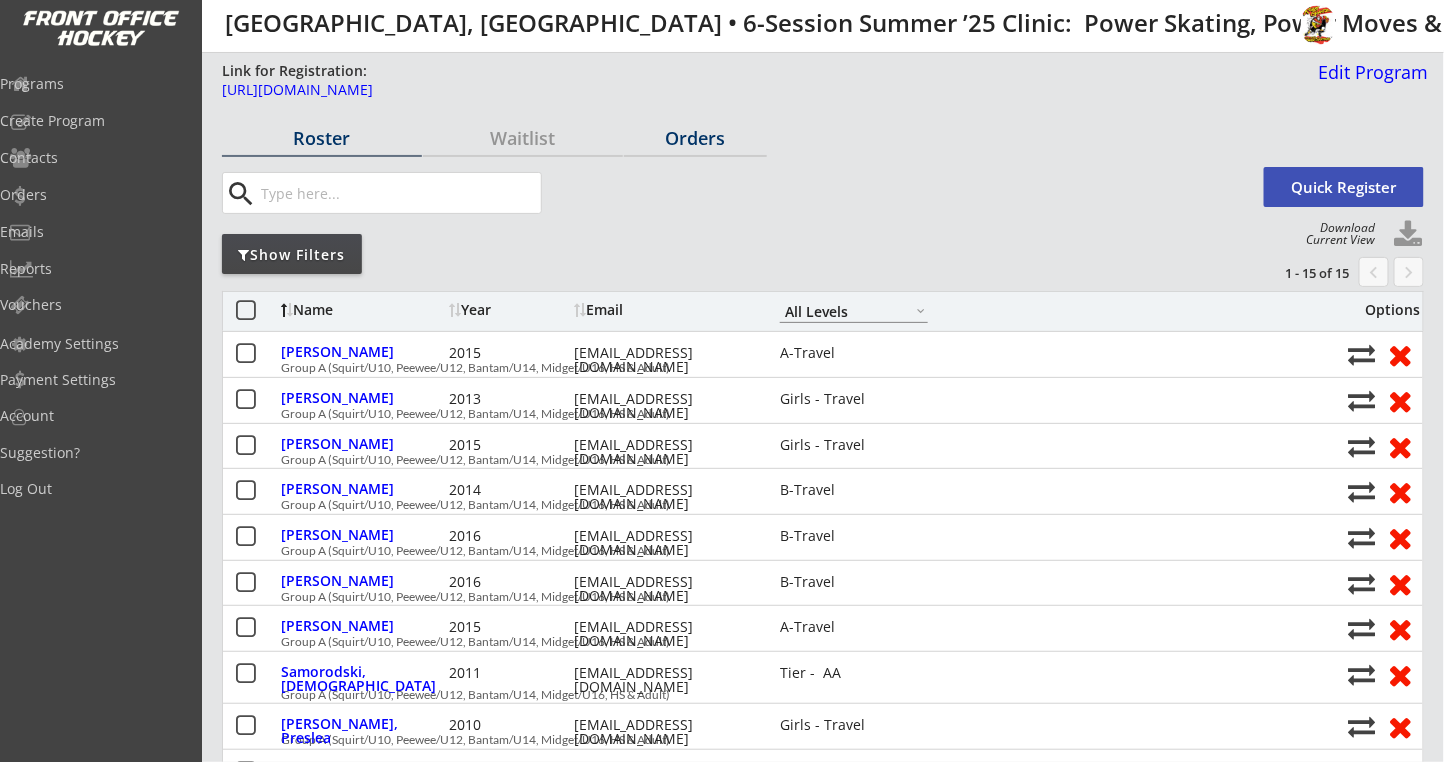 click on "Orders" at bounding box center [695, 138] 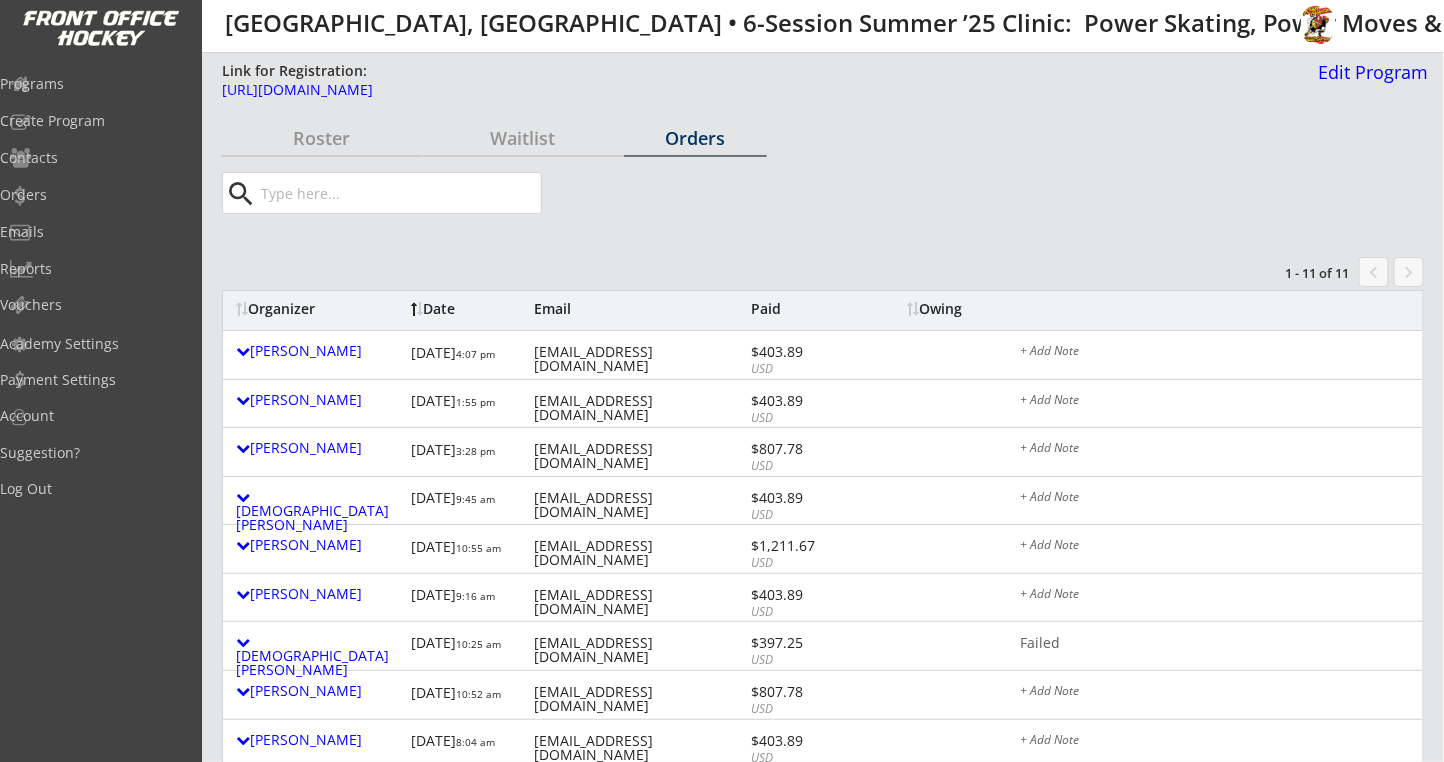 click on "Roster" at bounding box center [322, 138] 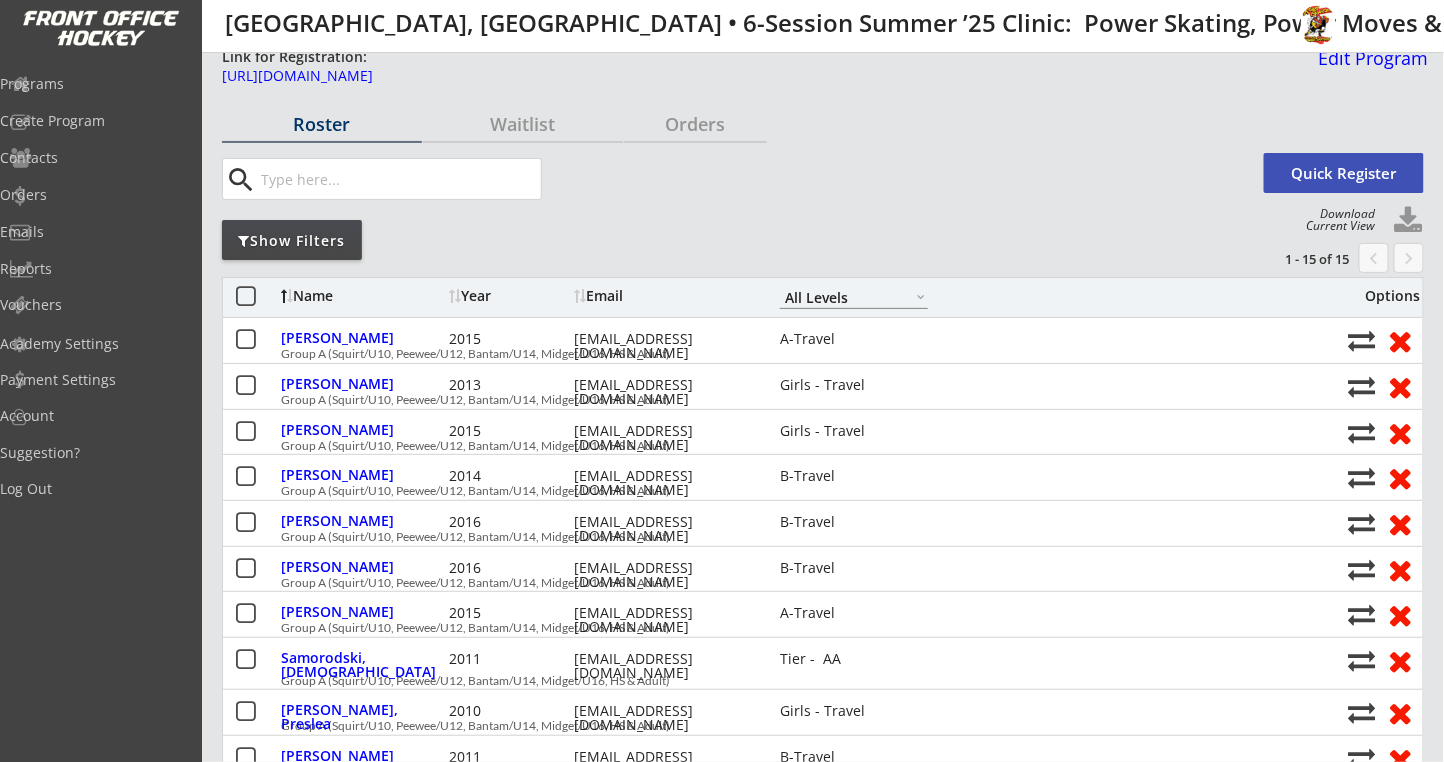scroll, scrollTop: 0, scrollLeft: 0, axis: both 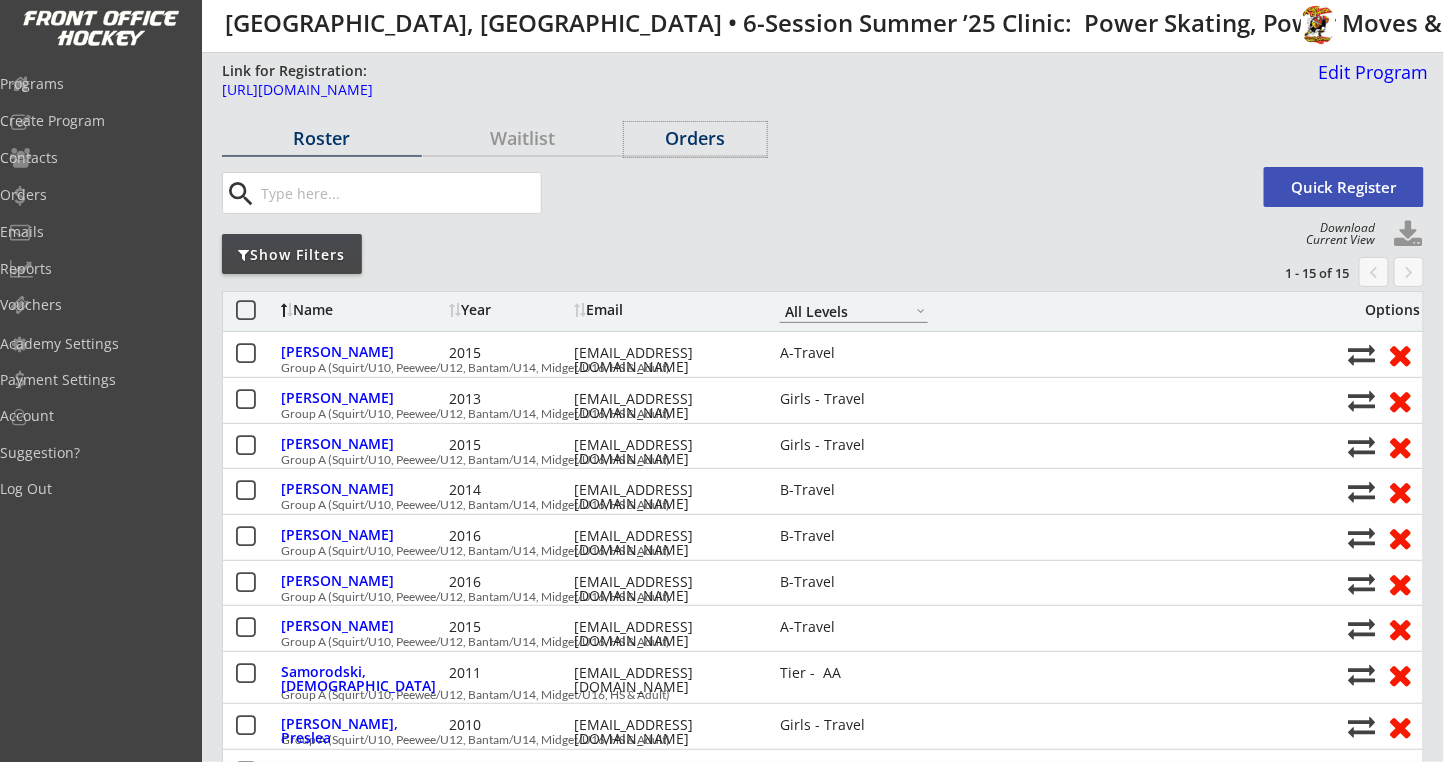 click on "Orders" at bounding box center [695, 138] 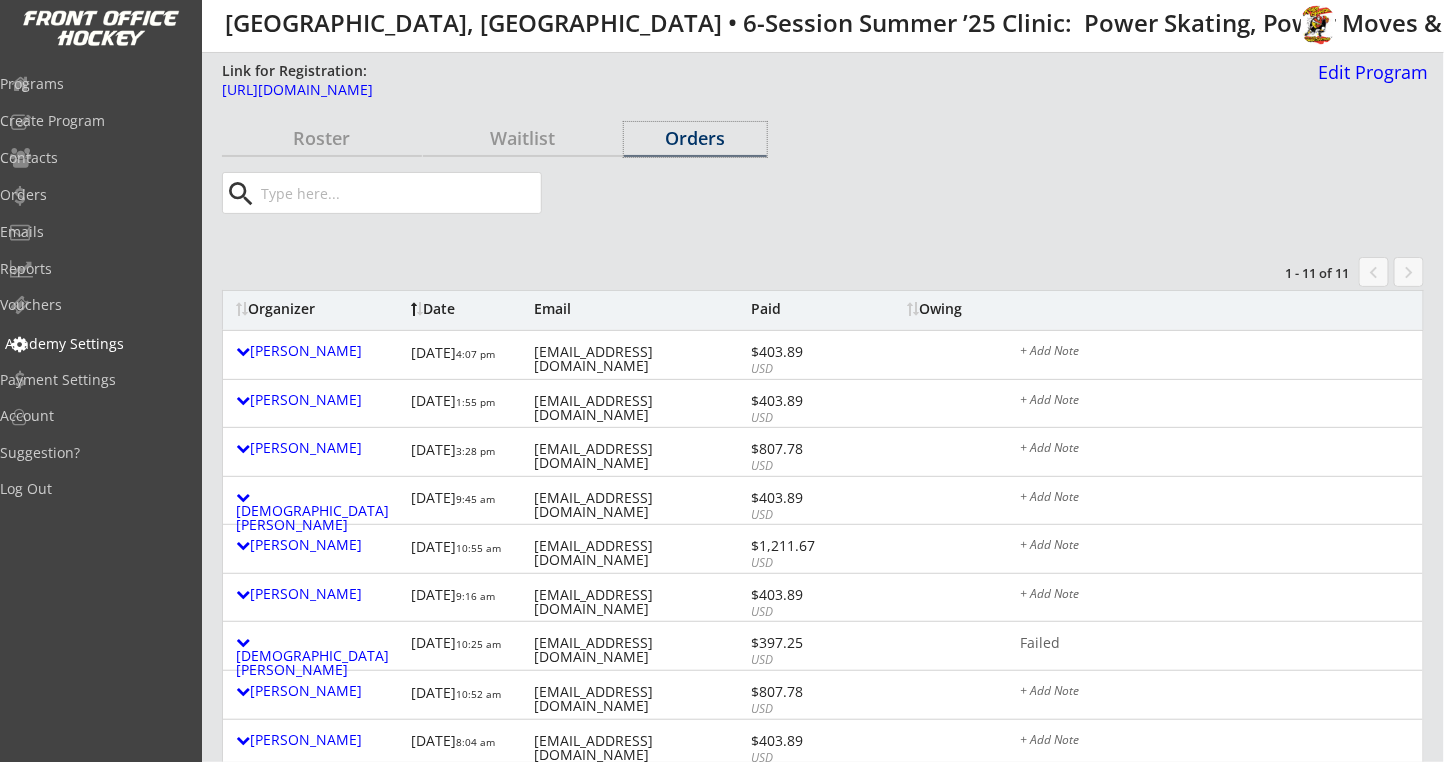 click on "Vouchers" at bounding box center (95, 306) 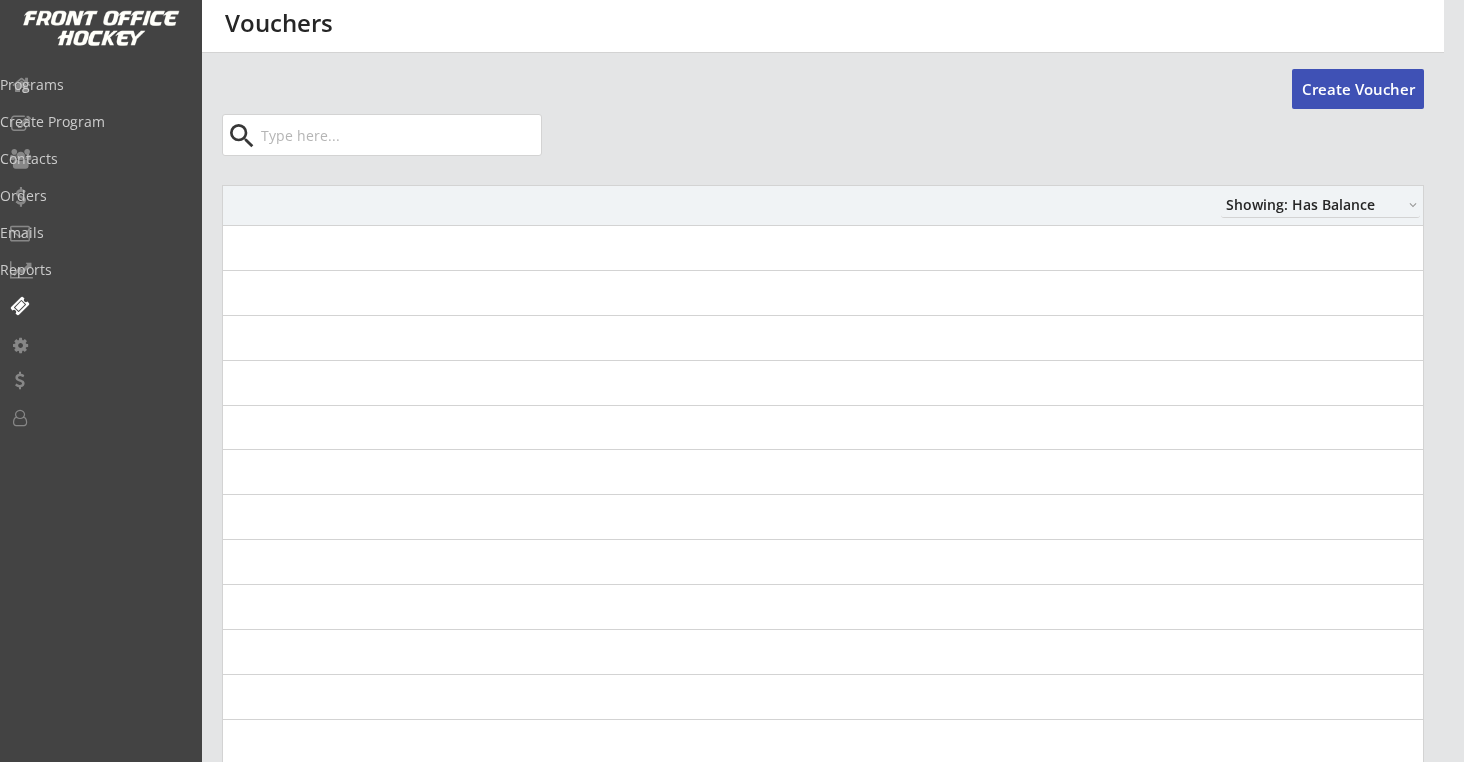select on ""Showing: Has Balance"" 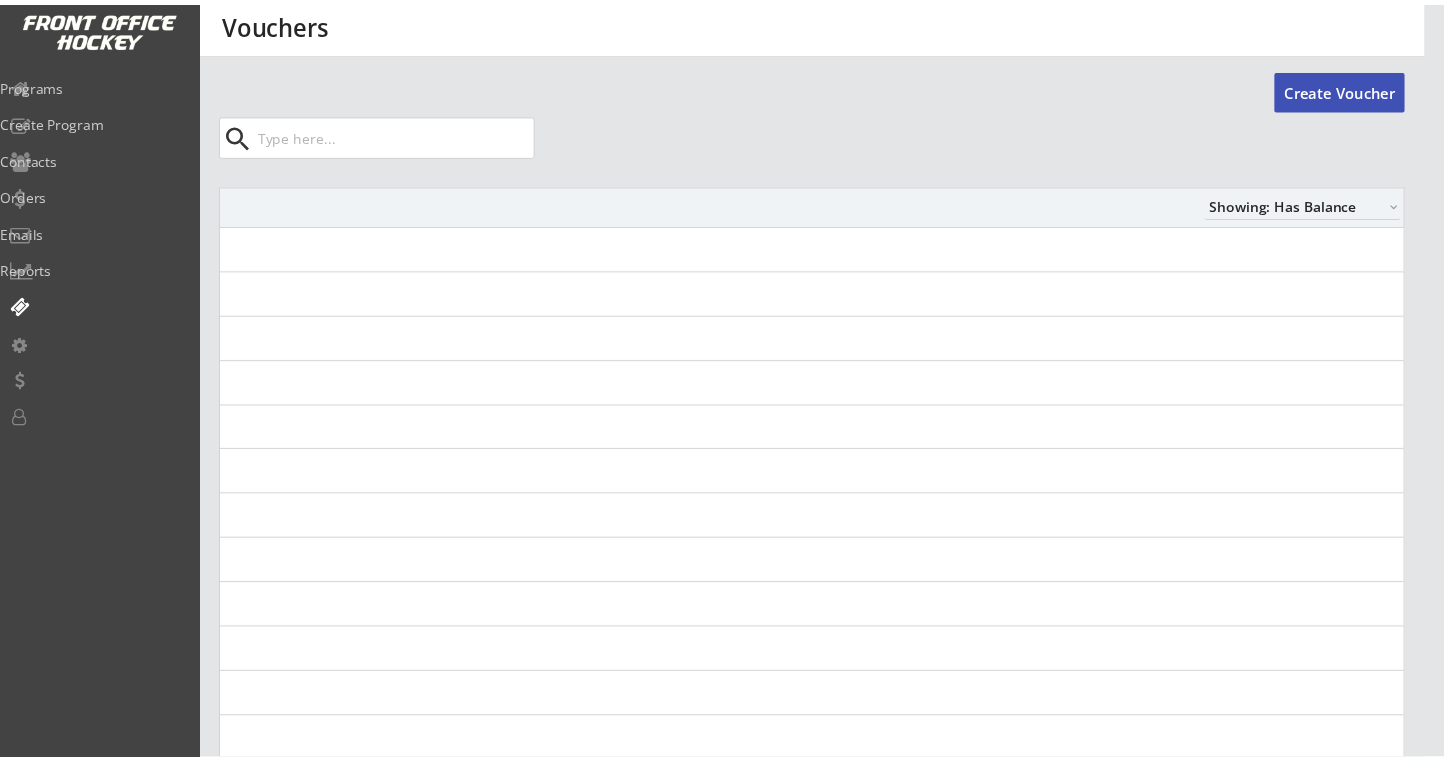 scroll, scrollTop: 0, scrollLeft: 0, axis: both 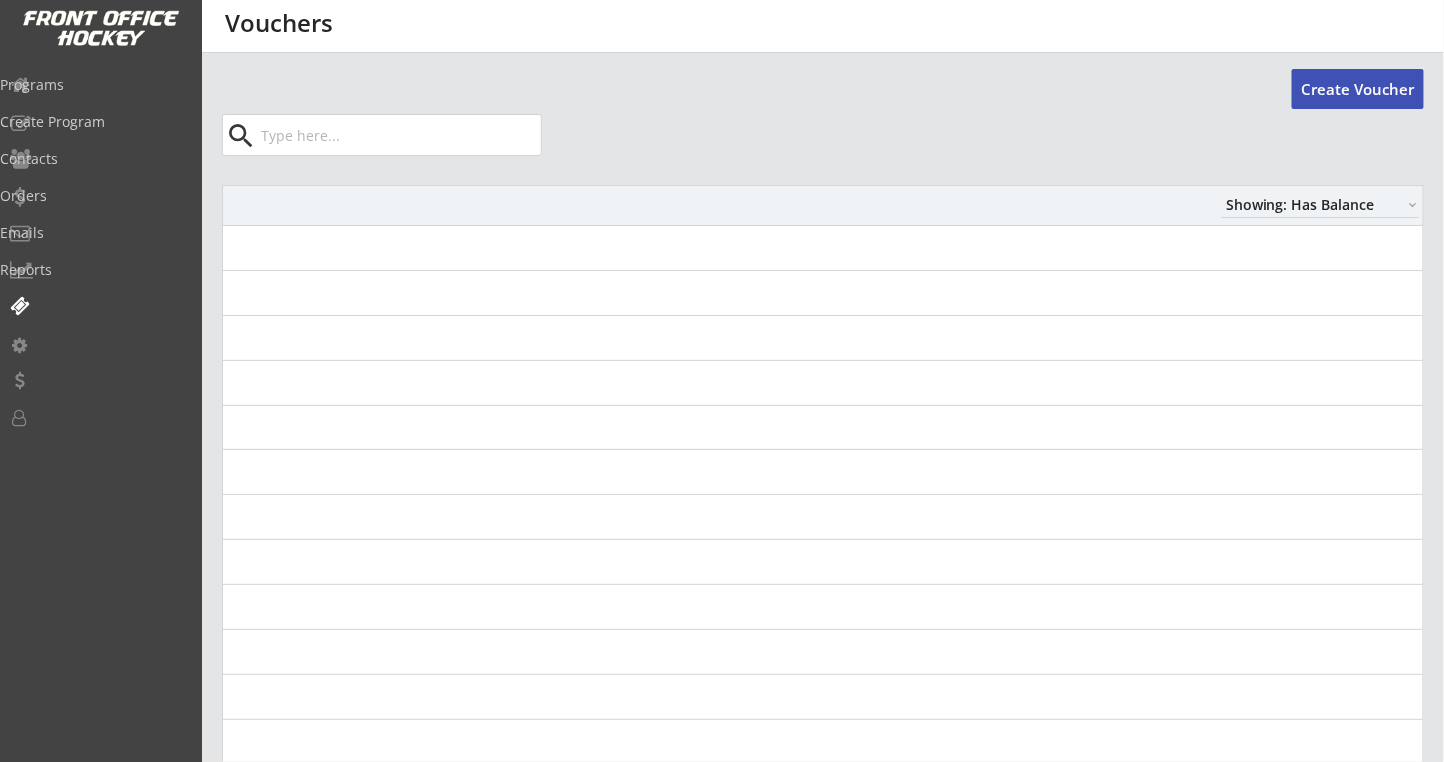 select on ""Showing: Has Balance"" 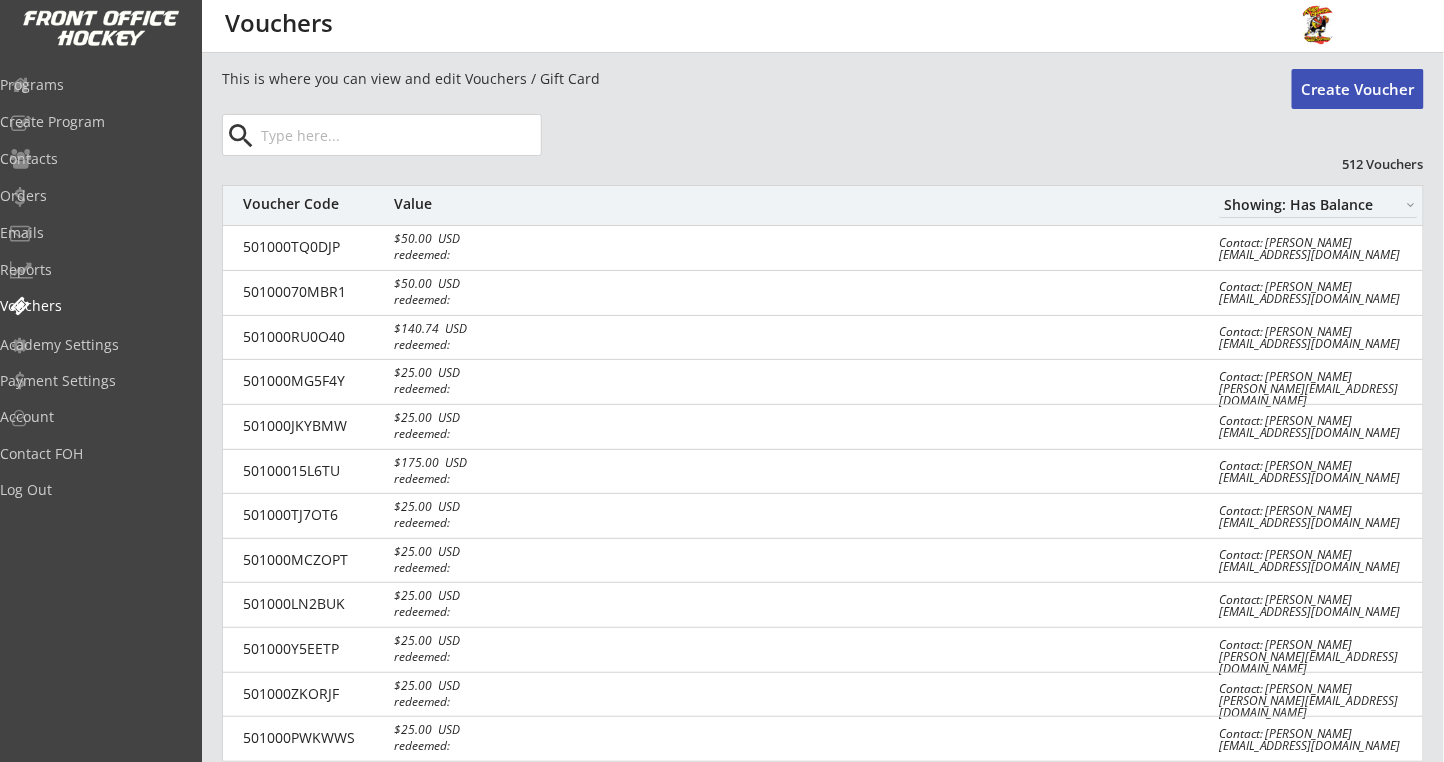click on "Create Voucher" at bounding box center [1358, 89] 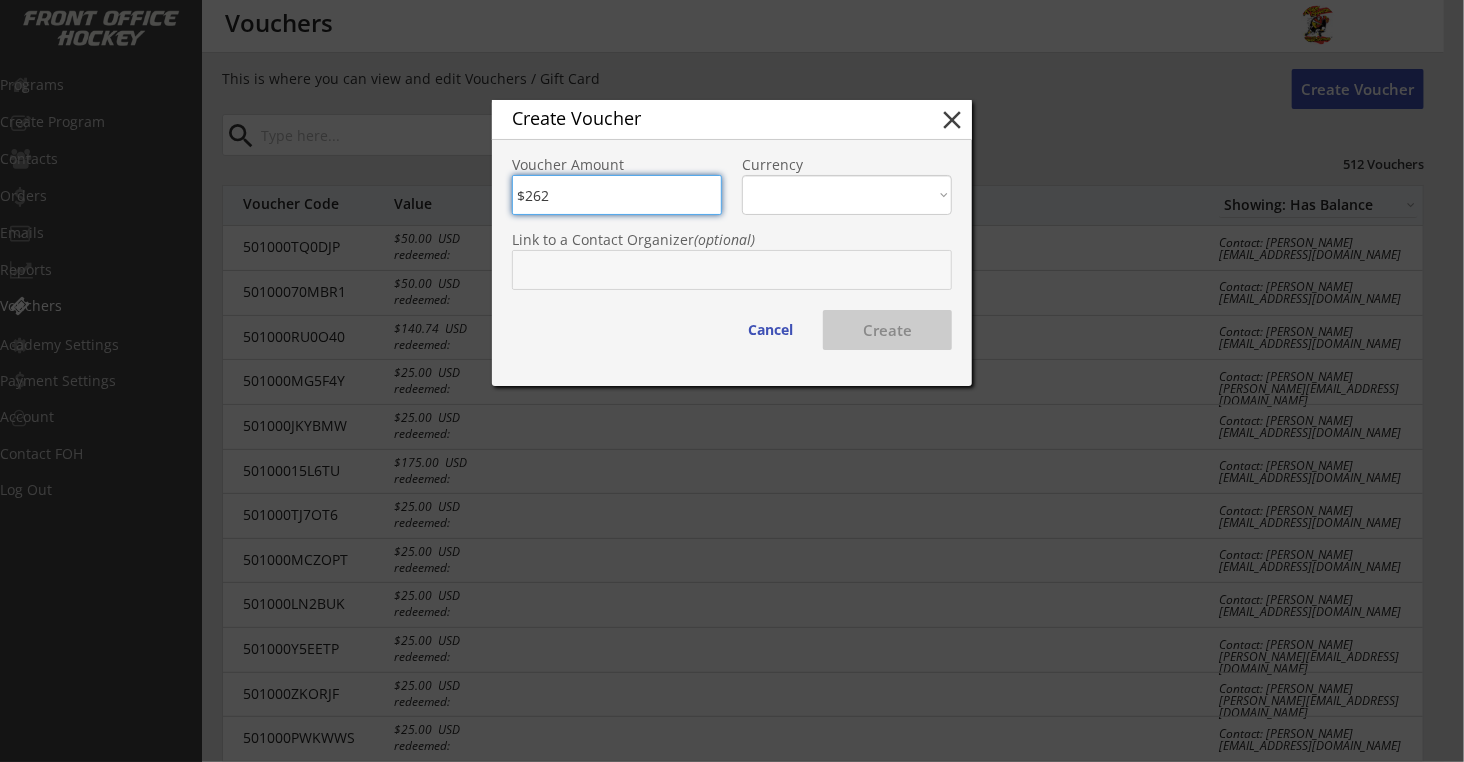 type on "$262" 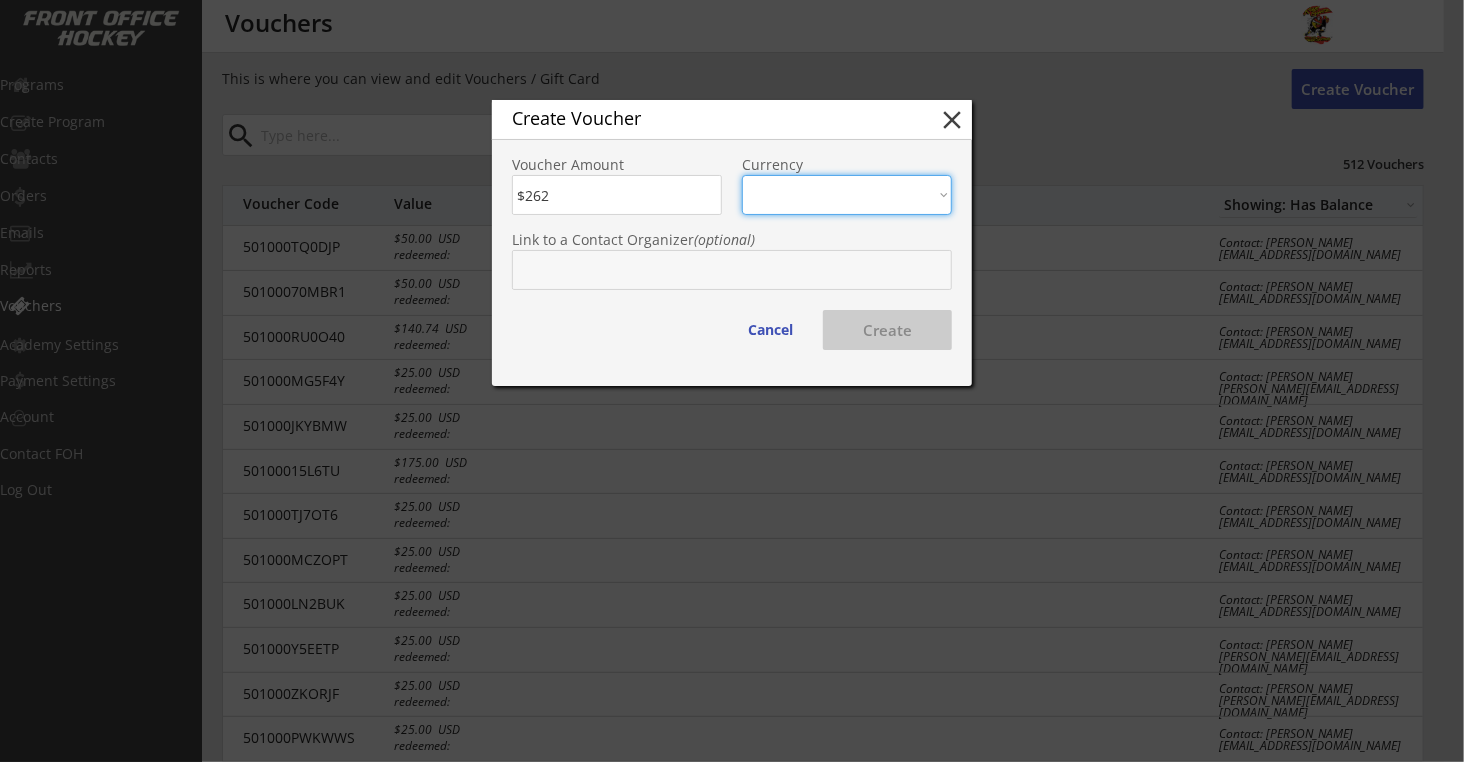 click on "CAD USD" at bounding box center [847, 195] 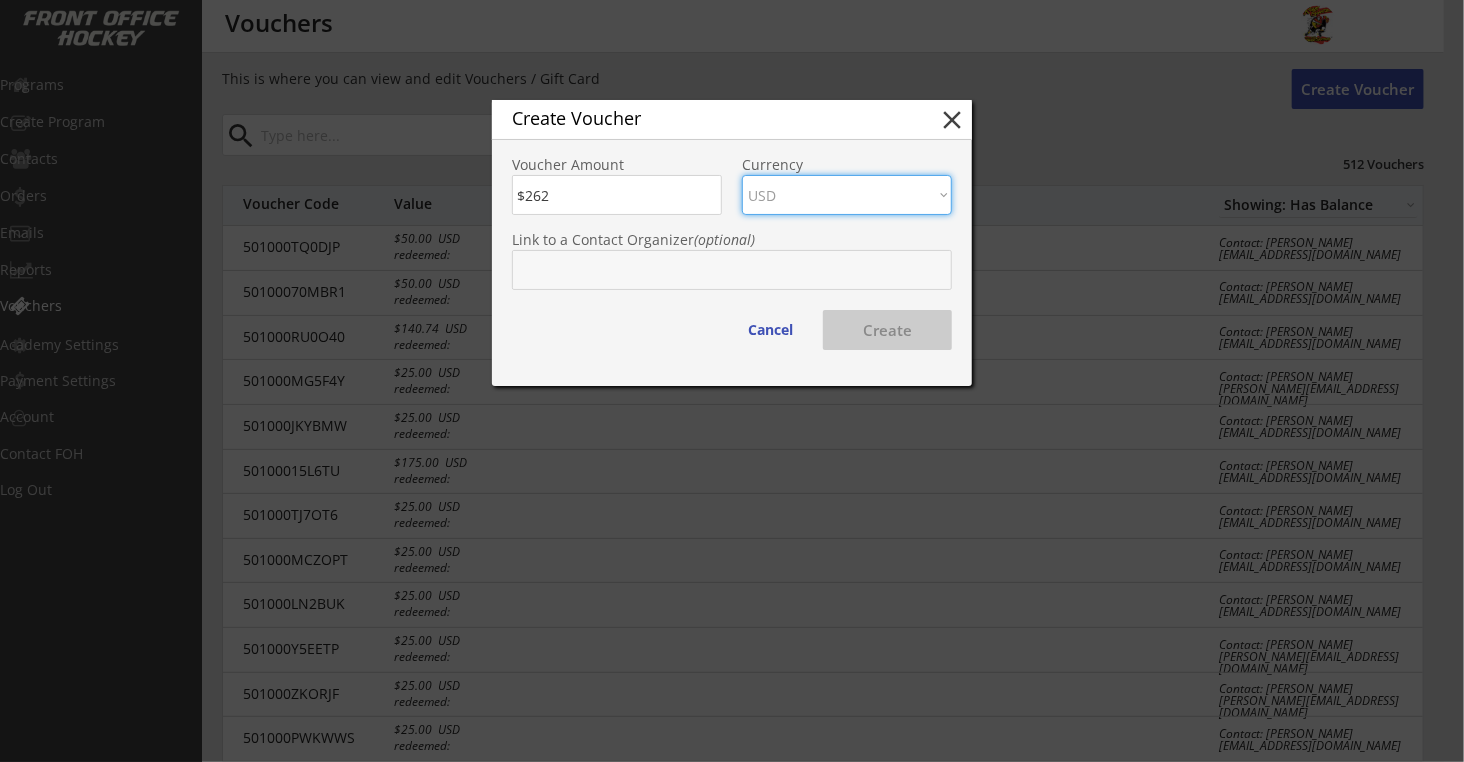 click on "CAD USD" at bounding box center (847, 195) 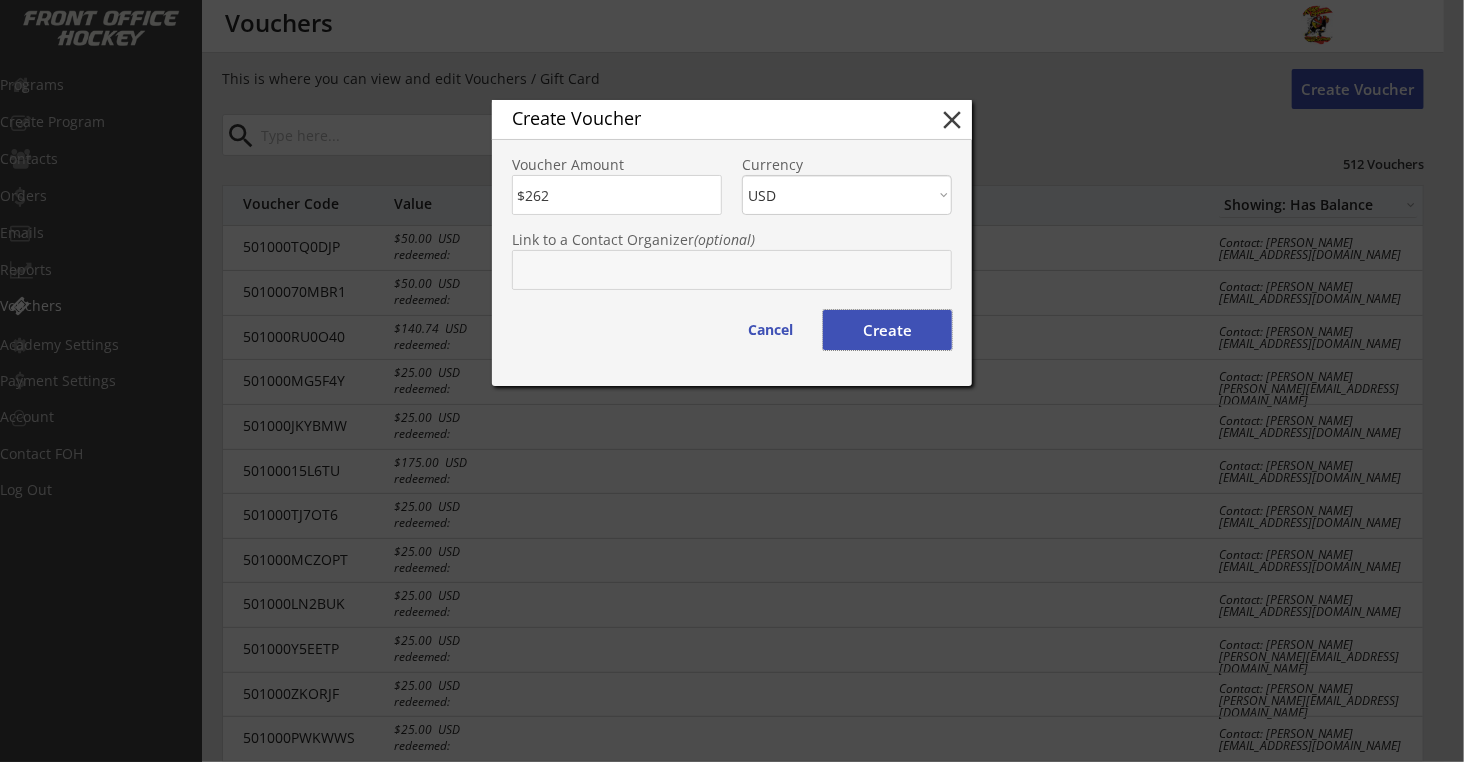 click on "Create" at bounding box center (887, 330) 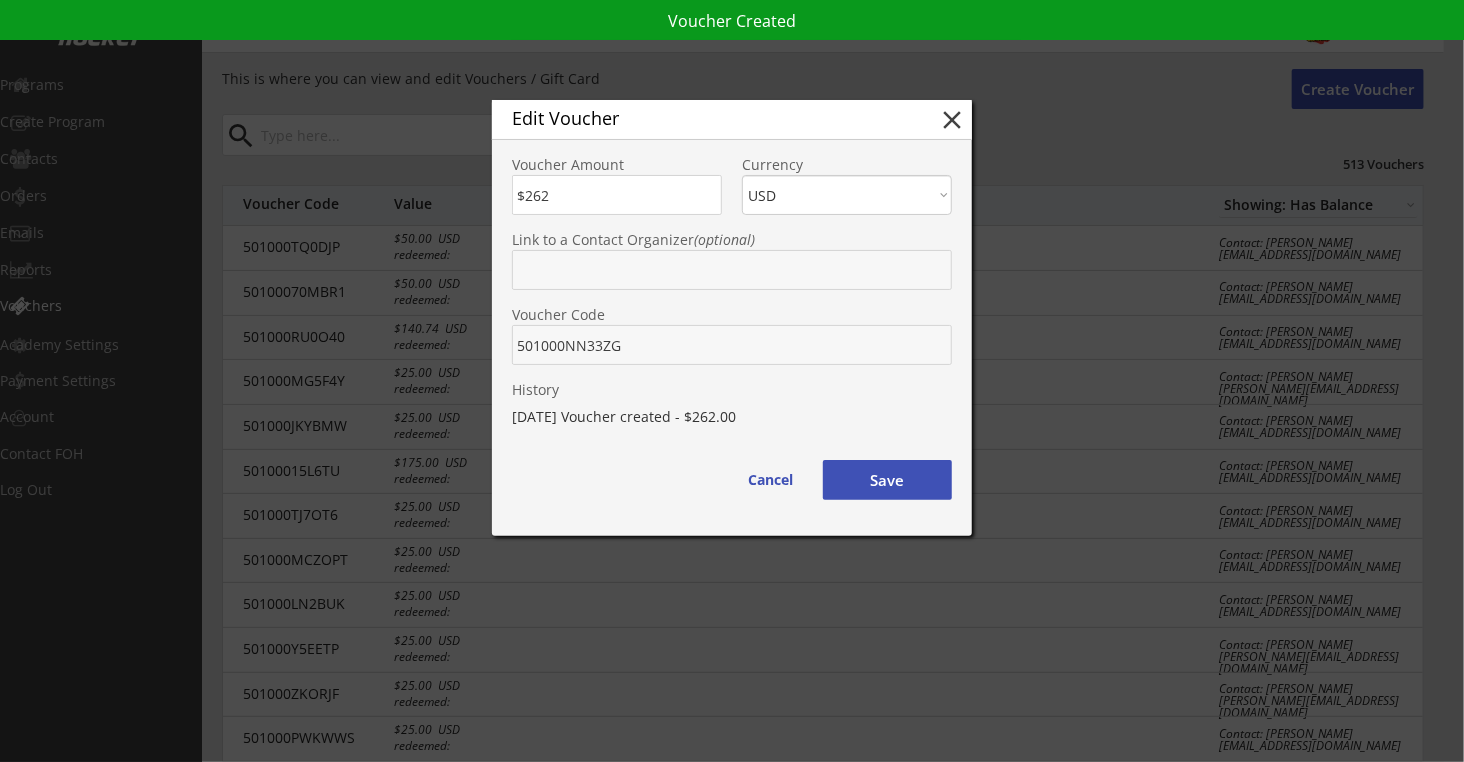 click on "This is where you can view and edit Vouchers / Gift Card Create Voucher search 513 Vouchers Voucher Code Value Showing: Has Balance Showing: No Balance 501000TQ0DJP $50.00  USD redeemed:  Contact: Kevin Olsson
07athletics@charter.net 50100070MBR1 $50.00  USD redeemed:  Contact: Ryan Morton
hlemissy@gmail.com 501000RU0O40 $140.74  USD redeemed:  Contact: Ben Lacy
greenstarct@hotmail.com 501000MG5F4Y $25.00  USD redeemed:  Contact: Kelly Duray
kellyduray@yahoo.com 501000JKYBMW $25.00  USD redeemed:  Contact: Patti Davis
pattiyeska@hotmail.com 50100015L6TU $175.00  USD redeemed:  Contact: Jonathan Flynn
jonflynn77@hotmail.com 501000TJ7OT6 $25.00  USD redeemed:  Contact: Pete Nelson
fourthnelson@hotmail.com 501000MCZOPT $25.00  USD redeemed:  Contact: Michelle Castaline
castaline6@aol.com 501000LN2BUK $25.00  USD redeemed:  Contact: Lidia Anka
lidia_anka@yahoo.com 501000Y5EETP $25.00  USD redeemed:  Contact: Heather Ruskell
heatherruskell@gmail.com 501000ZKORJF menu" at bounding box center [732, 381] 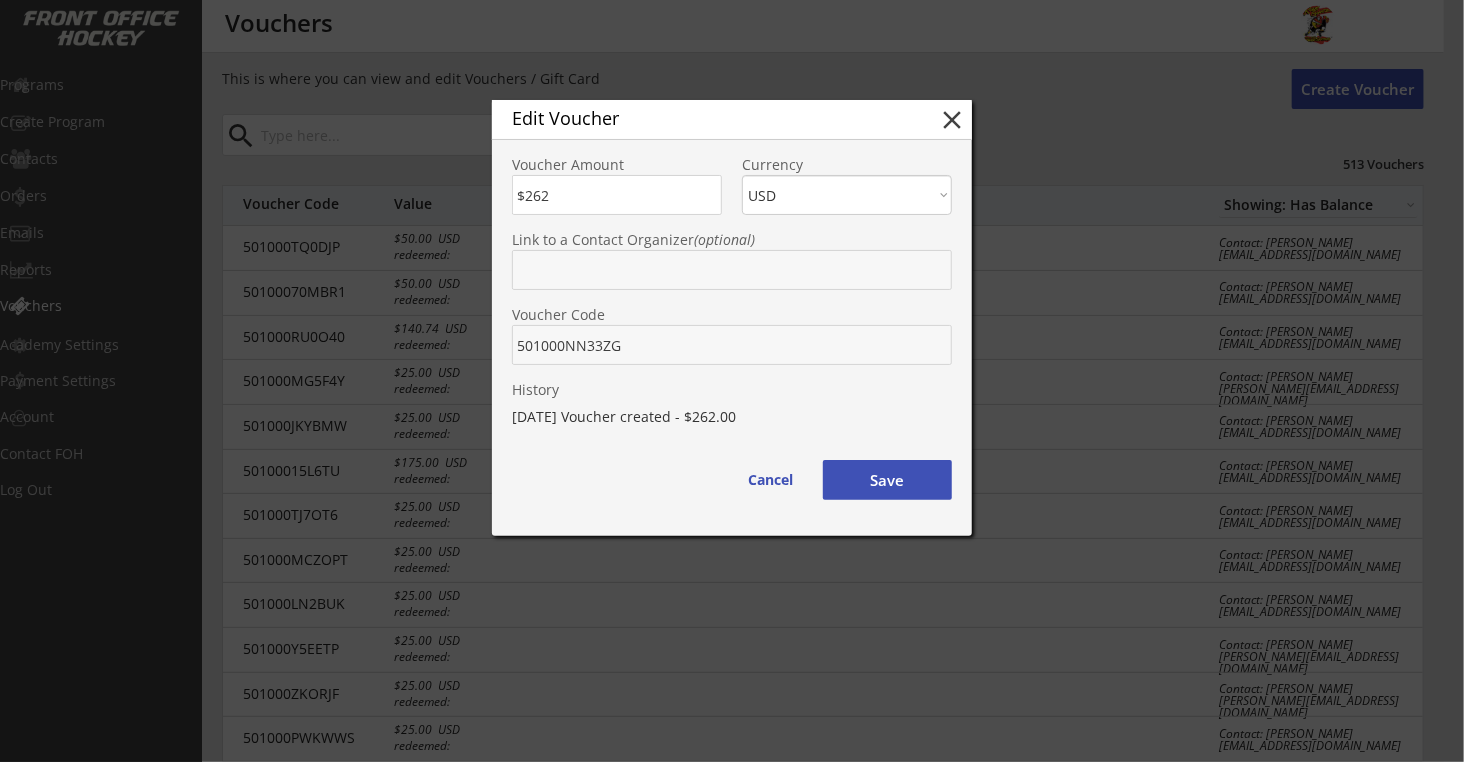 click on "Save" at bounding box center (887, 480) 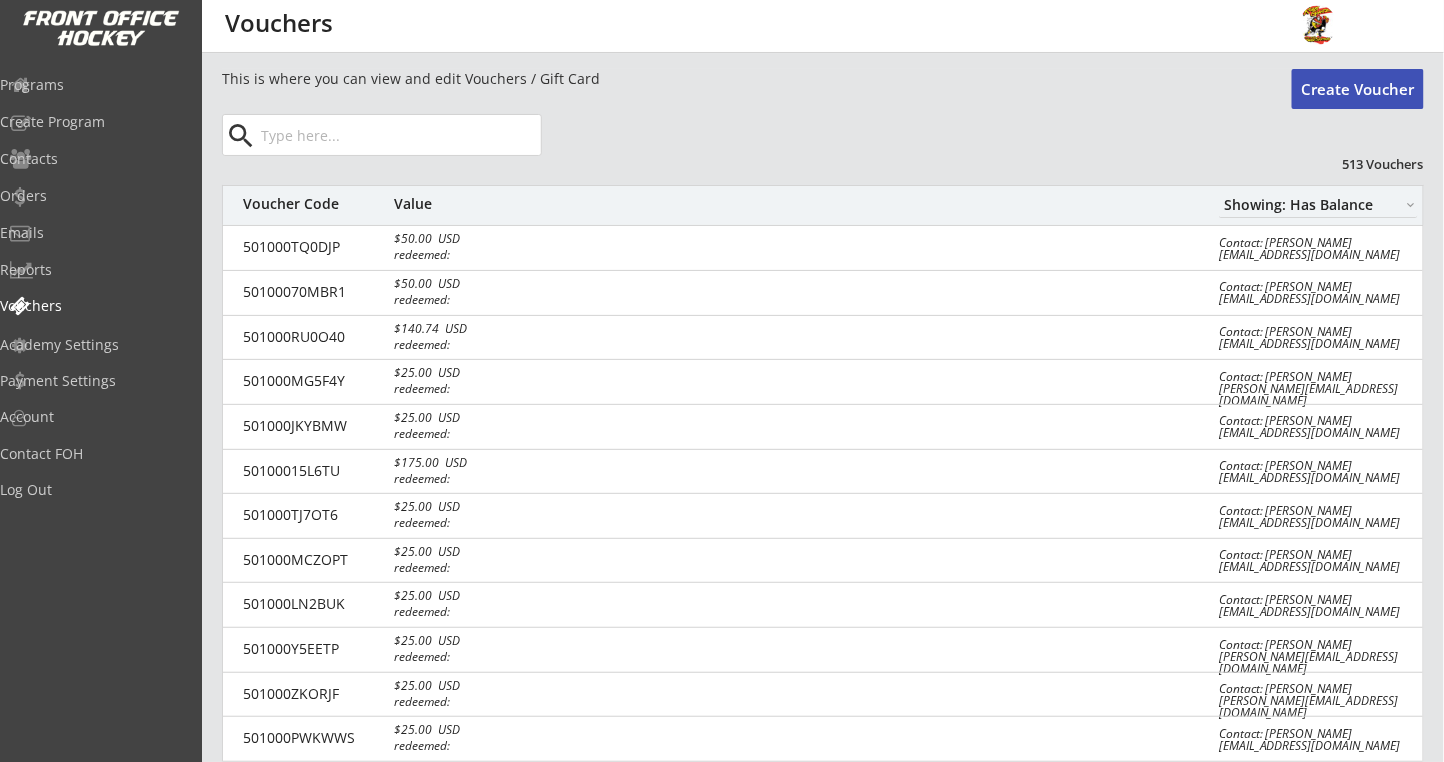 click on "Create Voucher" at bounding box center [1358, 89] 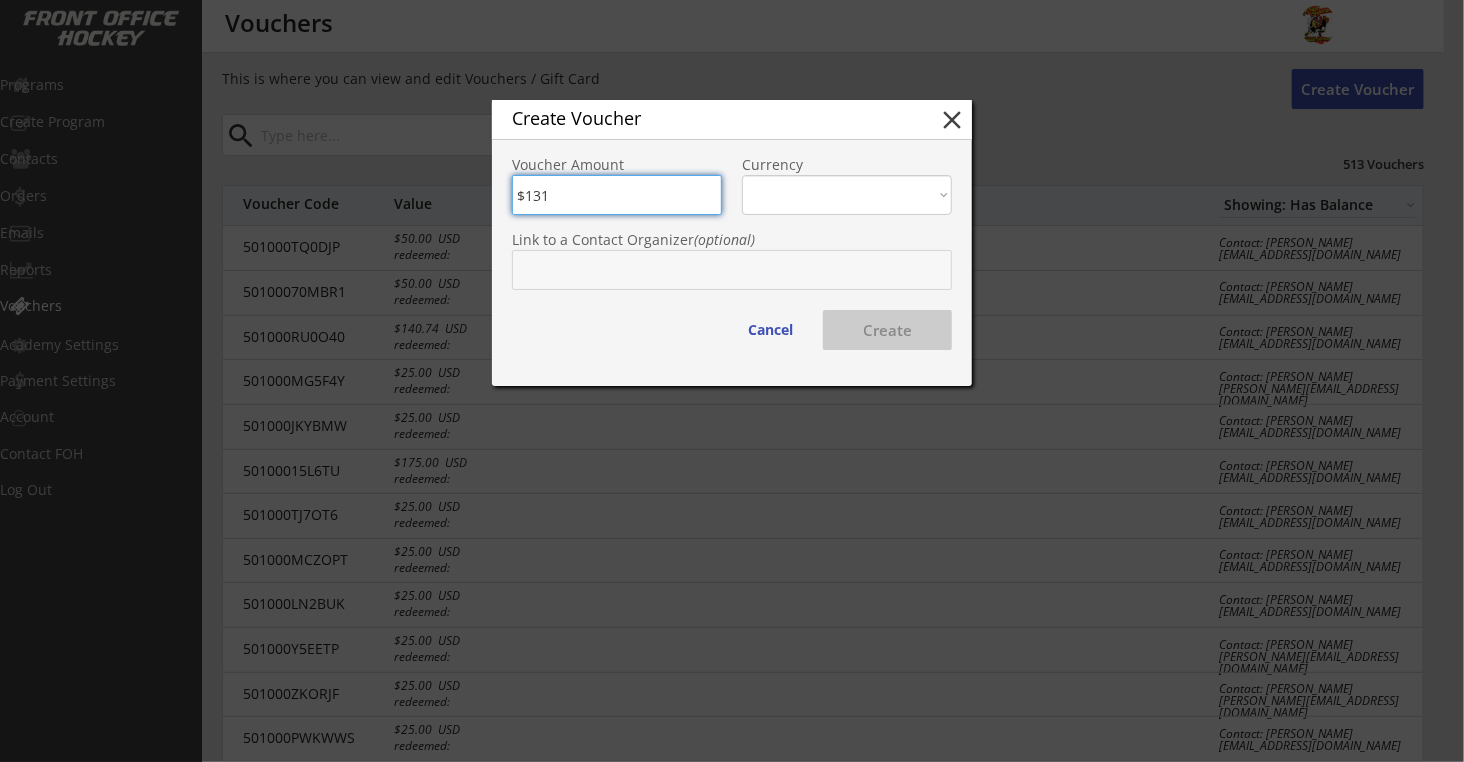 type on "$131" 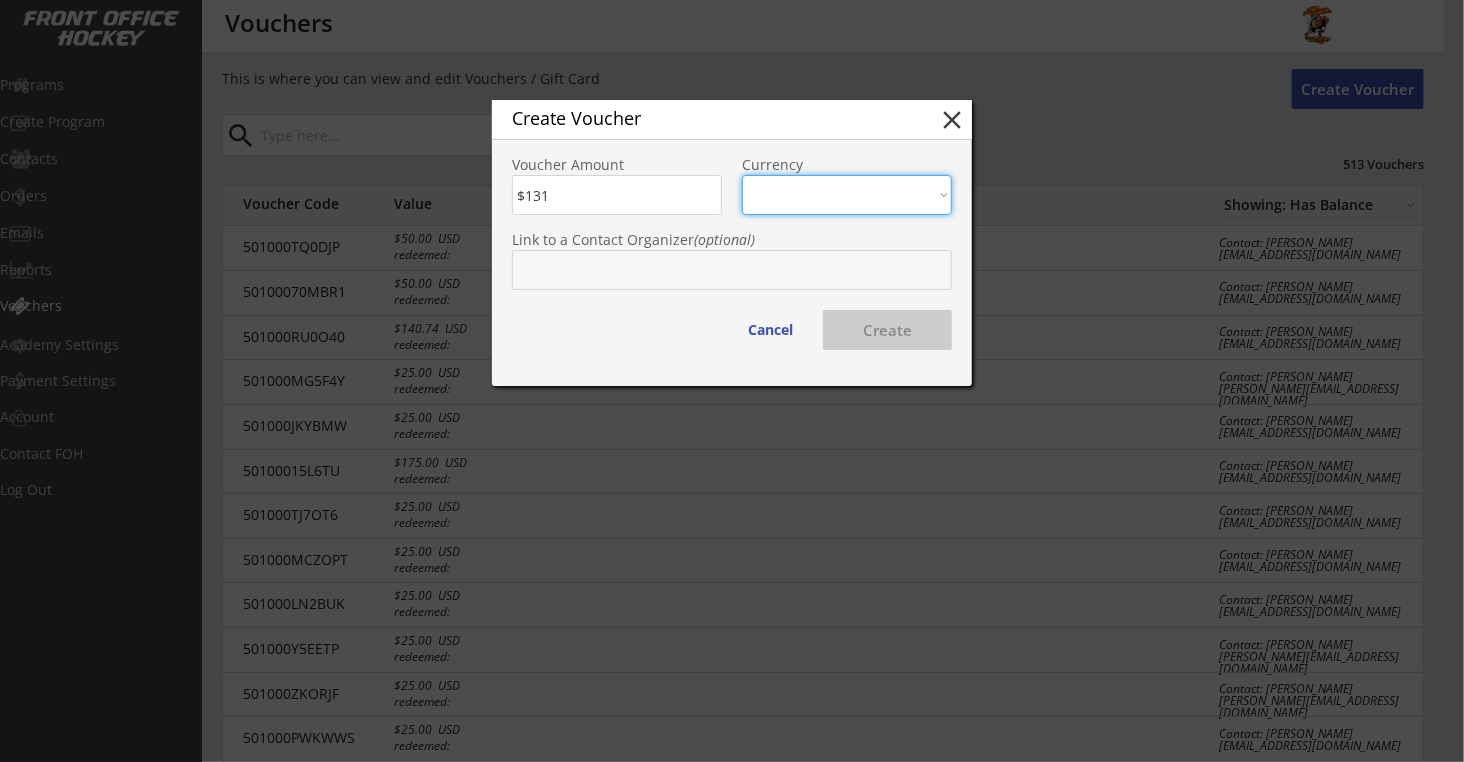 click on "CAD USD" at bounding box center (847, 195) 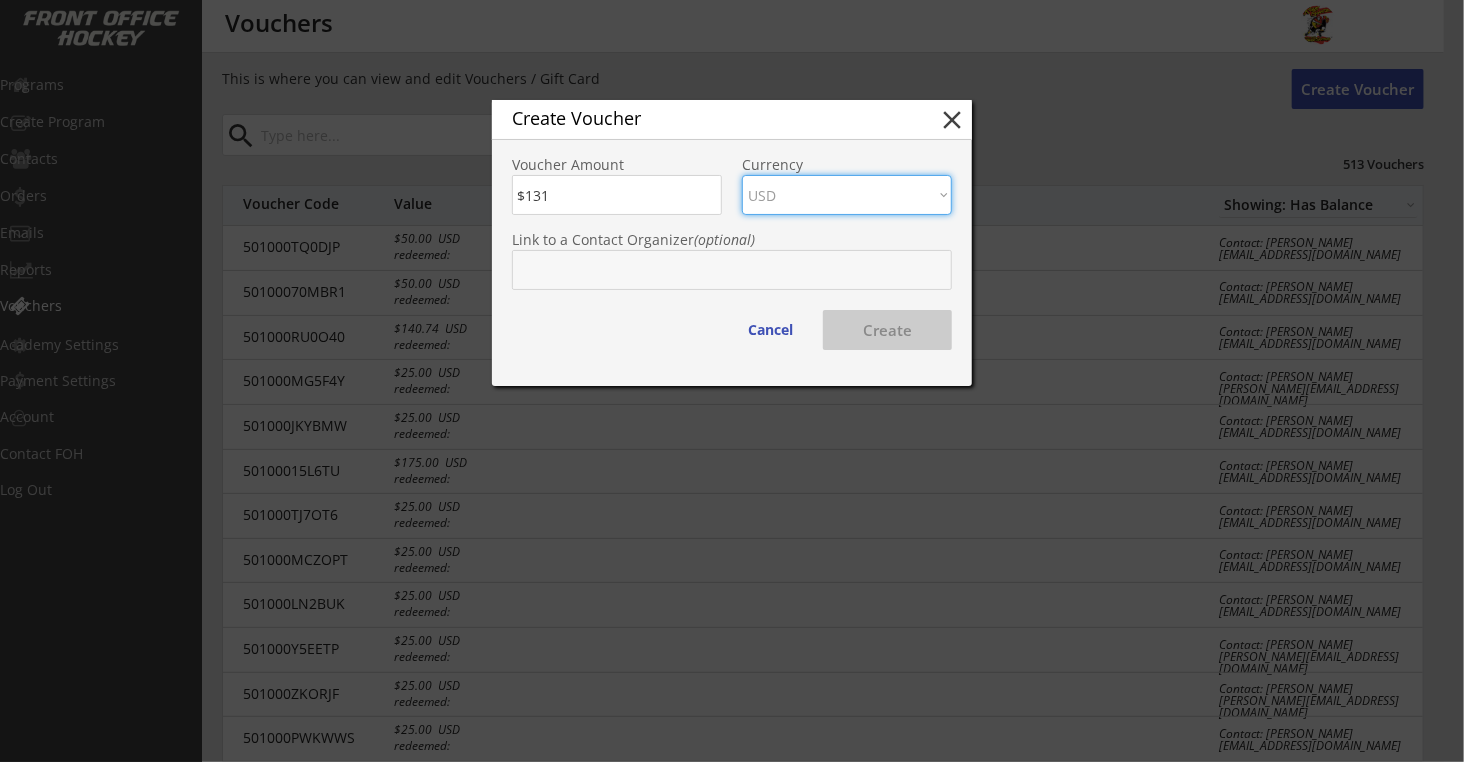 click on "CAD USD" at bounding box center [847, 195] 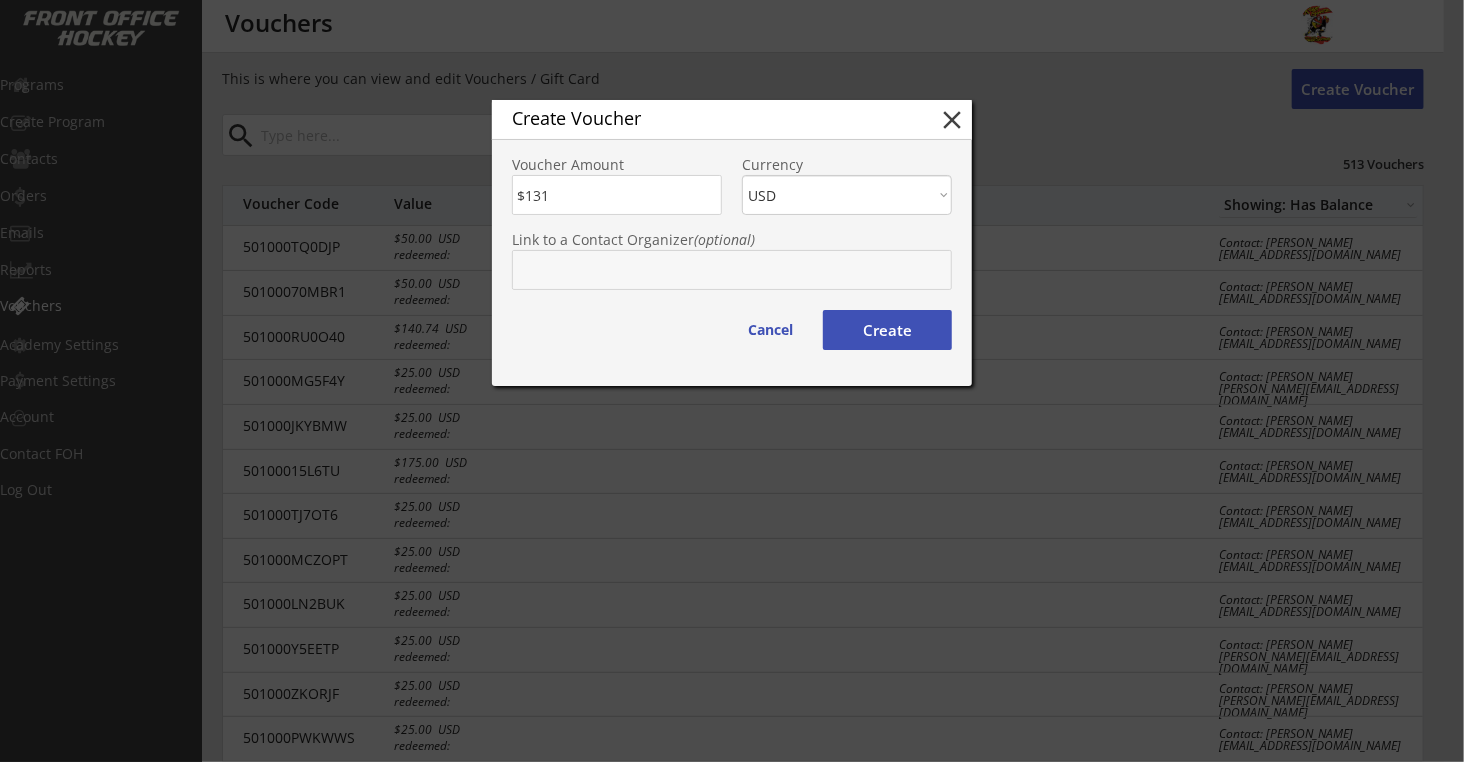 click on "Create" at bounding box center [887, 330] 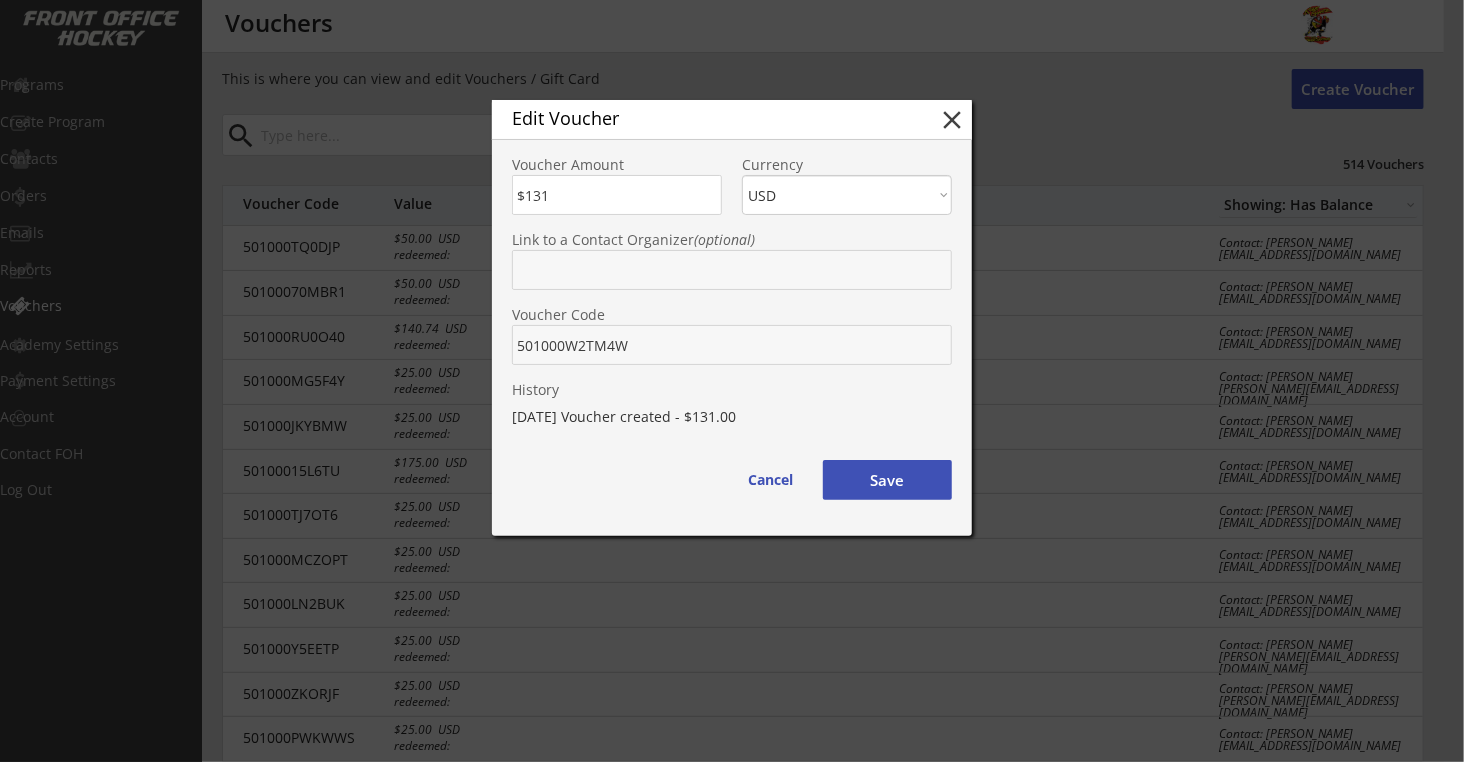 click on "Voucher Code" at bounding box center [732, 327] 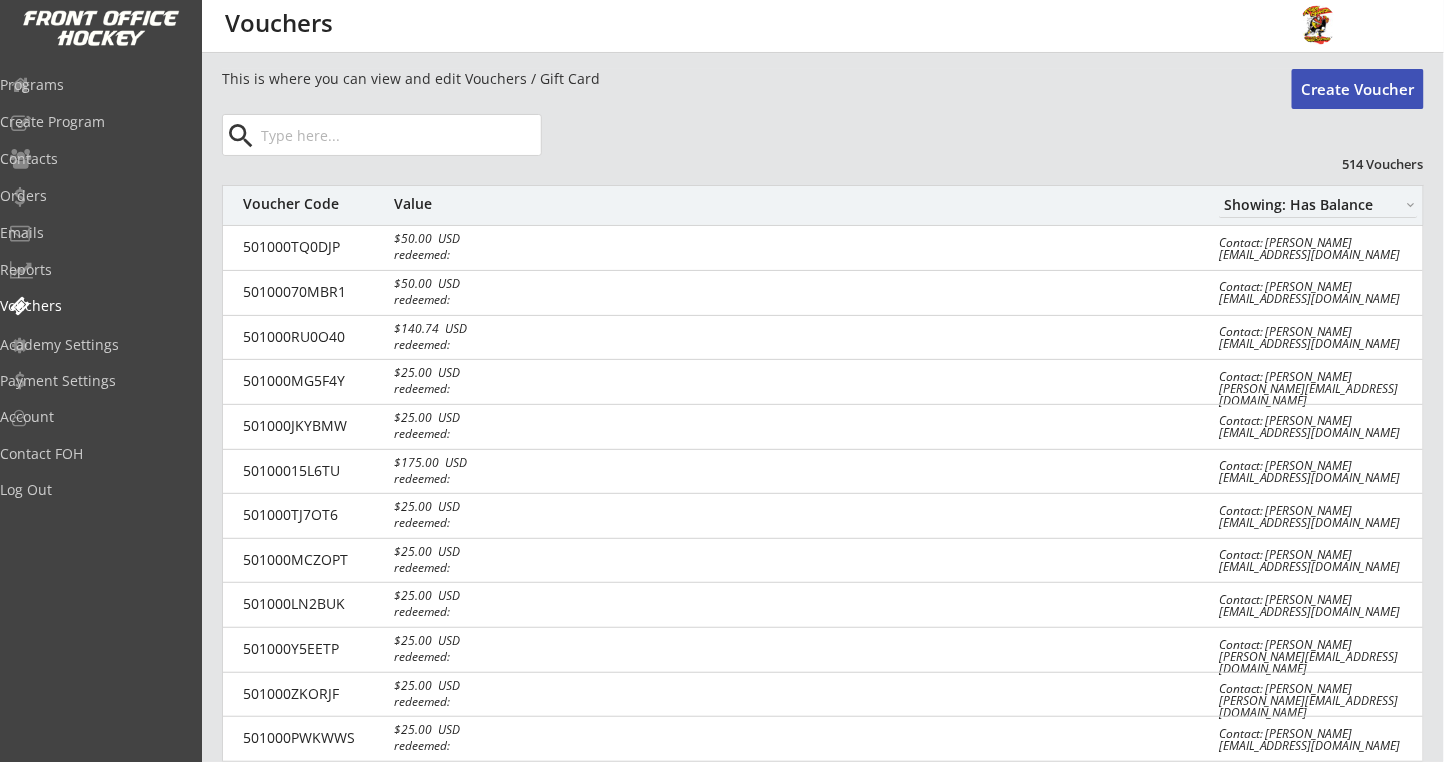 click on "Create Voucher" at bounding box center [1358, 89] 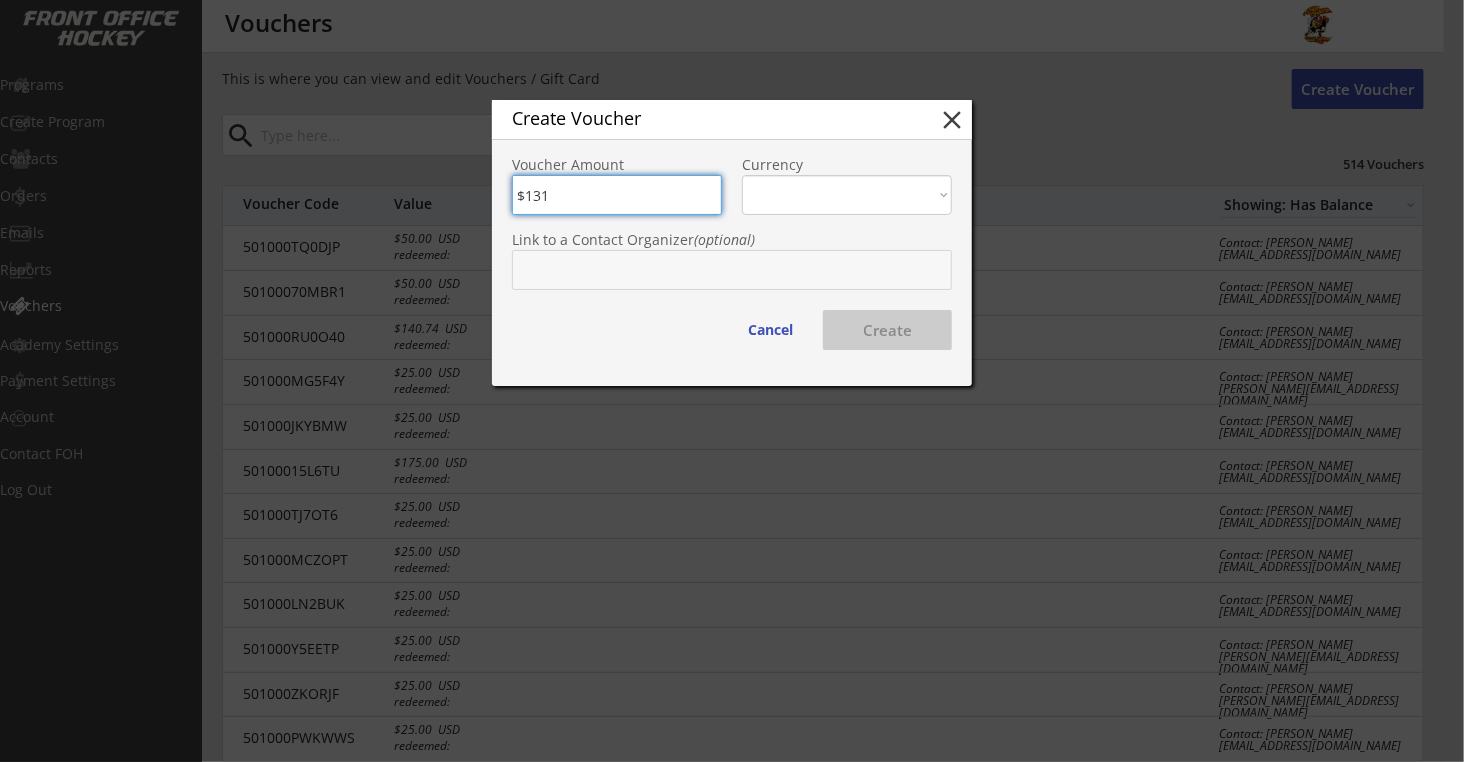 type on "$131" 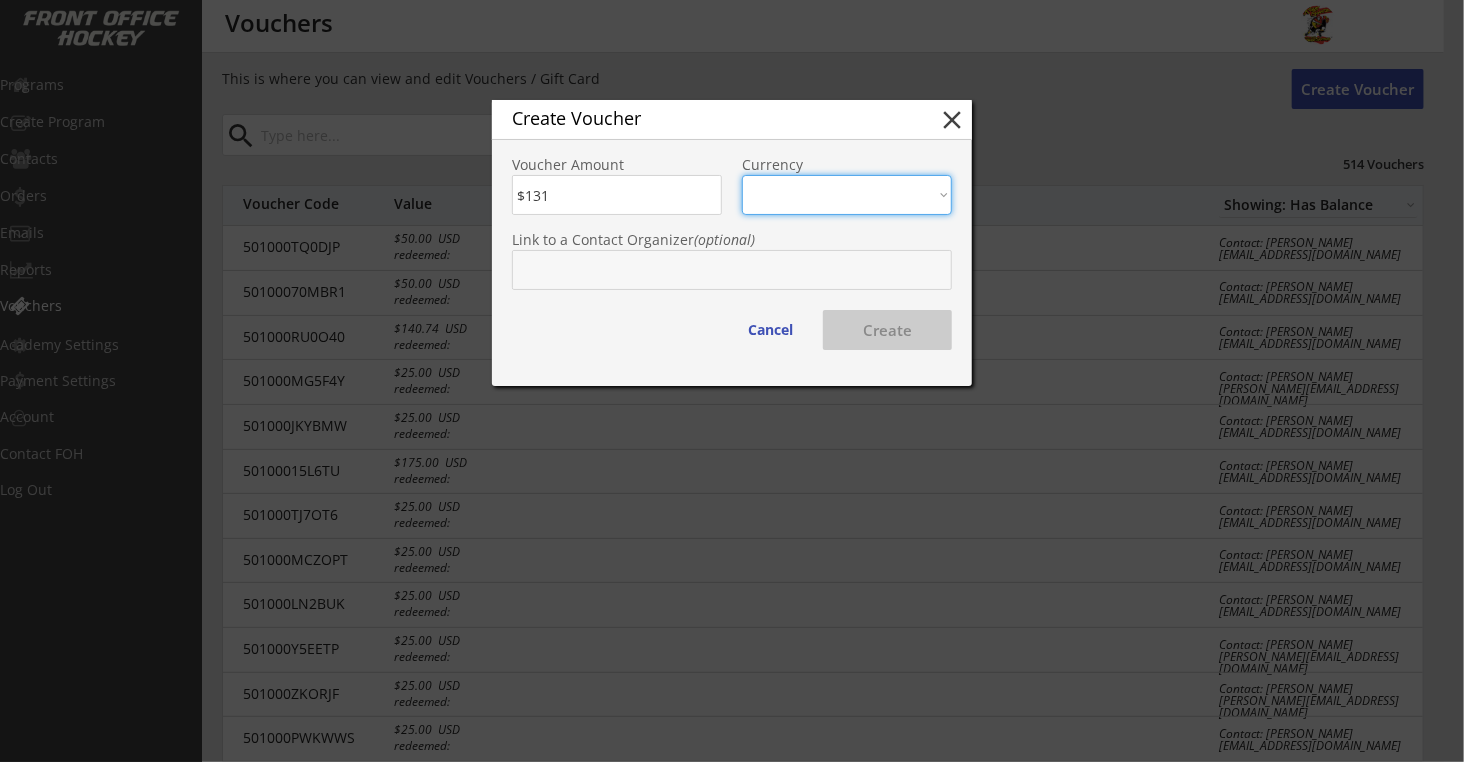 select on ""USD"" 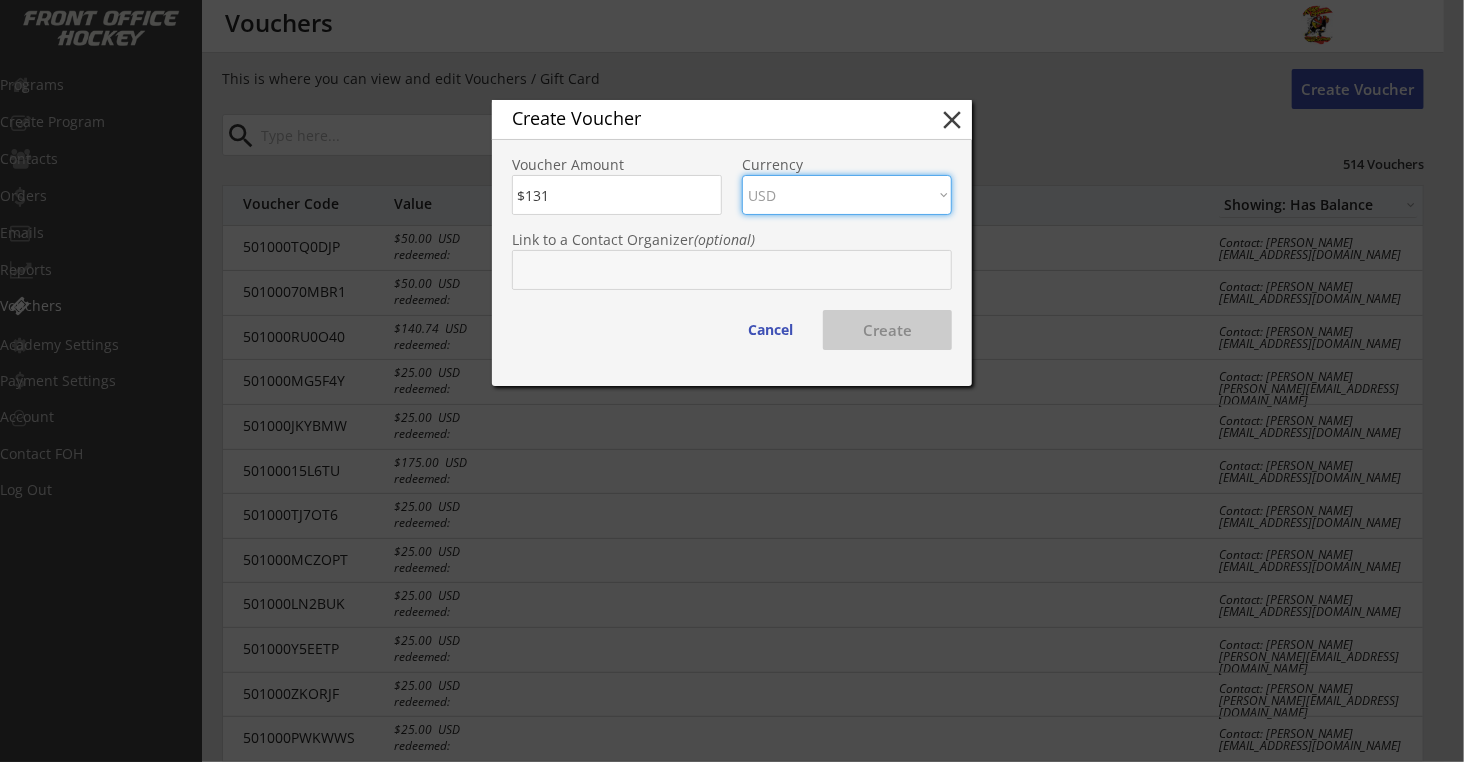 click on "CAD USD" at bounding box center (847, 195) 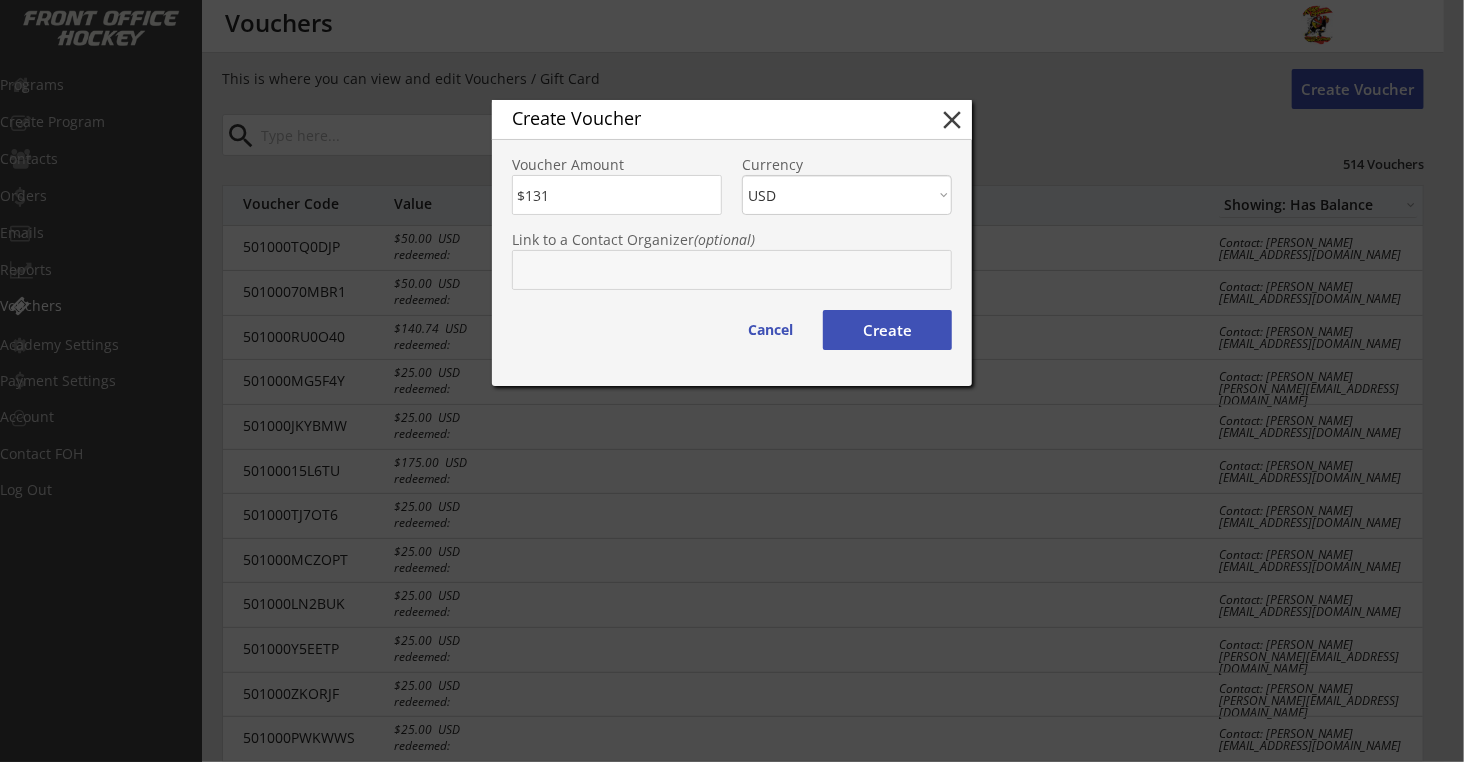 click on "Create" at bounding box center (887, 330) 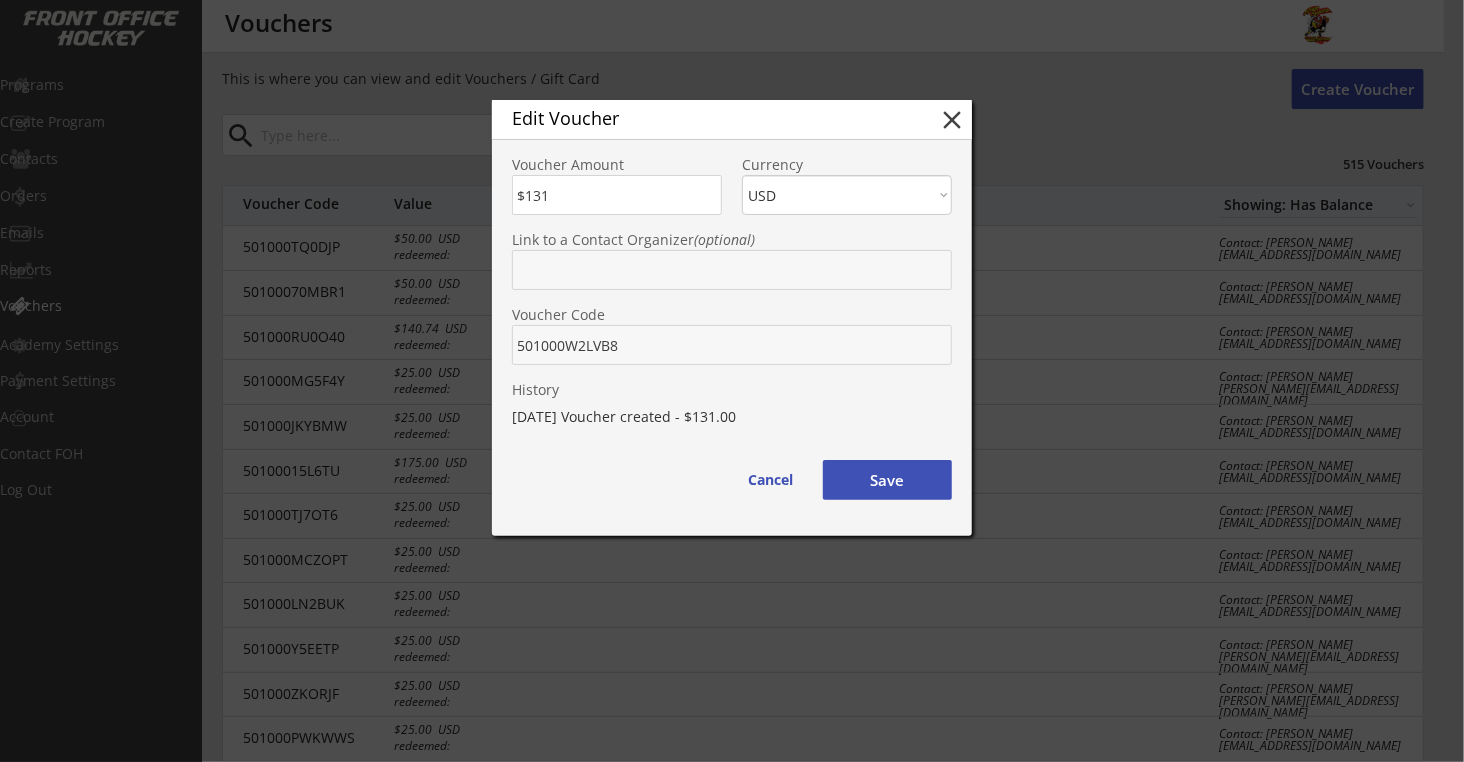 click on "This is where you can view and edit Vouchers / Gift Card Create Voucher search 515 Vouchers Voucher Code Value Showing: Has Balance Showing: No Balance 501000TQ0DJP $50.00  USD redeemed:  Contact: Kevin Olsson
07athletics@charter.net 50100070MBR1 $50.00  USD redeemed:  Contact: Ryan Morton
hlemissy@gmail.com 501000RU0O40 $140.74  USD redeemed:  Contact: Ben Lacy
greenstarct@hotmail.com 501000MG5F4Y $25.00  USD redeemed:  Contact: Kelly Duray
kellyduray@yahoo.com 501000JKYBMW $25.00  USD redeemed:  Contact: Patti Davis
pattiyeska@hotmail.com 50100015L6TU $175.00  USD redeemed:  Contact: Jonathan Flynn
jonflynn77@hotmail.com 501000TJ7OT6 $25.00  USD redeemed:  Contact: Pete Nelson
fourthnelson@hotmail.com 501000MCZOPT $25.00  USD redeemed:  Contact: Michelle Castaline
castaline6@aol.com 501000LN2BUK $25.00  USD redeemed:  Contact: Lidia Anka
lidia_anka@yahoo.com 501000Y5EETP $25.00  USD redeemed:  Contact: Heather Ruskell
heatherruskell@gmail.com 501000ZKORJF menu" at bounding box center [732, 381] 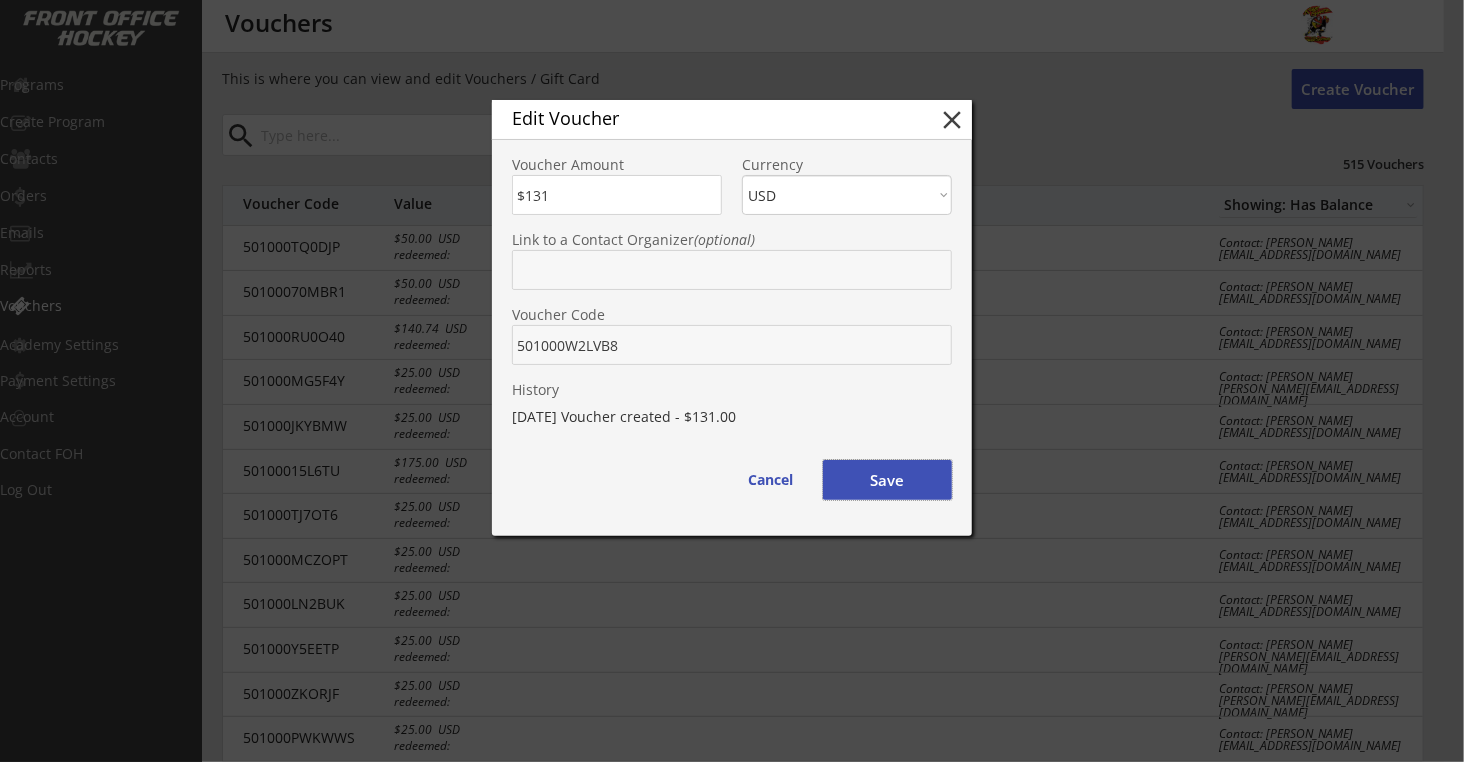click on "Save" at bounding box center [887, 480] 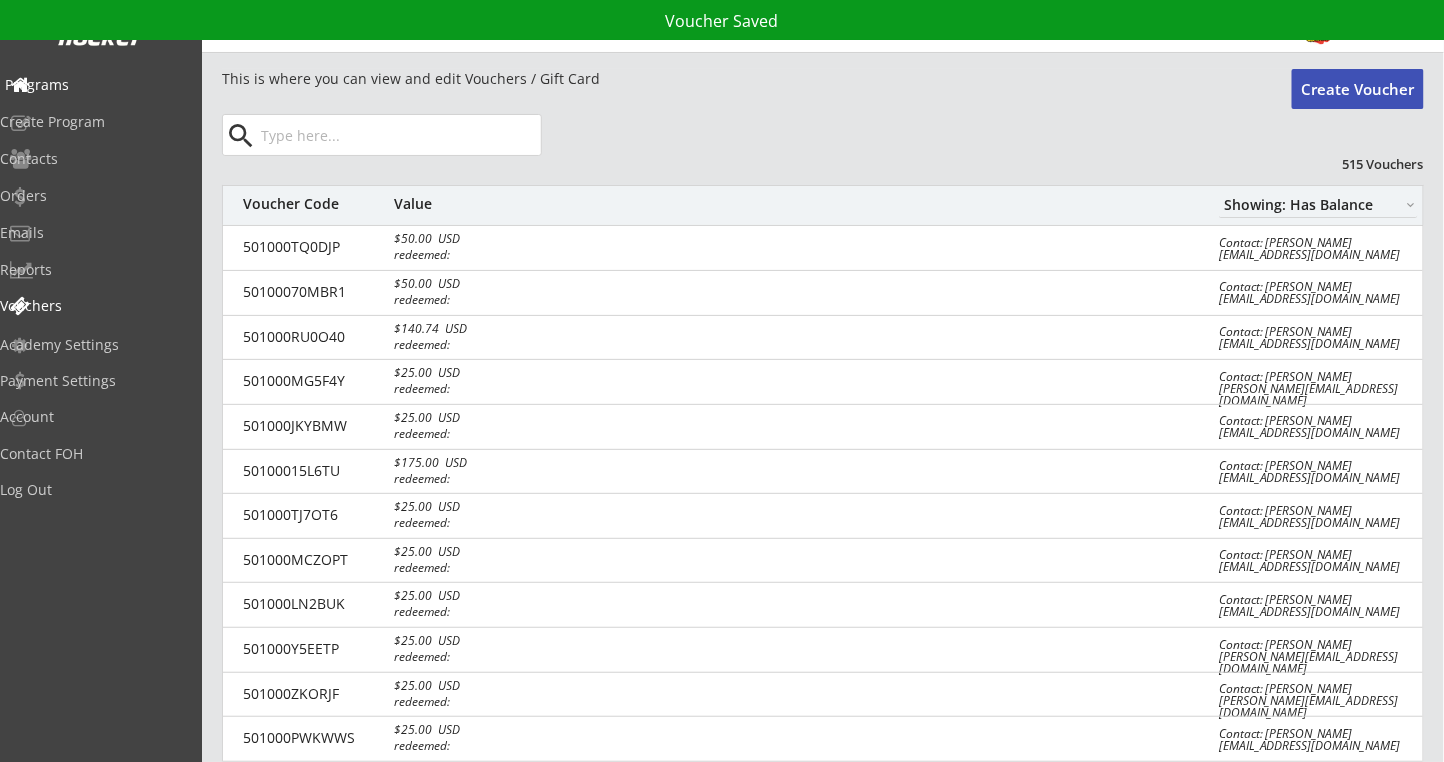 click on "Programs" at bounding box center (95, 85) 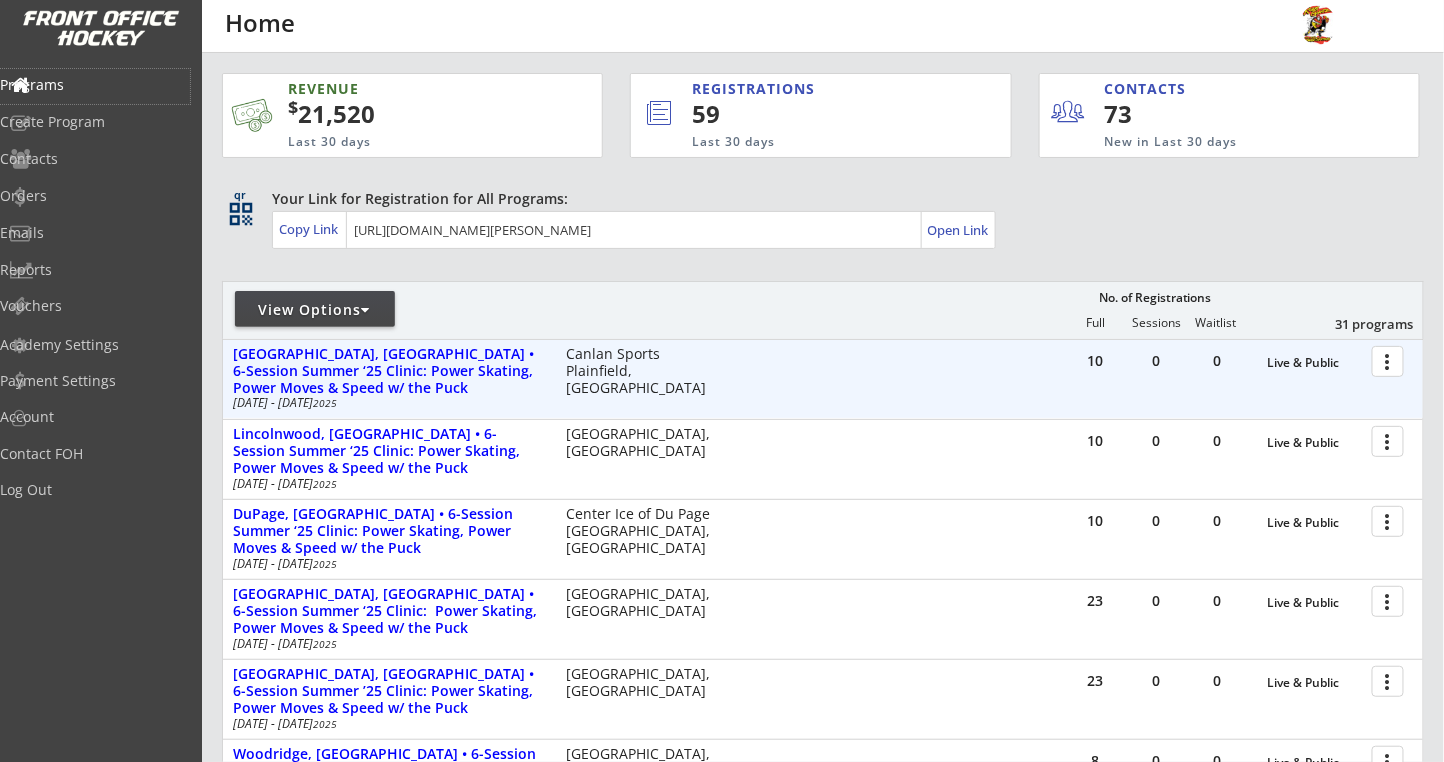 click at bounding box center [1391, 360] 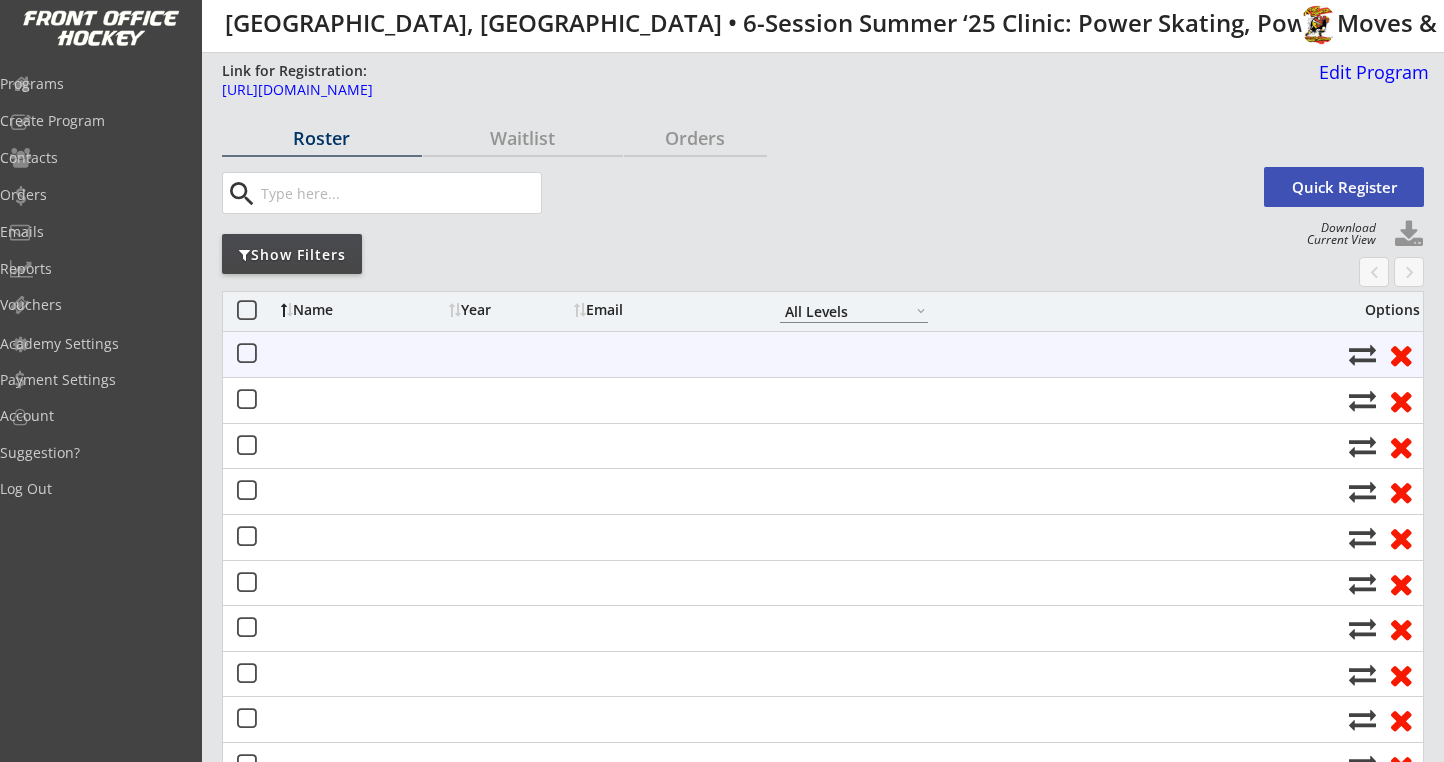 select on ""All Levels"" 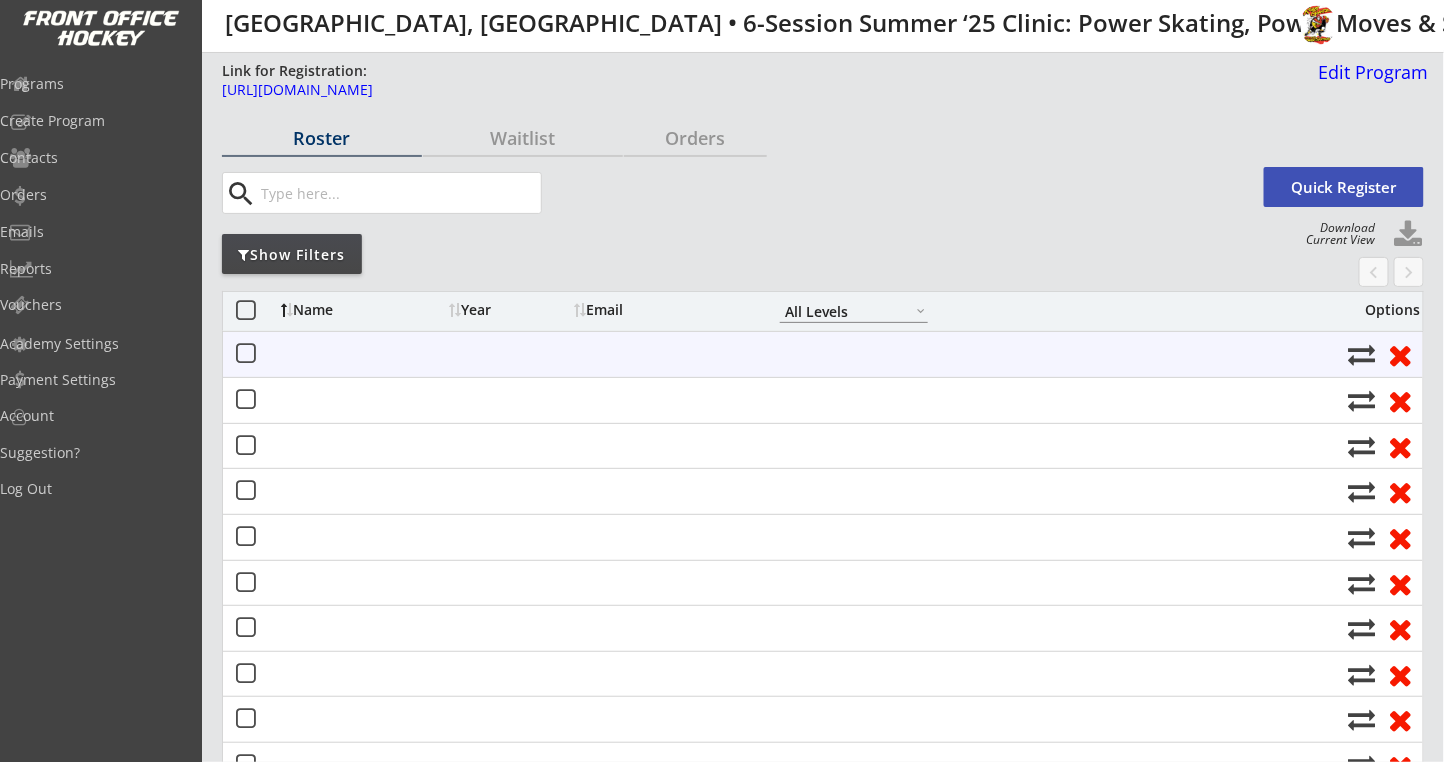 scroll, scrollTop: 0, scrollLeft: 0, axis: both 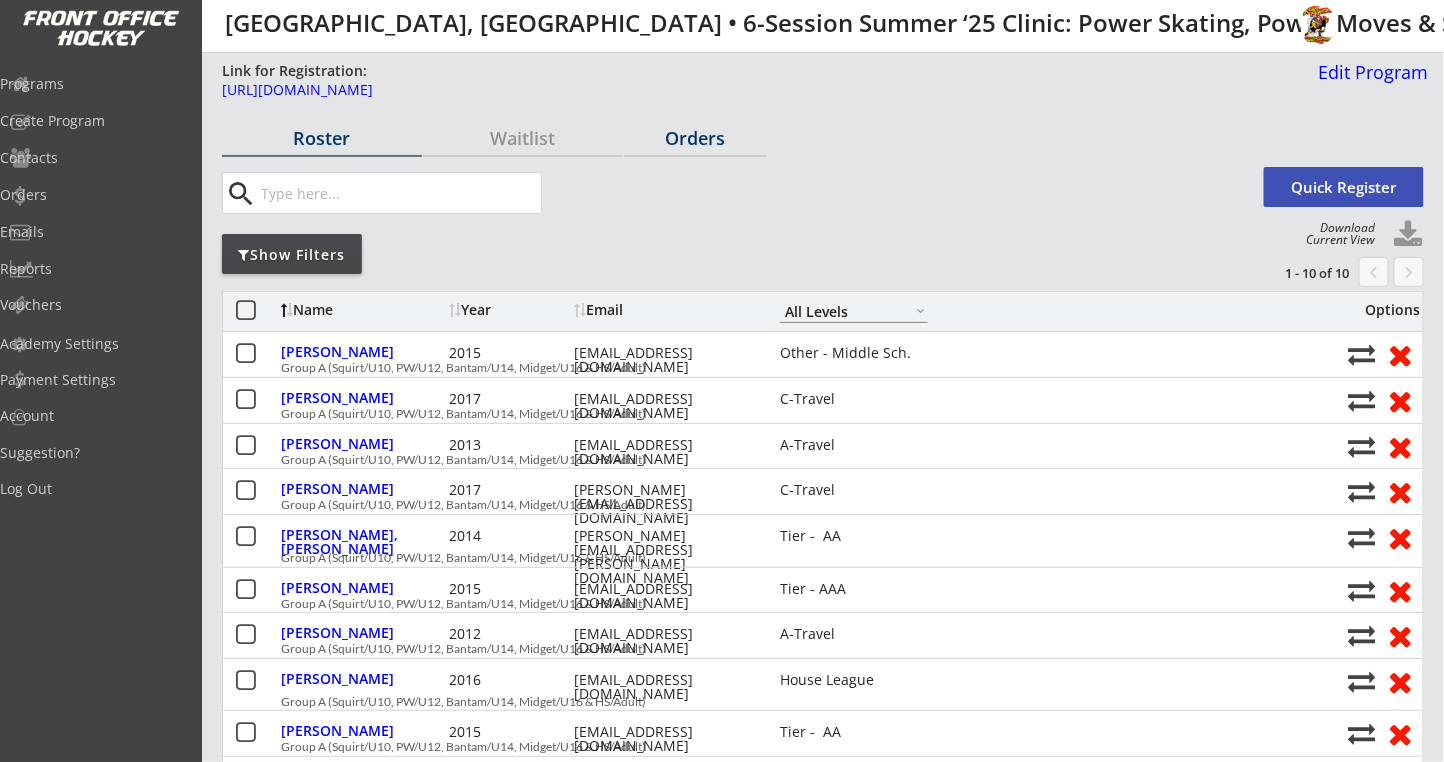 click on "Orders" at bounding box center [695, 138] 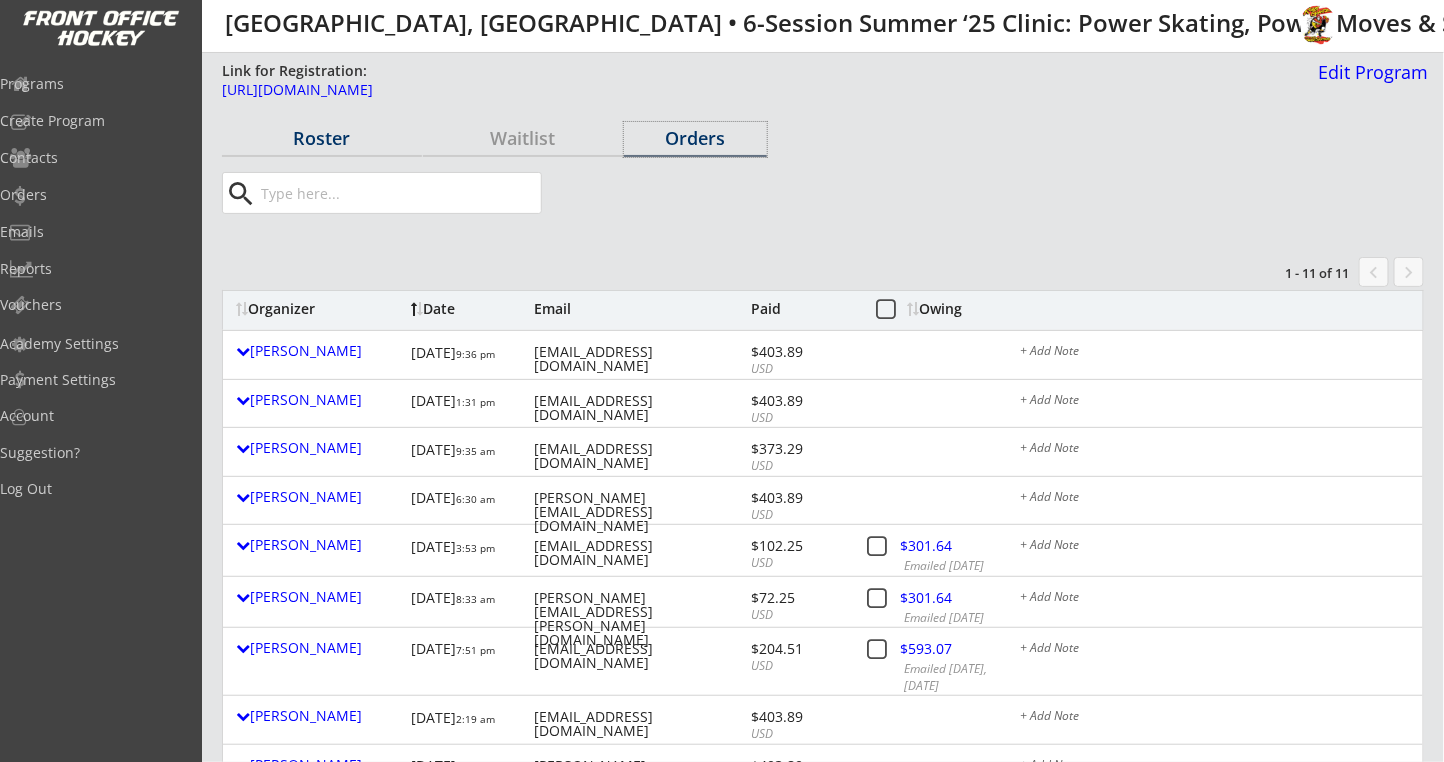 click on "Roster" at bounding box center (322, 138) 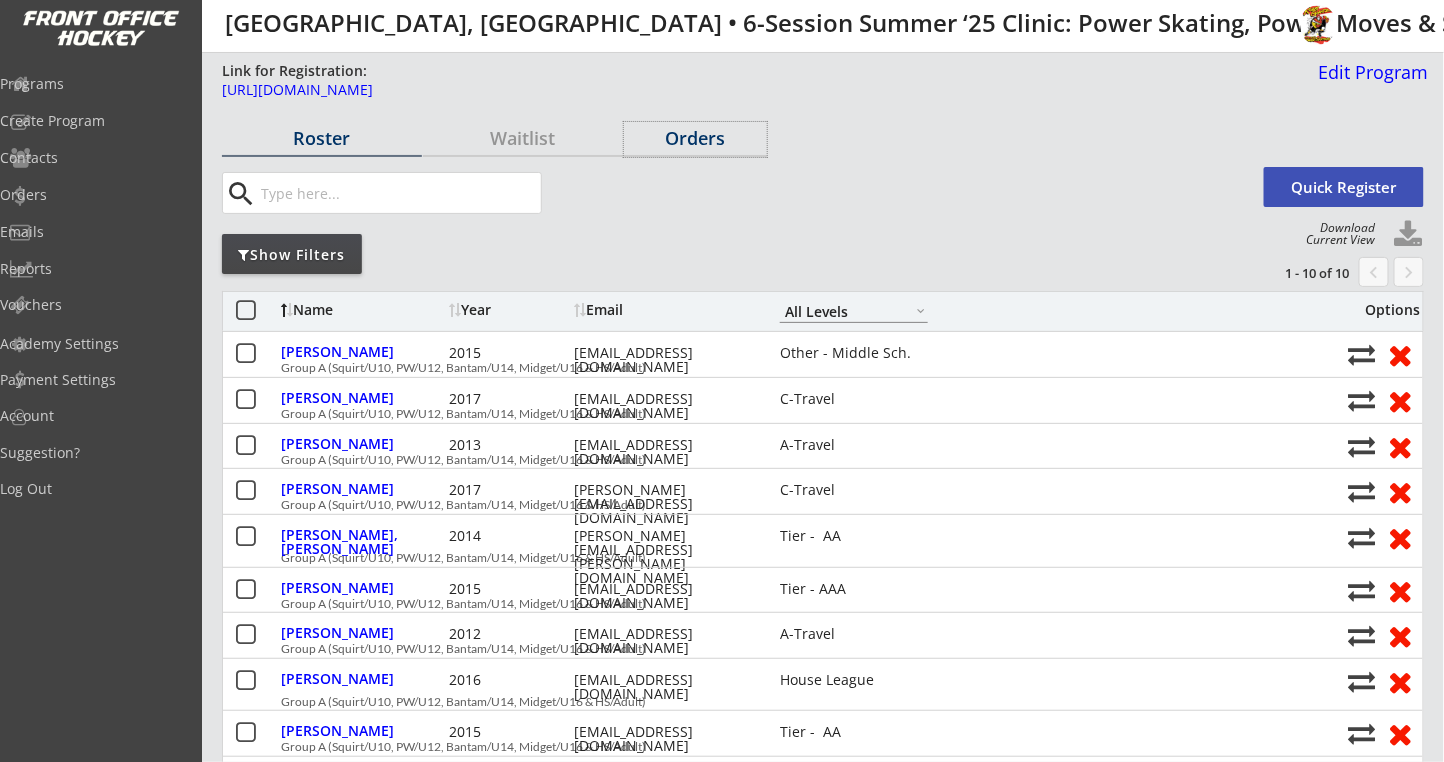 click on "Orders" at bounding box center [695, 138] 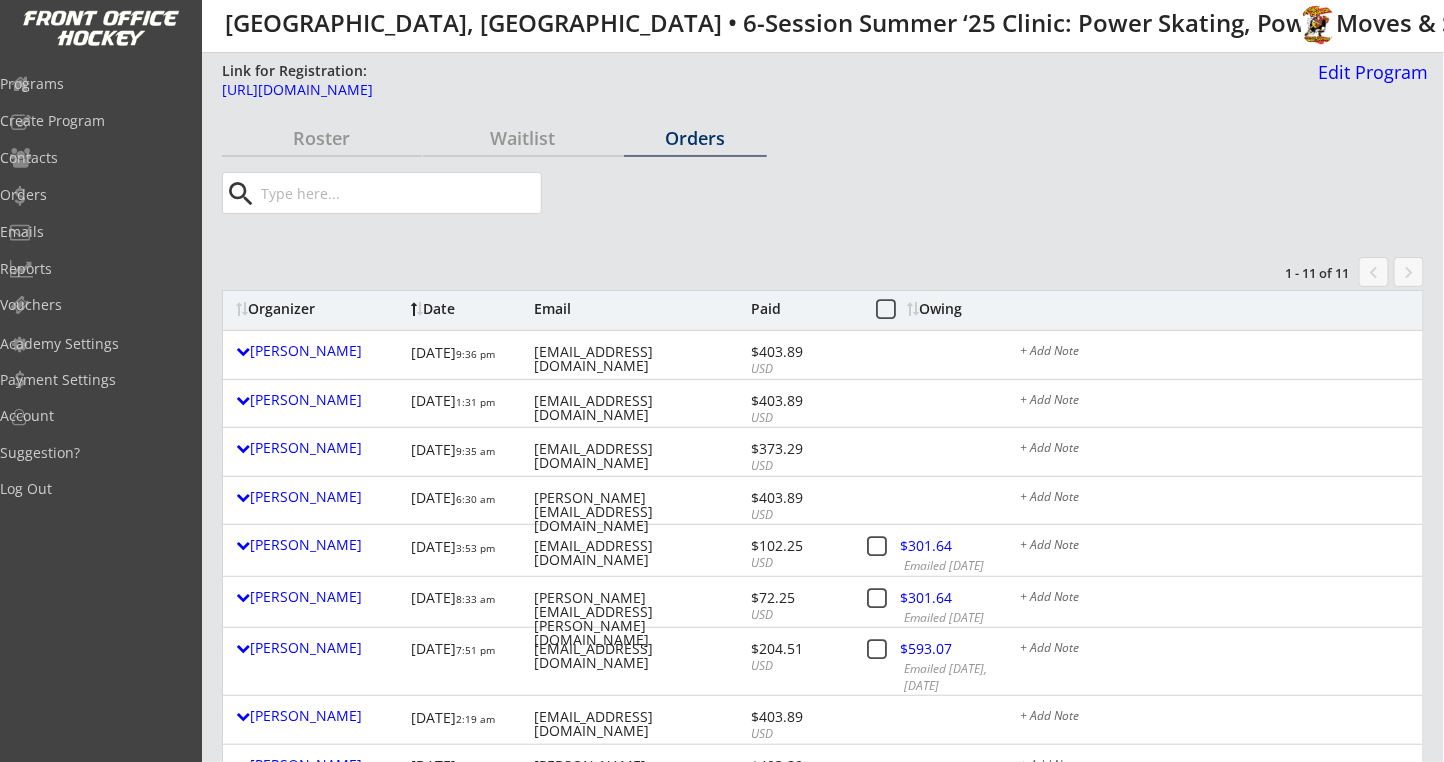 click on "Owing" at bounding box center [946, 309] 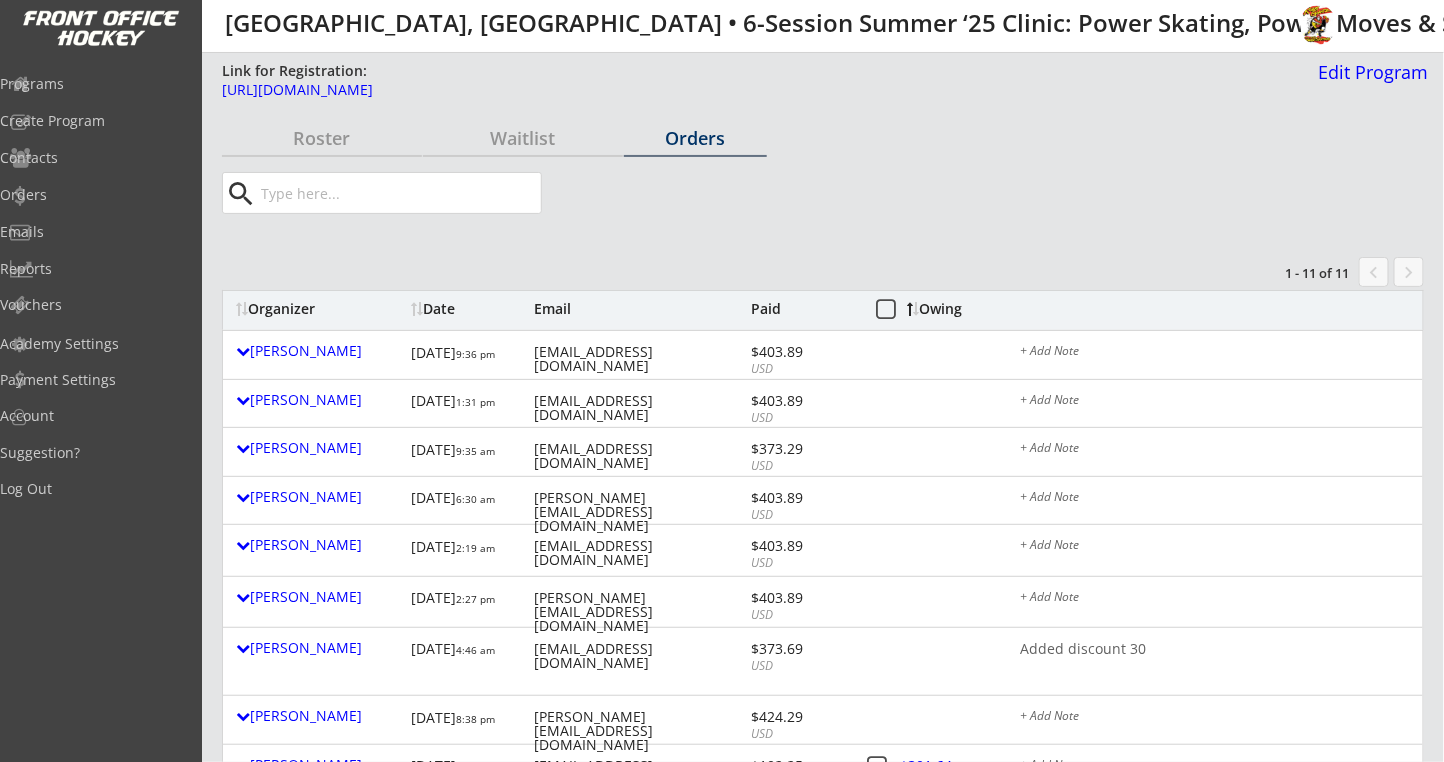 click on "Owing" at bounding box center (946, 309) 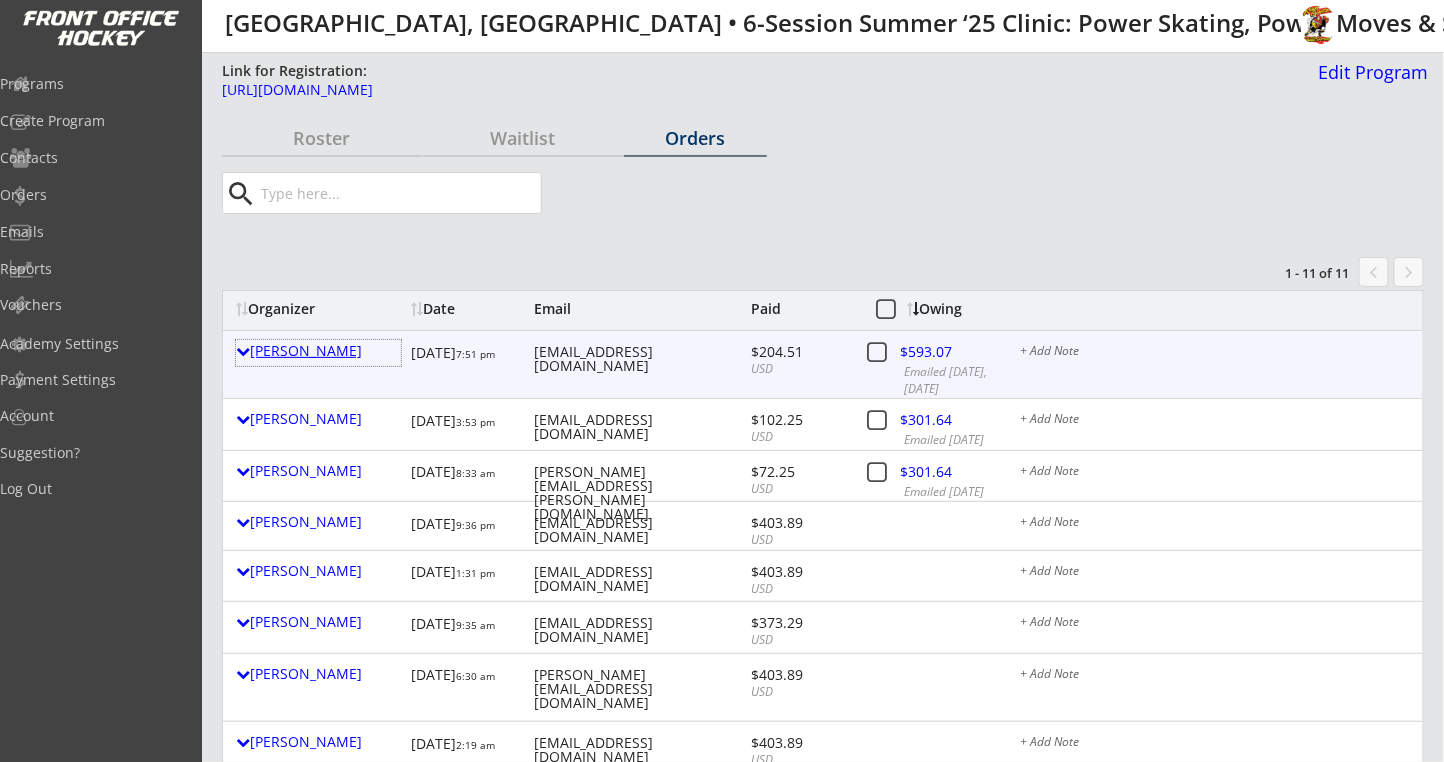 click on "Mark Serlo" at bounding box center [318, 351] 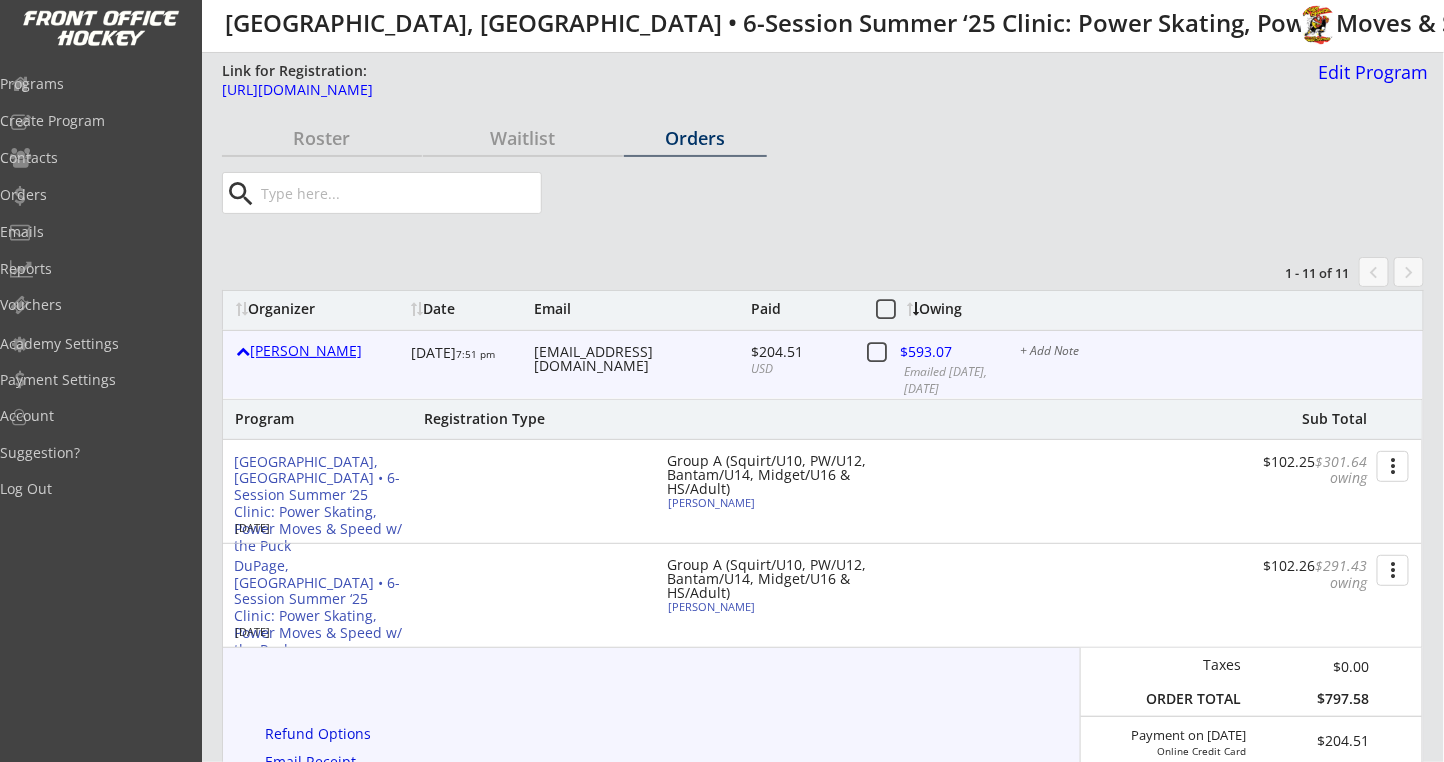 click on "Mark Serlo" at bounding box center (318, 353) 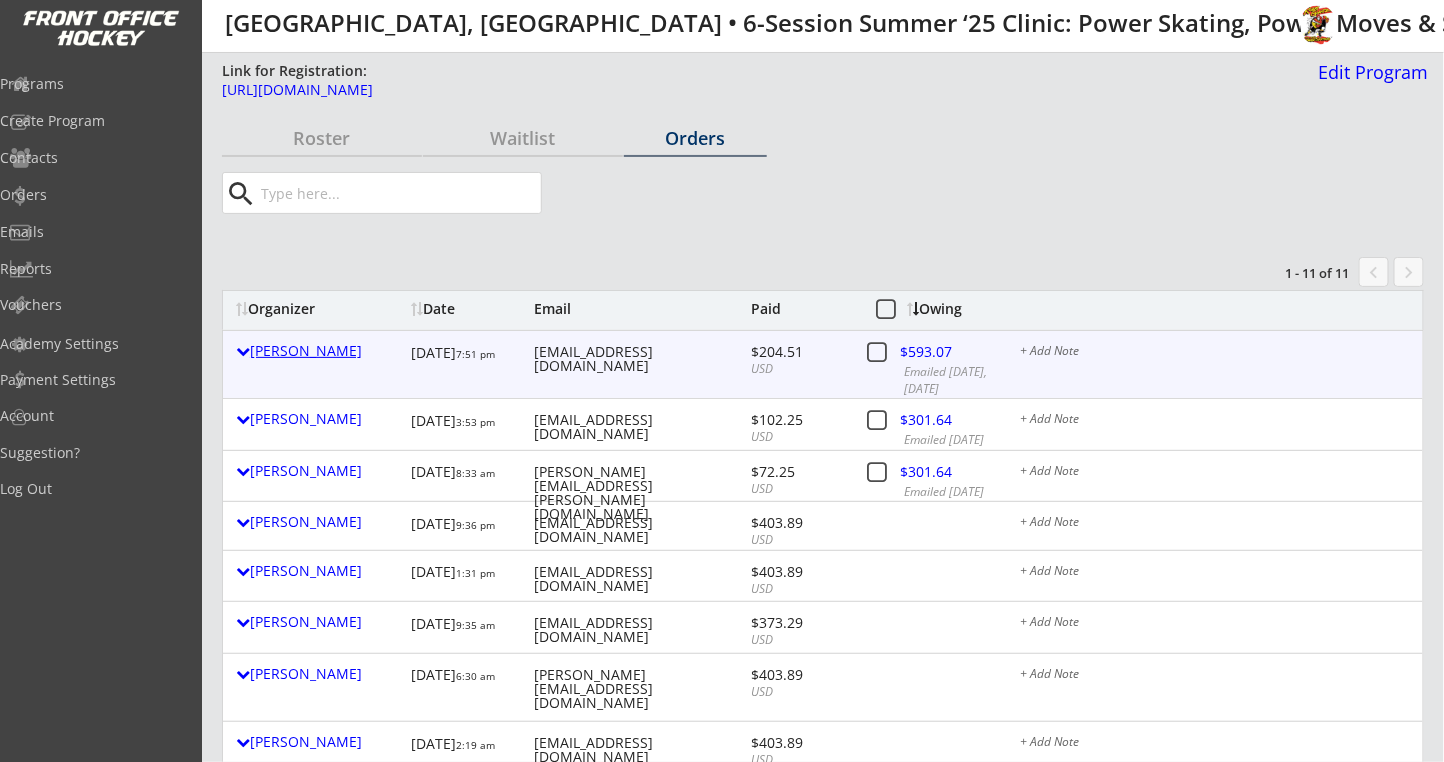 click on "Mark Serlo" at bounding box center [318, 353] 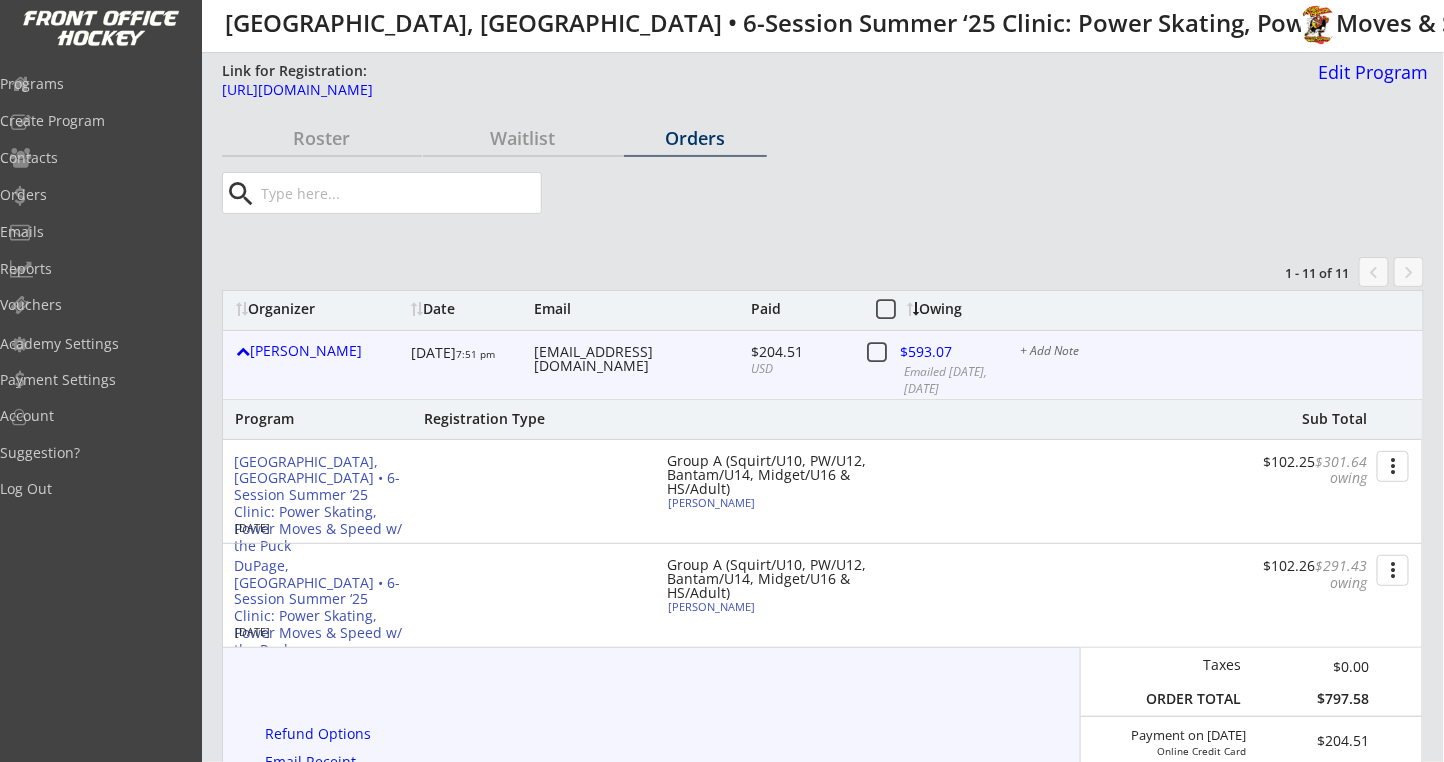 click on "more_vert" at bounding box center [1393, 466] 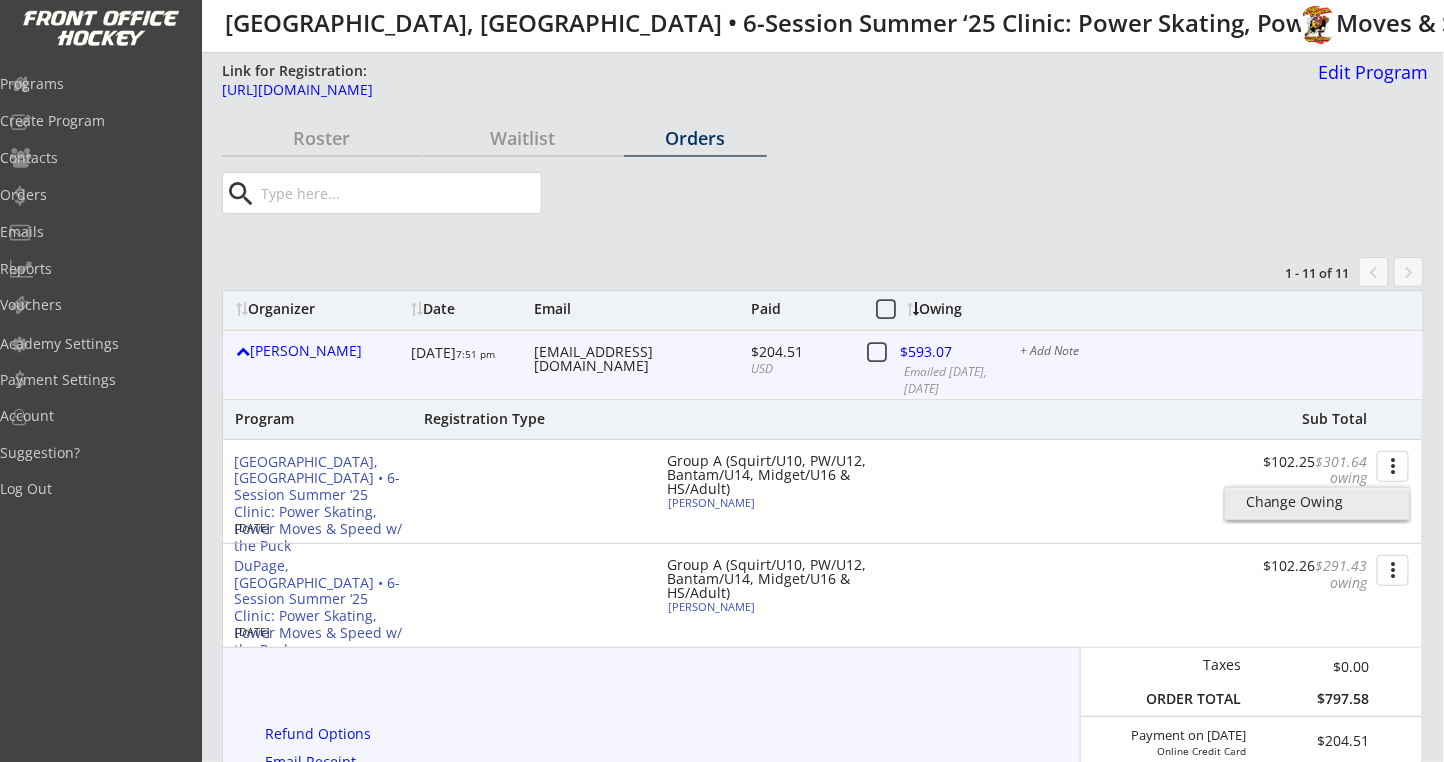 click on "Change Owing" at bounding box center (1317, 504) 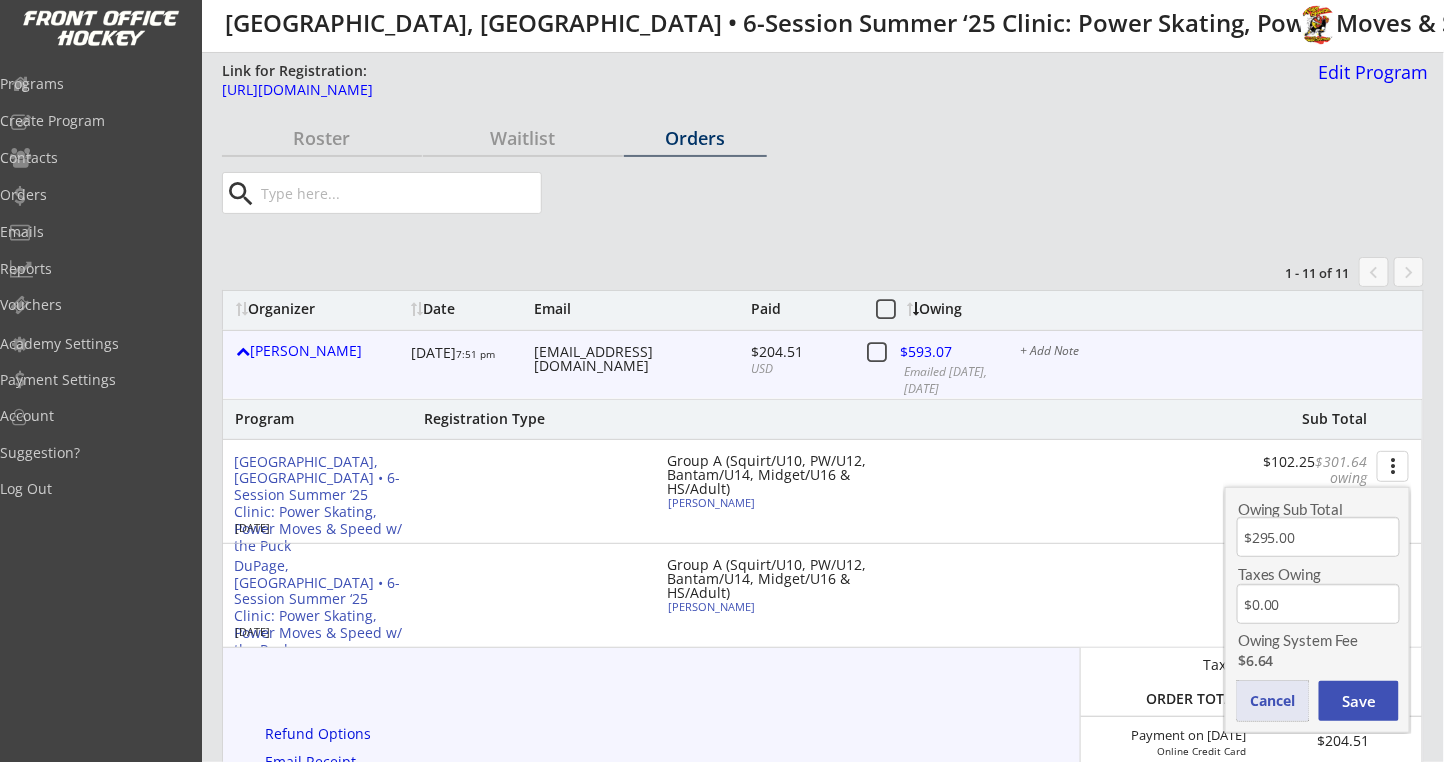 click on "Cancel" at bounding box center (1273, 701) 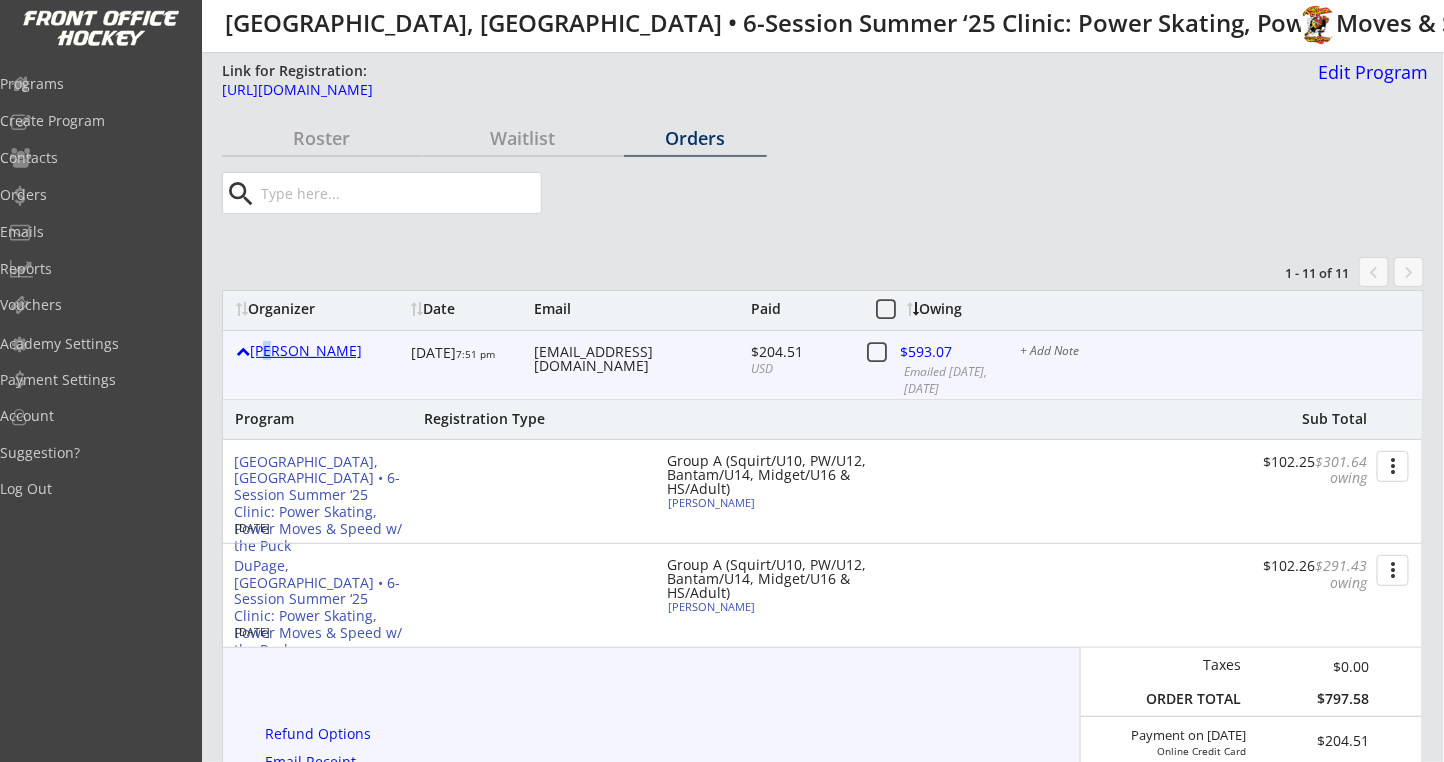 click on "Mark Serlo" at bounding box center [318, 351] 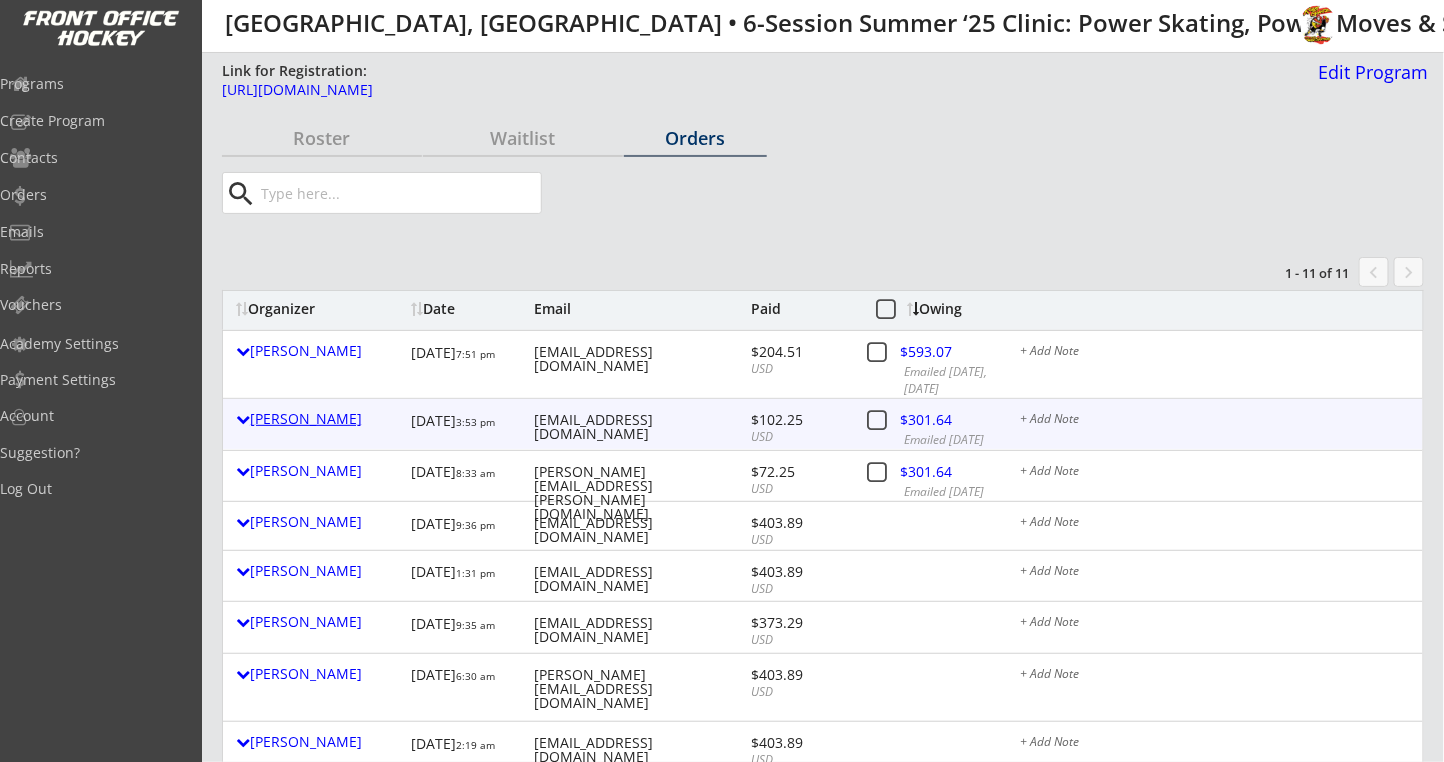 click on "Vincent Pasquinelli" at bounding box center (318, 419) 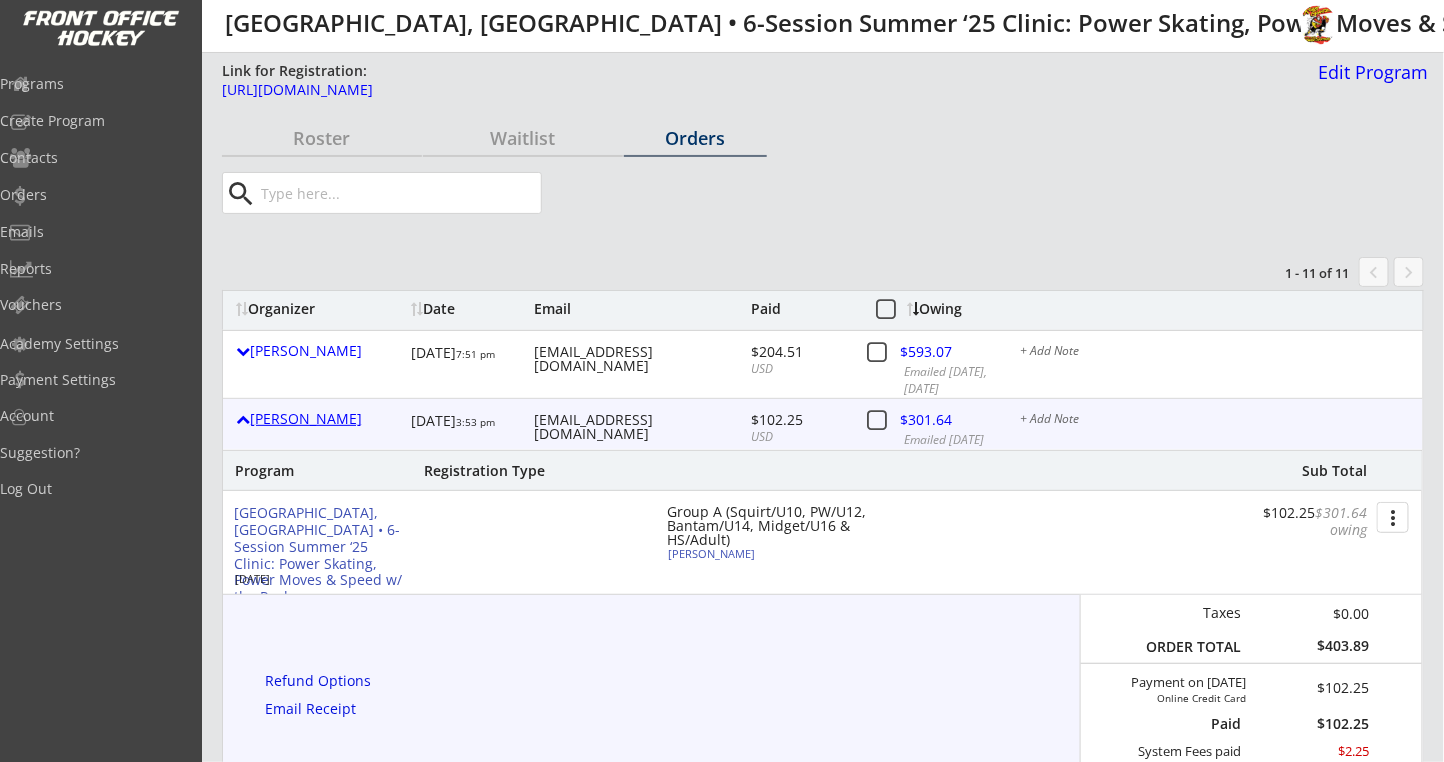 click on "Vincent Pasquinelli" at bounding box center (318, 419) 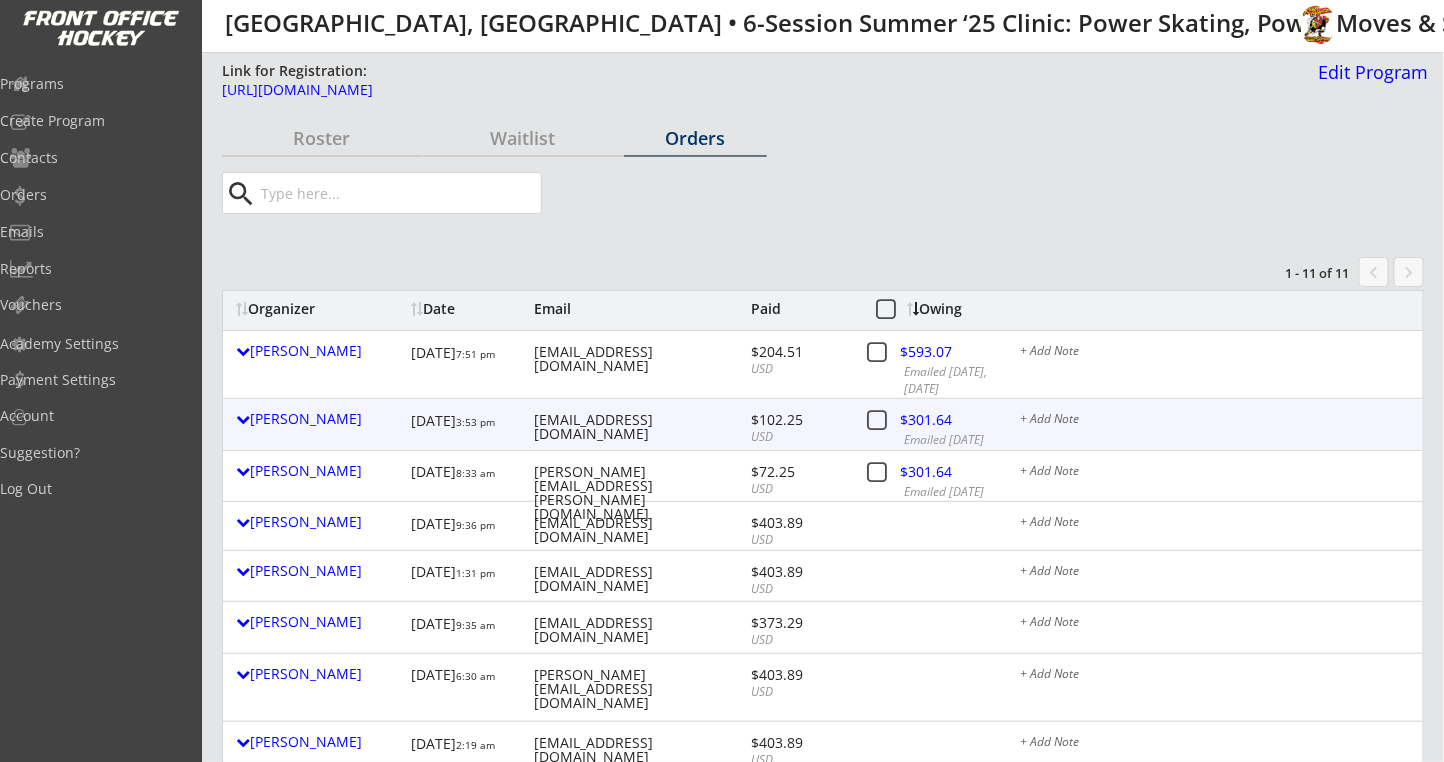 click at bounding box center (942, 423) 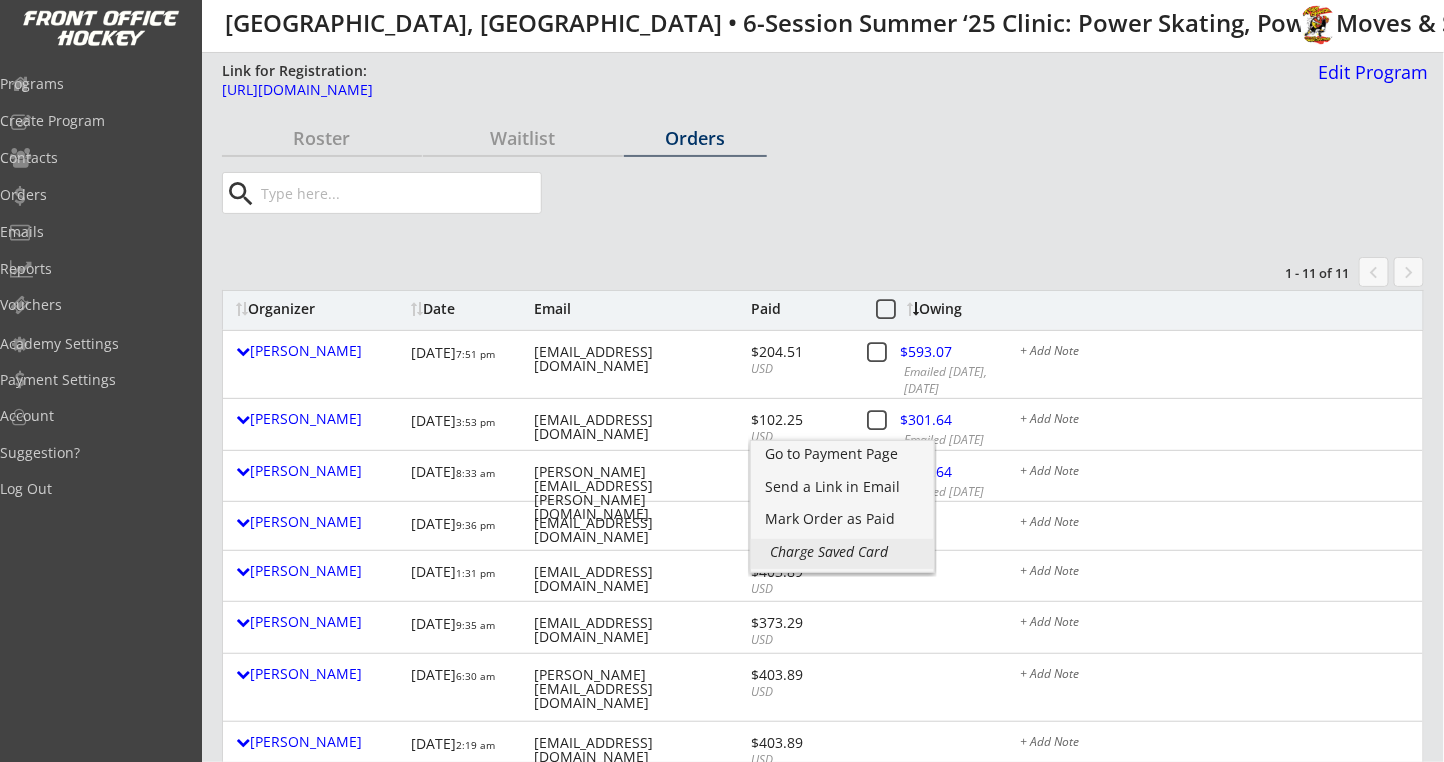 click on "Charge Saved Card" at bounding box center (842, 552) 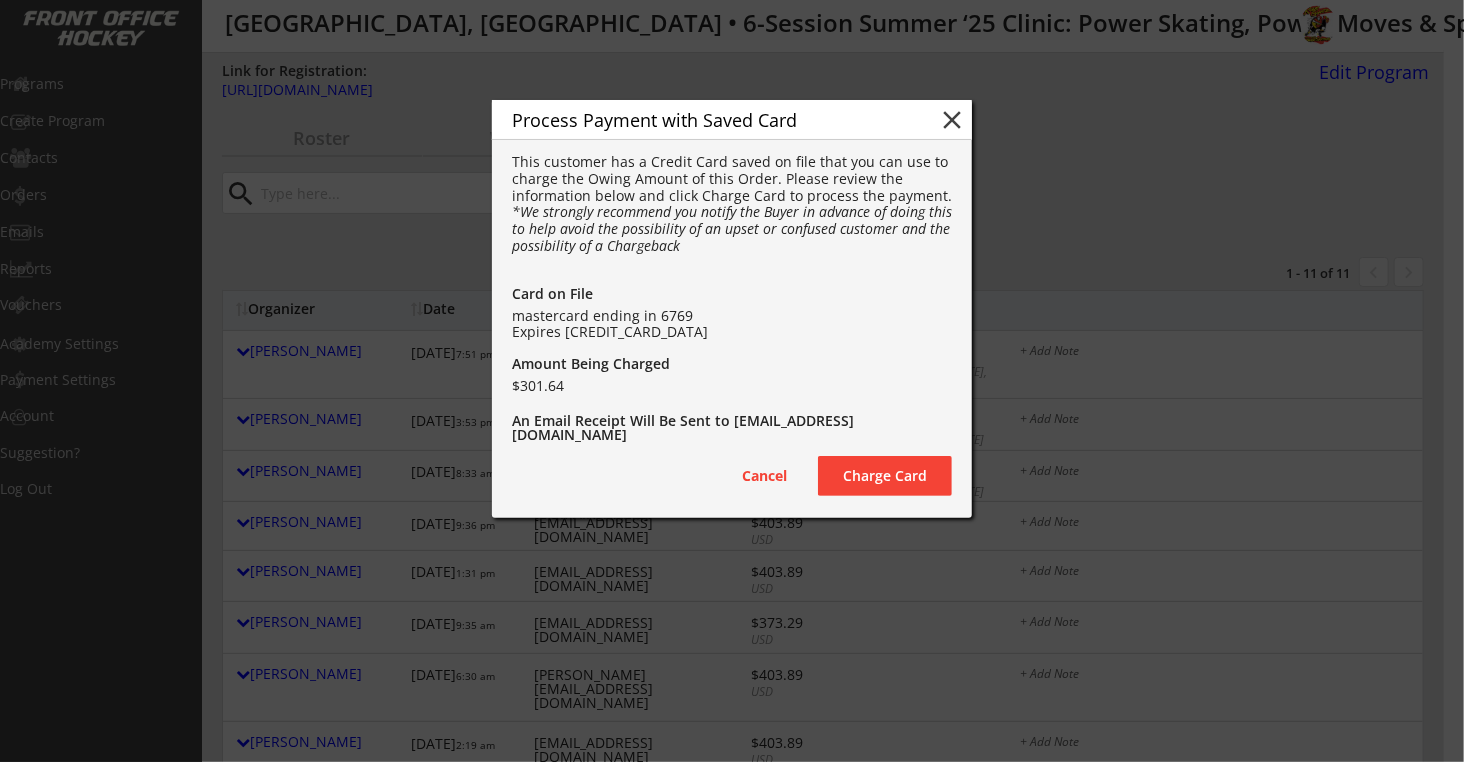 click on "Charge Card" at bounding box center [885, 476] 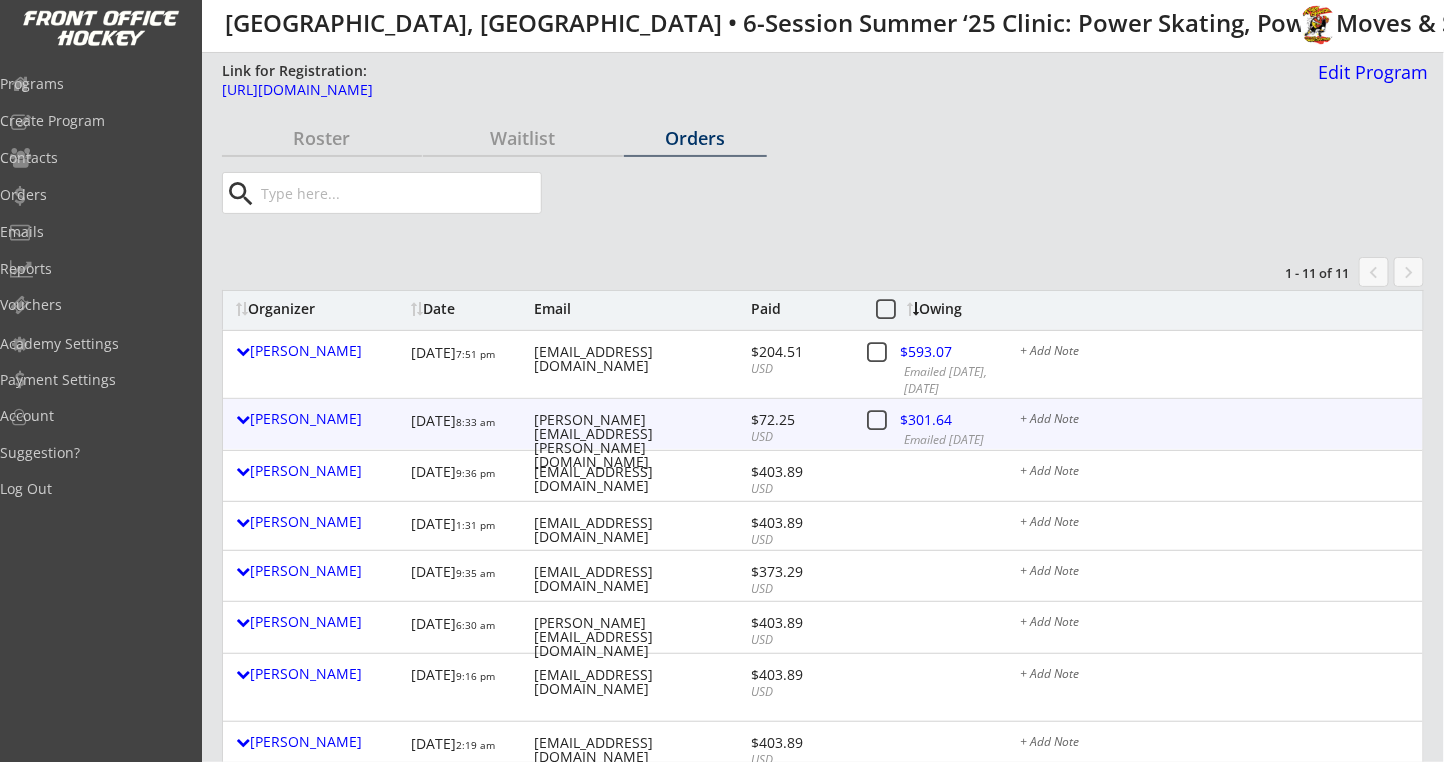click at bounding box center [942, 423] 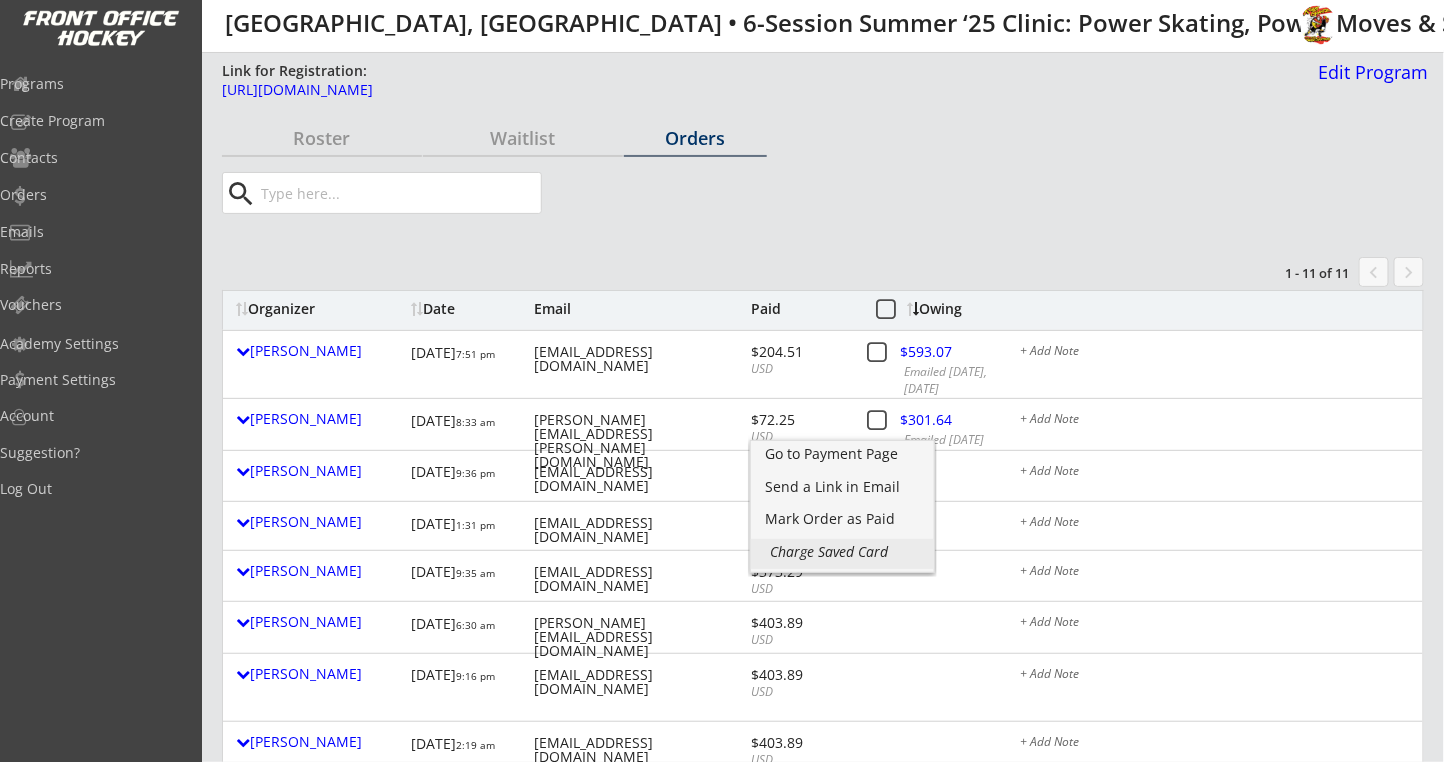 click on "Charge Saved Card" at bounding box center (842, 552) 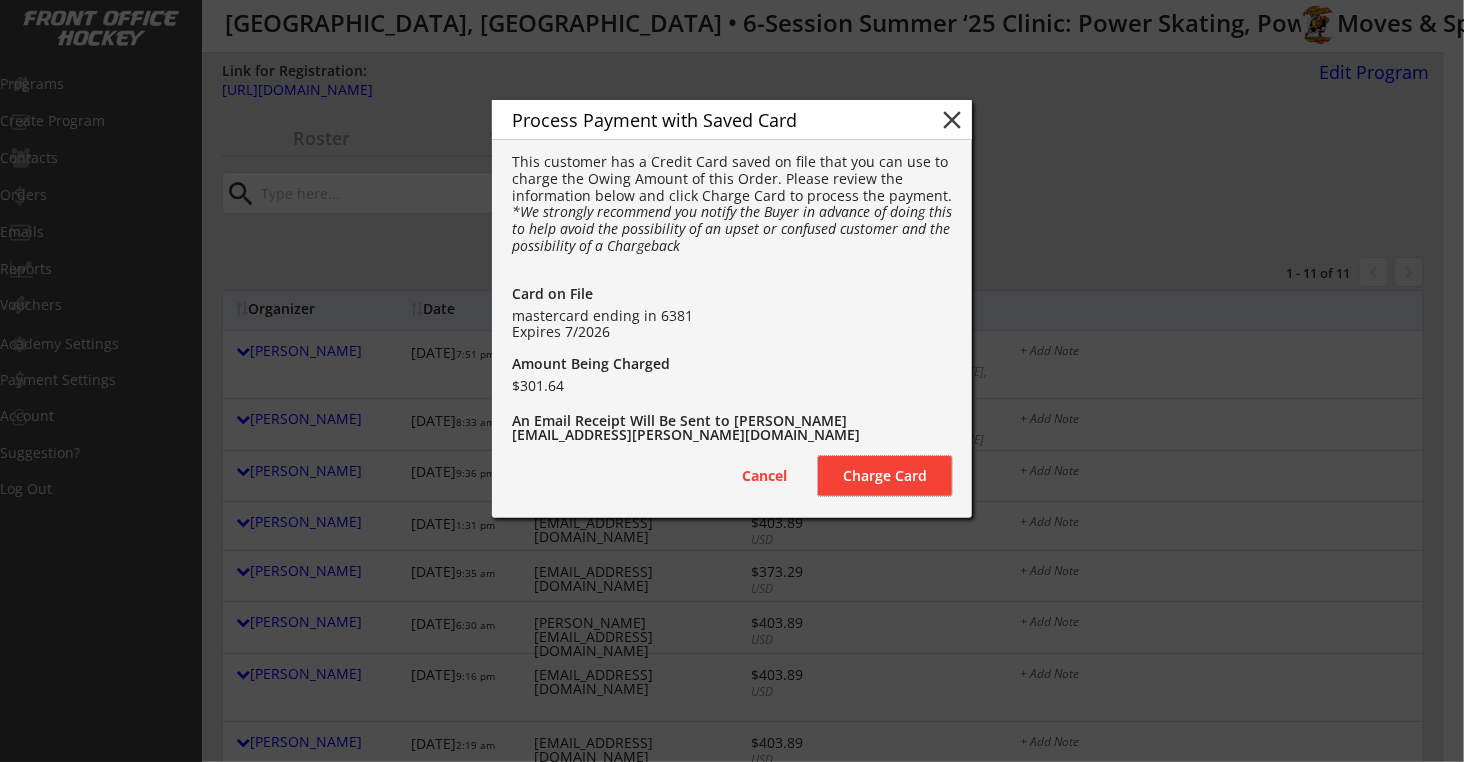 click on "Charge Card" at bounding box center [885, 476] 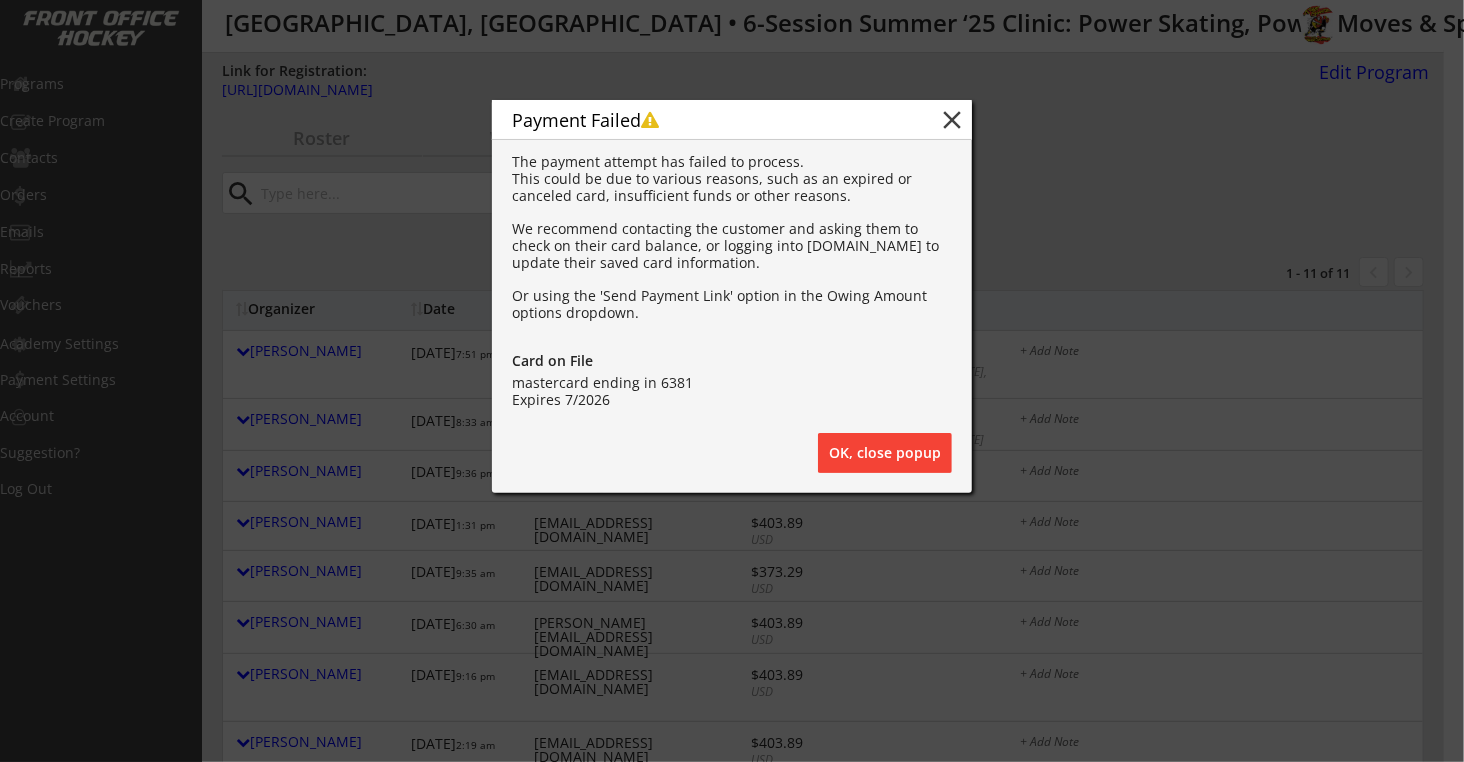 click on "OK, close popup" at bounding box center (885, 453) 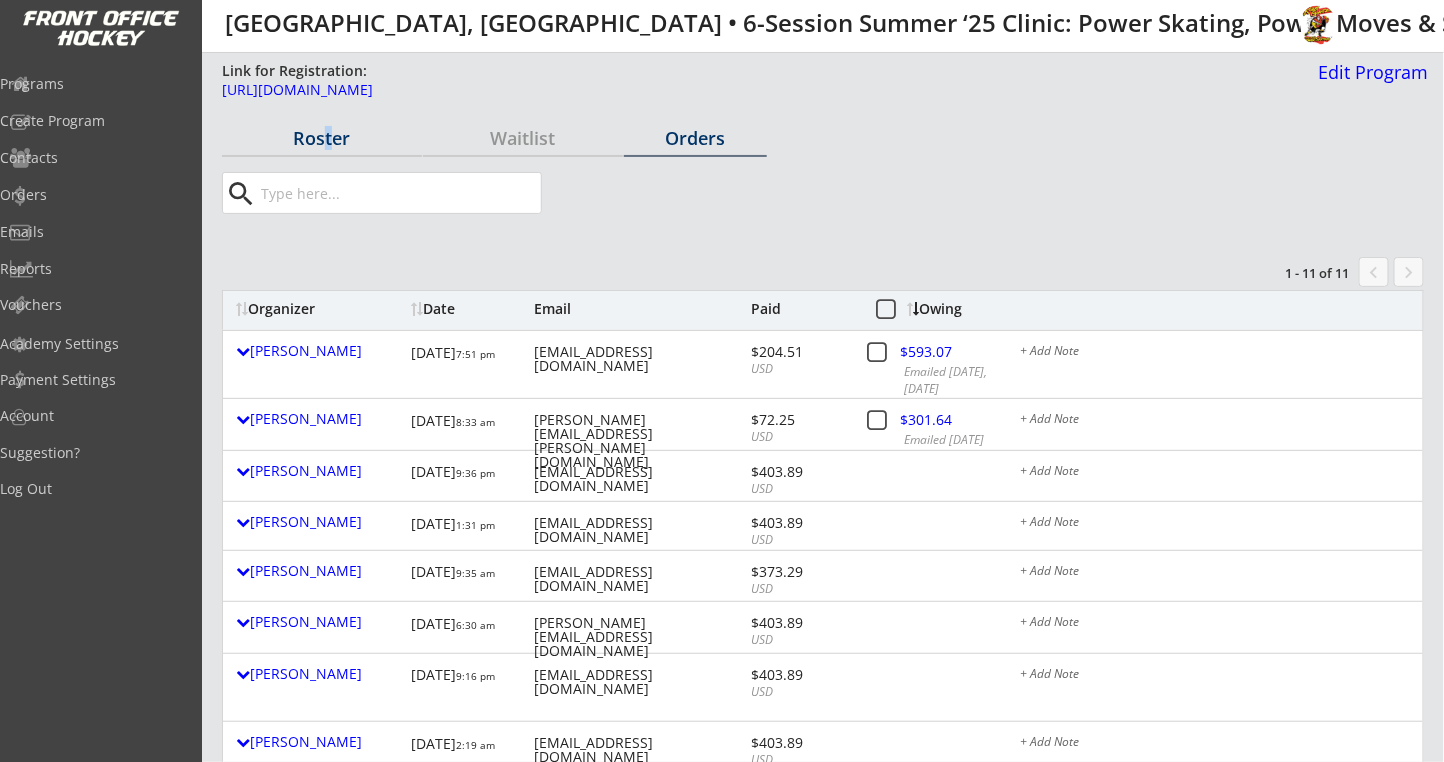 click on "Roster" at bounding box center (322, 138) 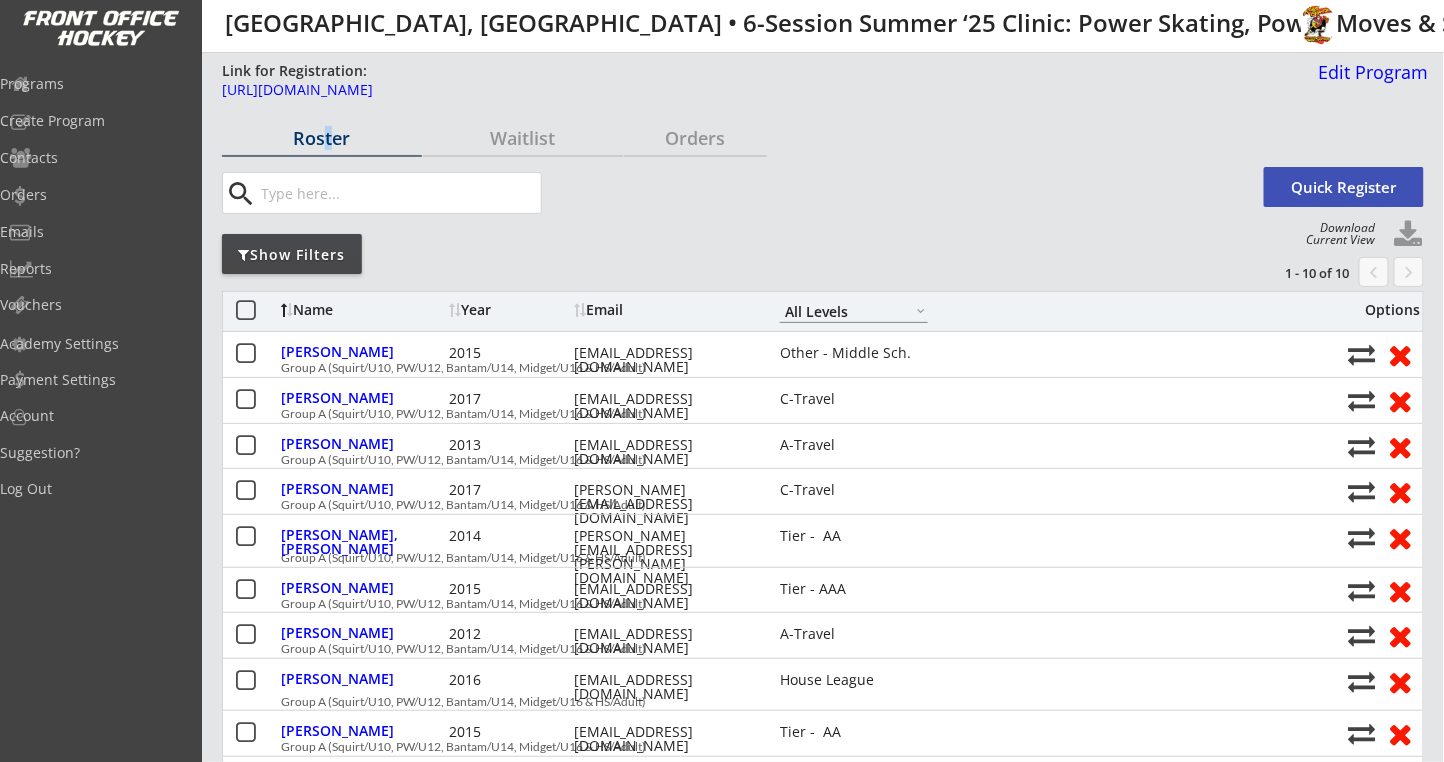 click at bounding box center [1409, 235] 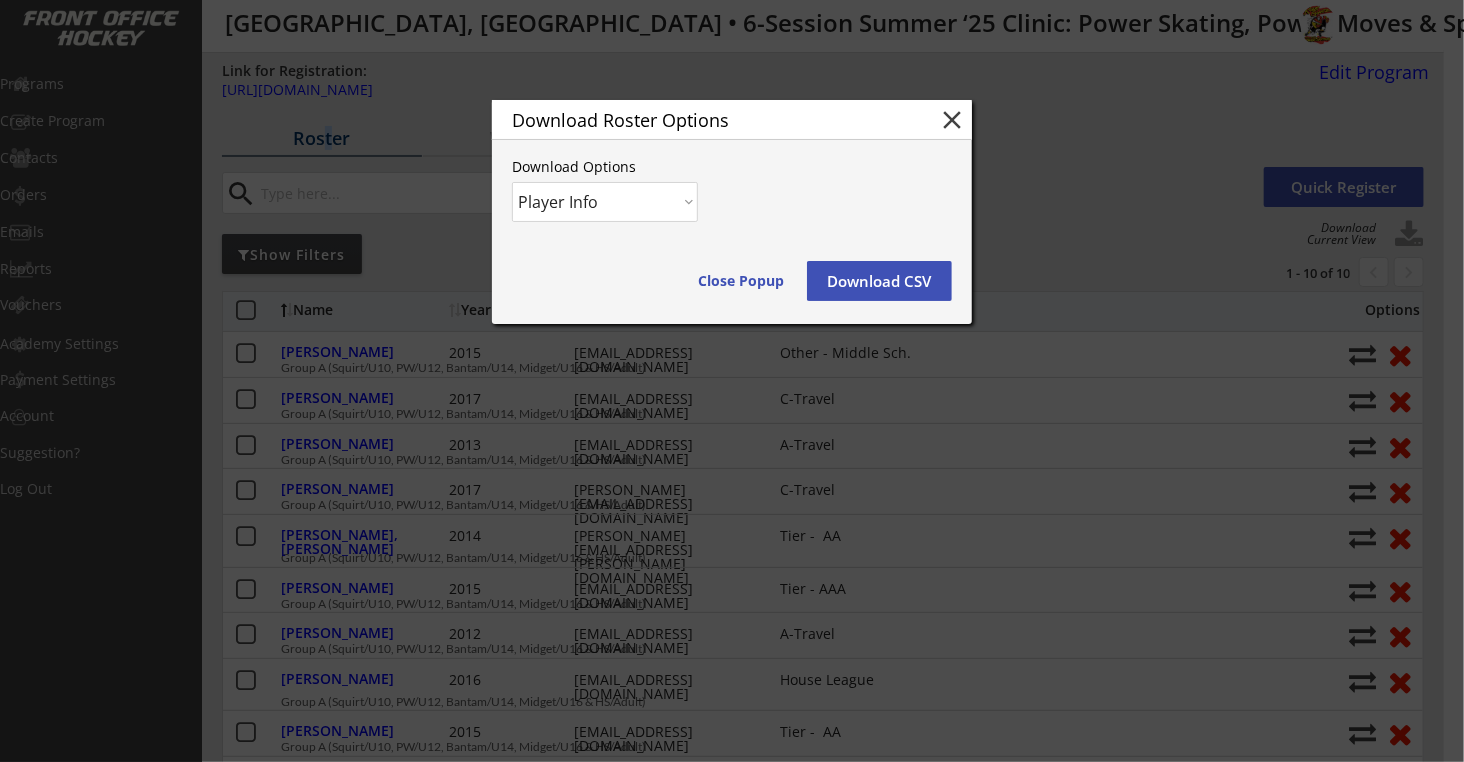click on "Player Info Player and Order Info" at bounding box center (605, 202) 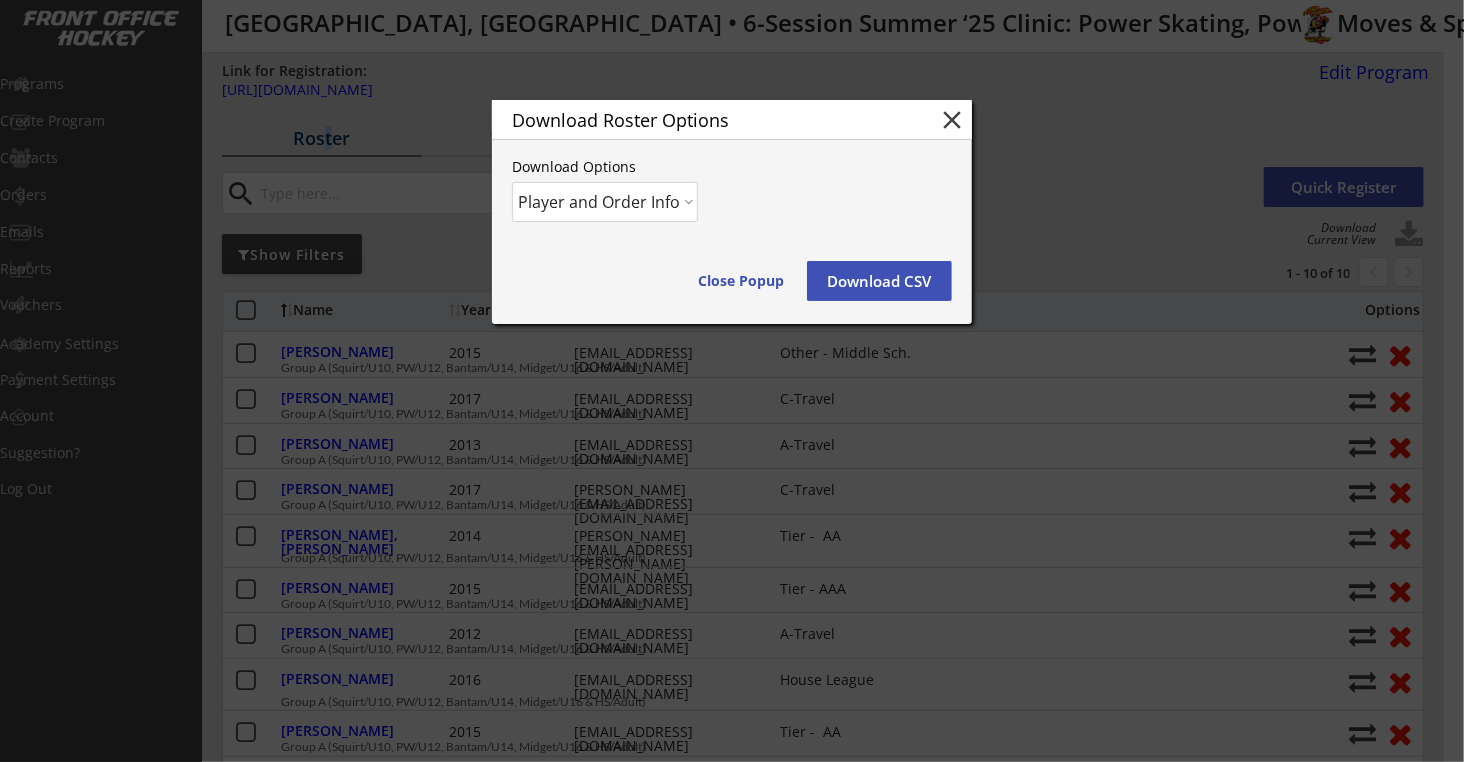 click on "Player Info Player and Order Info" at bounding box center [605, 202] 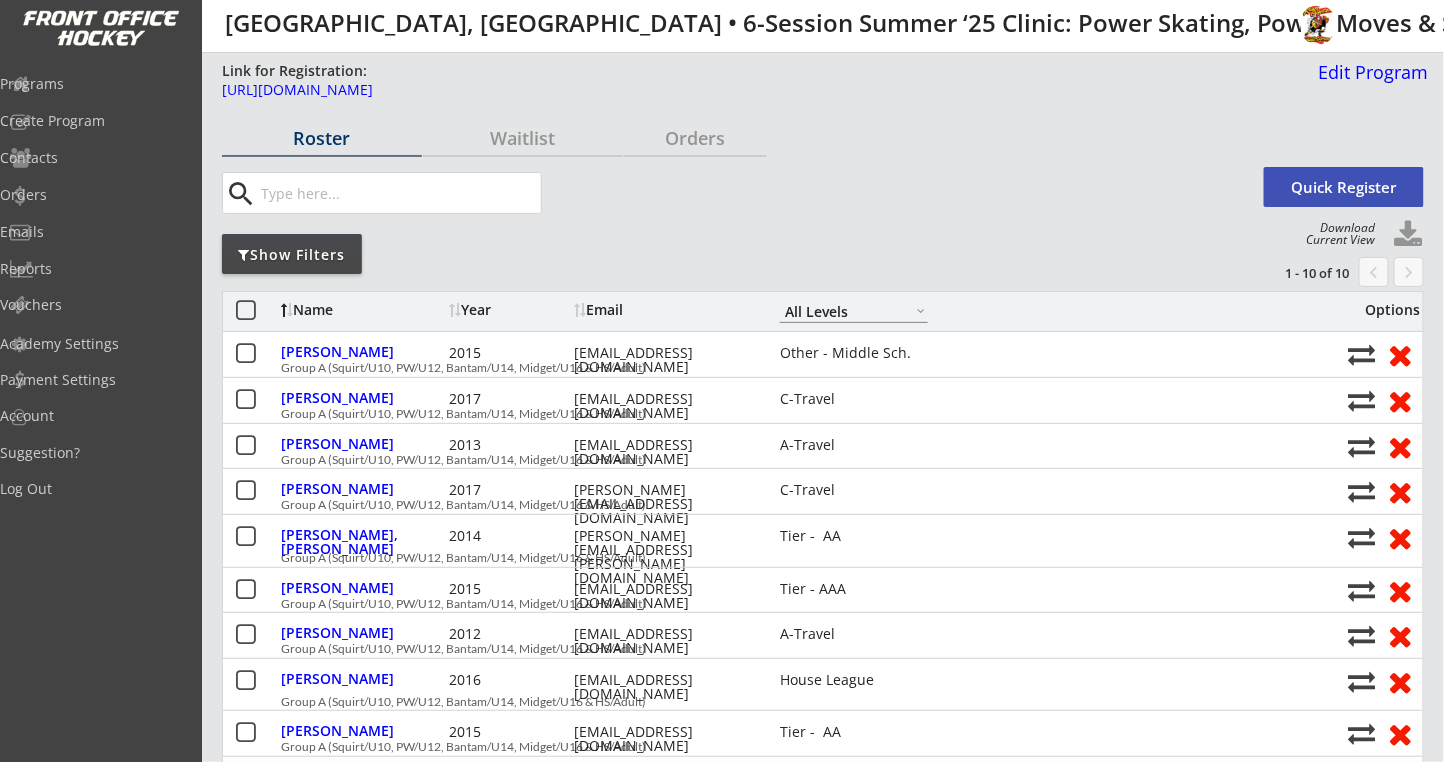 click on "Roster Waitlist Orders search Quick Register Download
Current View   Show Filters 1 - 10 of 10 chevron_left keyboard_arrow_right  Name  Year  Email A-Travel B-Travel C-Travel Tier -  AA Tier - AAA House League Girls - Travel Girls - House High Sch. JV High Sch. Varsity Adult Novice Adult Intermediate Adult Advanced Other - House Other - Travel Other - Middle Sch. All Levels Options     [PERSON_NAME] 2015 [EMAIL_ADDRESS][DOMAIN_NAME] Other - Middle Sch. Group A (Squirt/U10, PW/U12, Bantam/U14, Midget/U16 & HS/Adult)  [PERSON_NAME] 2017 [EMAIL_ADDRESS][DOMAIN_NAME] C-Travel Group A (Squirt/U10, PW/U12, Bantam/U14, Midget/U16 & HS/Adult)  [PERSON_NAME] 2013 [EMAIL_ADDRESS][DOMAIN_NAME] A-Travel Group A (Squirt/U10, PW/U12, Bantam/U14, Midget/U16 & HS/Adult)  [PERSON_NAME] 2017 [PERSON_NAME][EMAIL_ADDRESS][DOMAIN_NAME] C-Travel Group A (Squirt/U10, PW/U12, Bantam/U14, Midget/U16 & HS/Adult)  [PERSON_NAME], [PERSON_NAME] 2014 [PERSON_NAME][EMAIL_ADDRESS][PERSON_NAME][DOMAIN_NAME] Tier -  AA Group A (Squirt/U10, PW/U12, Bantam/U14, Midget/U16 & HS/Adult)  [PERSON_NAME] 2015 [EMAIL_ADDRESS][DOMAIN_NAME] 2012" at bounding box center [823, 4147] 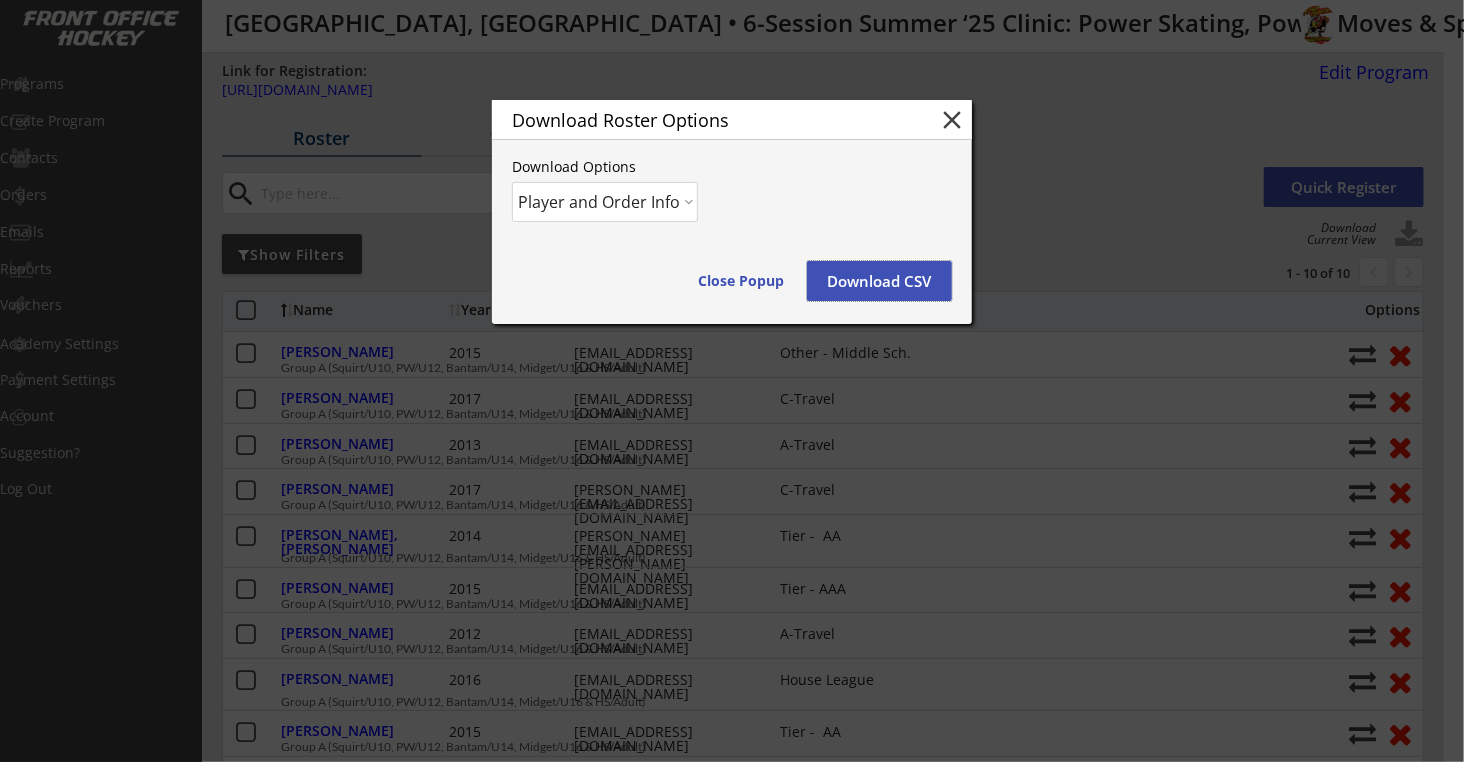 click on "Download CSV" at bounding box center [879, 281] 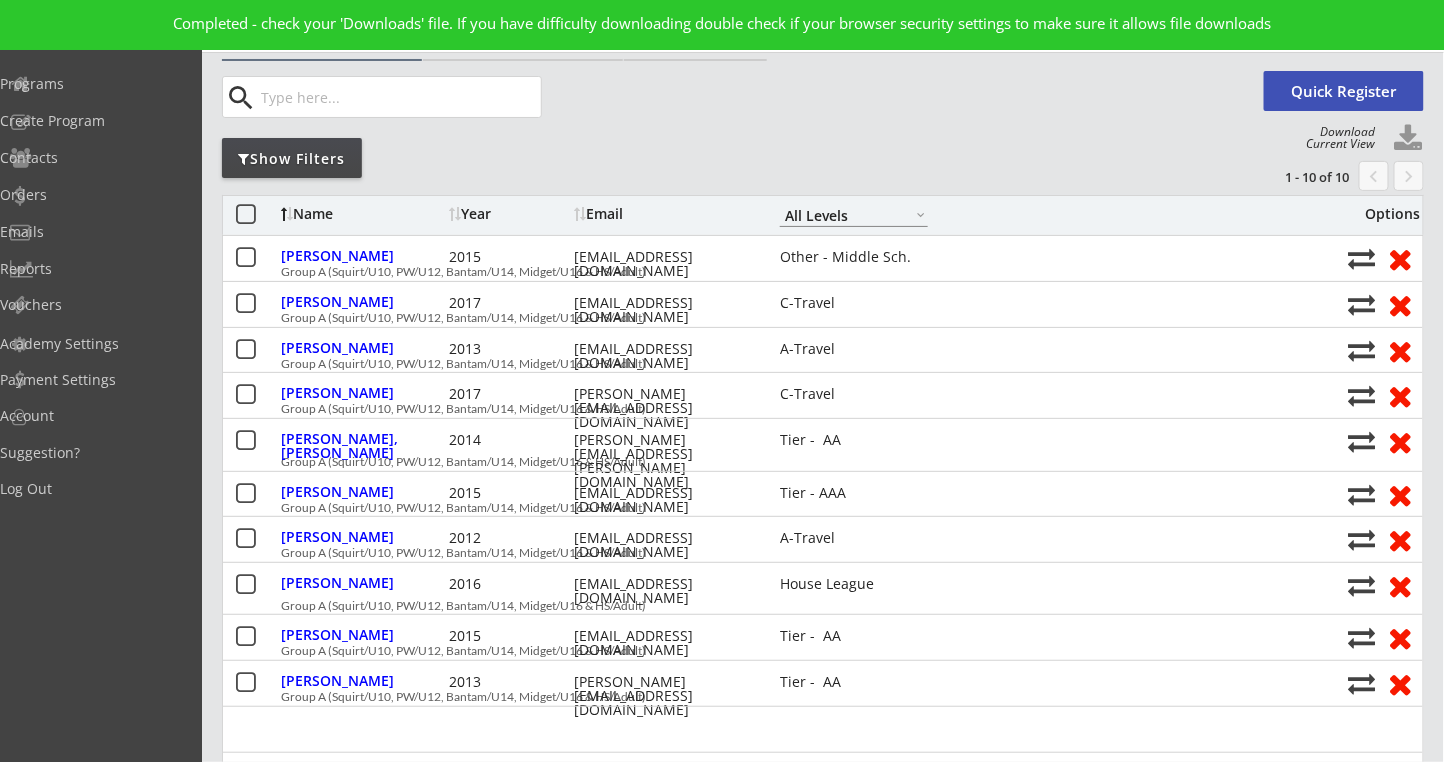 scroll, scrollTop: 133, scrollLeft: 0, axis: vertical 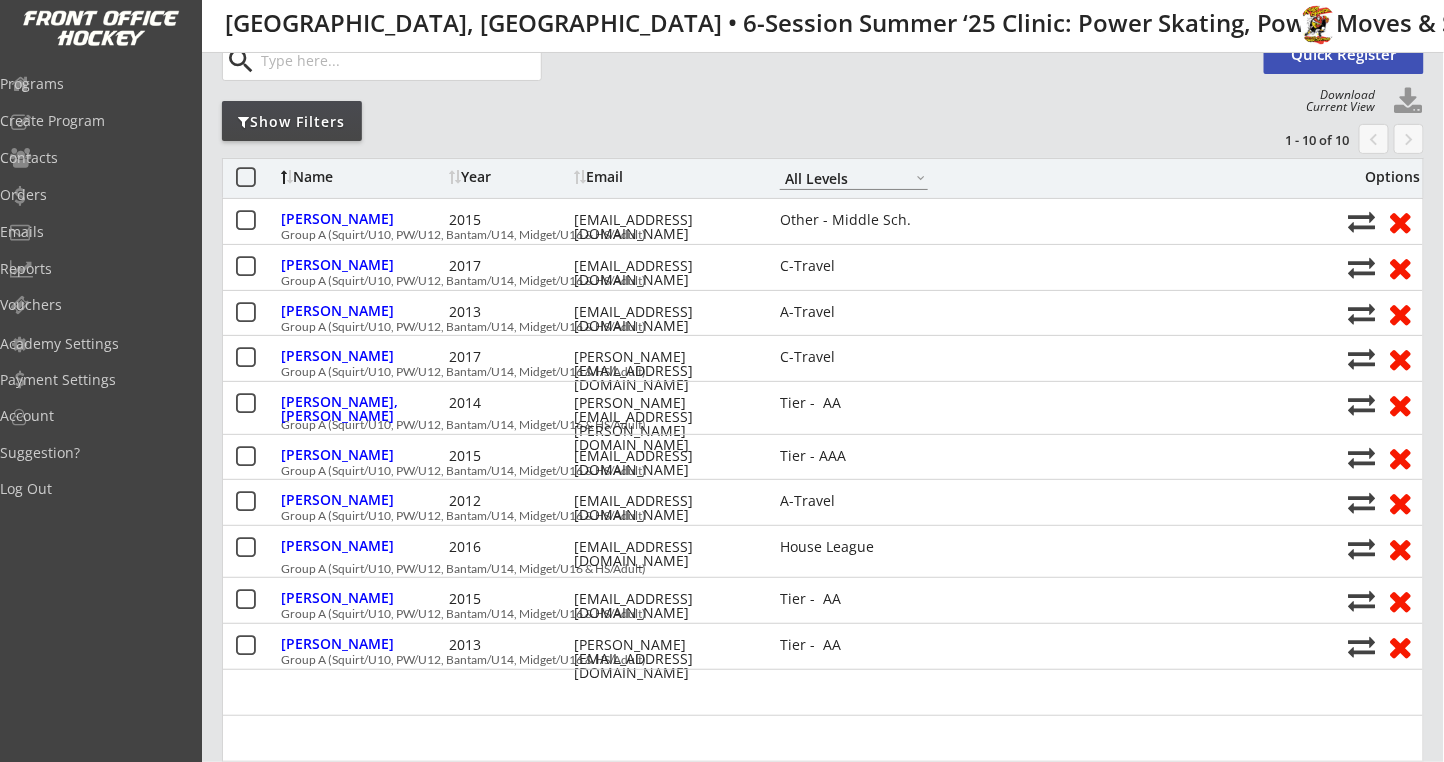 click on "Roster Waitlist Orders search Quick Register Download
Current View   Show Filters 1 - 10 of 10 chevron_left keyboard_arrow_right  Name  Year  Email A-Travel B-Travel C-Travel Tier -  AA Tier - AAA House League Girls - Travel Girls - House High Sch. JV High Sch. Varsity Adult Novice Adult Intermediate Adult Advanced Other - House Other - Travel Other - Middle Sch. All Levels Options     [PERSON_NAME] 2015 [EMAIL_ADDRESS][DOMAIN_NAME] Other - Middle Sch. Group A (Squirt/U10, PW/U12, Bantam/U14, Midget/U16 & HS/Adult)  [PERSON_NAME] 2017 [EMAIL_ADDRESS][DOMAIN_NAME] C-Travel Group A (Squirt/U10, PW/U12, Bantam/U14, Midget/U16 & HS/Adult)  [PERSON_NAME] 2013 [EMAIL_ADDRESS][DOMAIN_NAME] A-Travel Group A (Squirt/U10, PW/U12, Bantam/U14, Midget/U16 & HS/Adult)  [PERSON_NAME] 2017 [PERSON_NAME][EMAIL_ADDRESS][DOMAIN_NAME] C-Travel Group A (Squirt/U10, PW/U12, Bantam/U14, Midget/U16 & HS/Adult)  [PERSON_NAME], [PERSON_NAME] 2014 [PERSON_NAME][EMAIL_ADDRESS][PERSON_NAME][DOMAIN_NAME] Tier -  AA Group A (Squirt/U10, PW/U12, Bantam/U14, Midget/U16 & HS/Adult)  [PERSON_NAME] 2015 [EMAIL_ADDRESS][DOMAIN_NAME] 2012" at bounding box center [823, 4014] 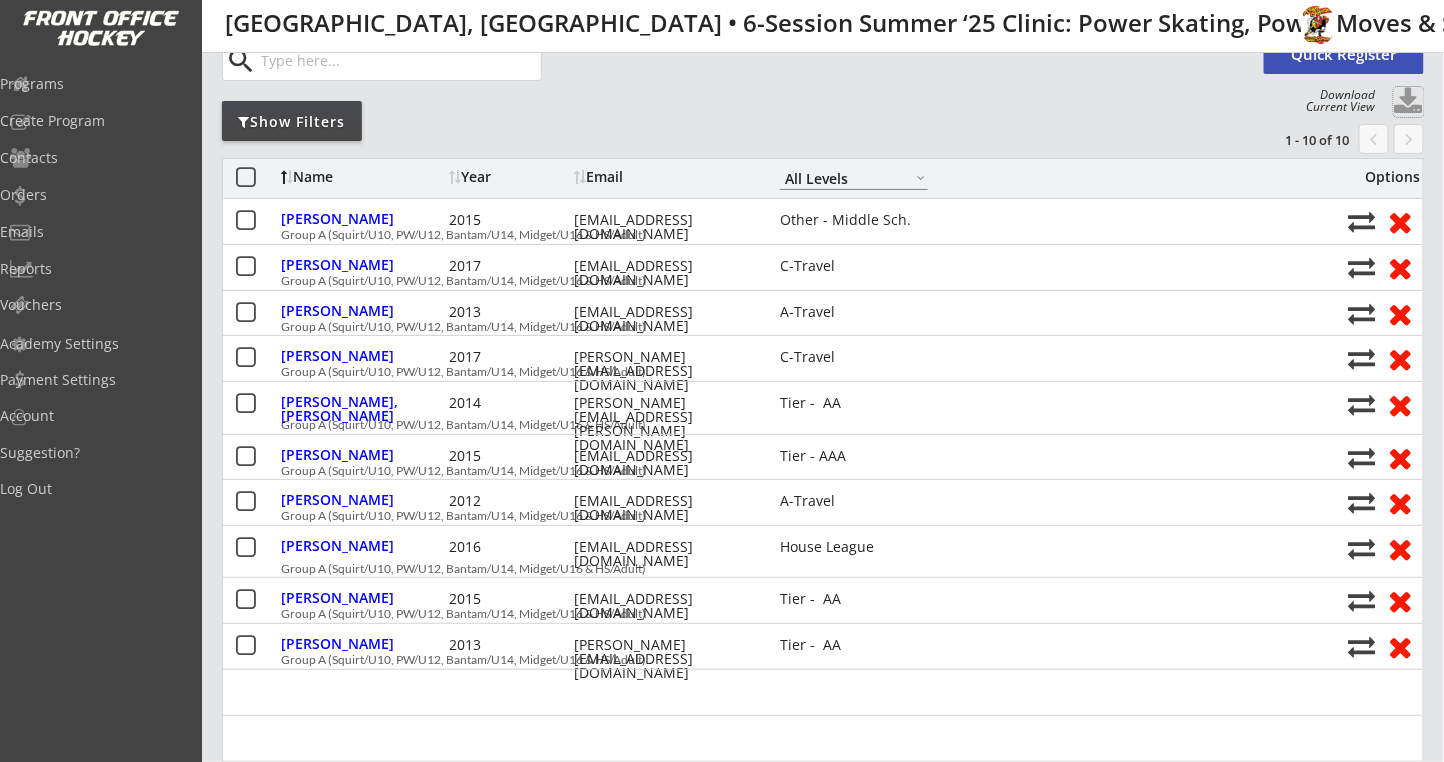 click at bounding box center (1409, 102) 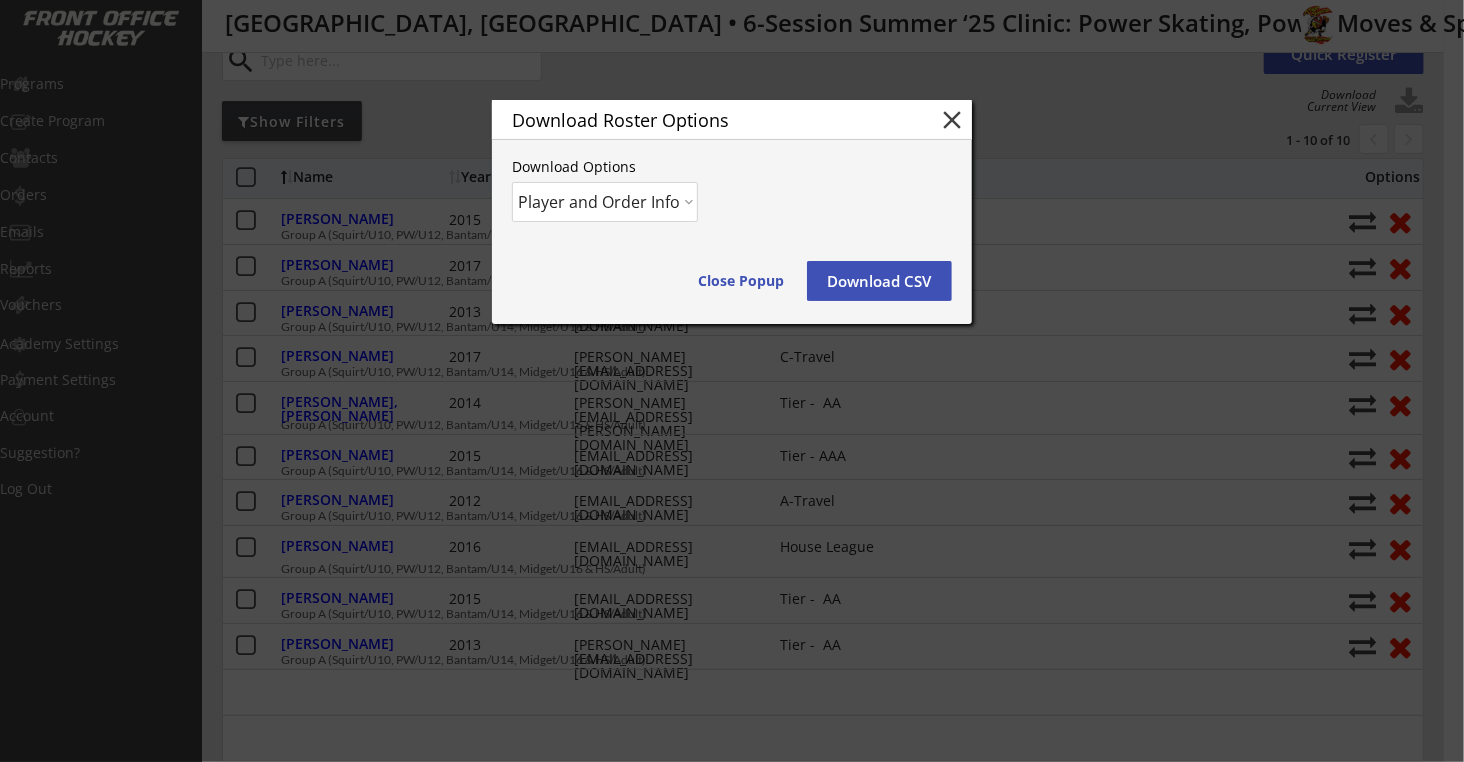 click on "Player Info Player and Order Info" at bounding box center (605, 202) 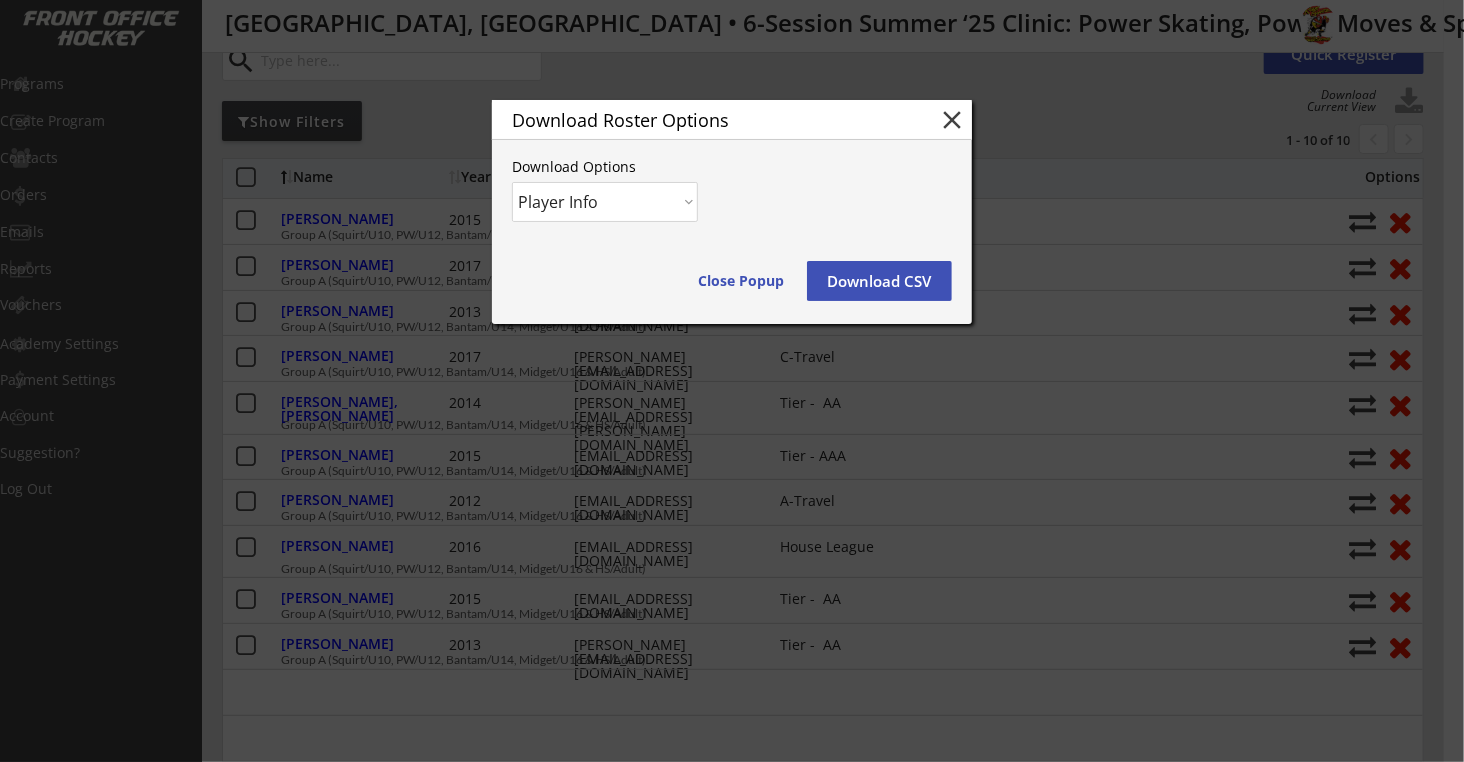 click on "Player Info Player and Order Info" at bounding box center [605, 202] 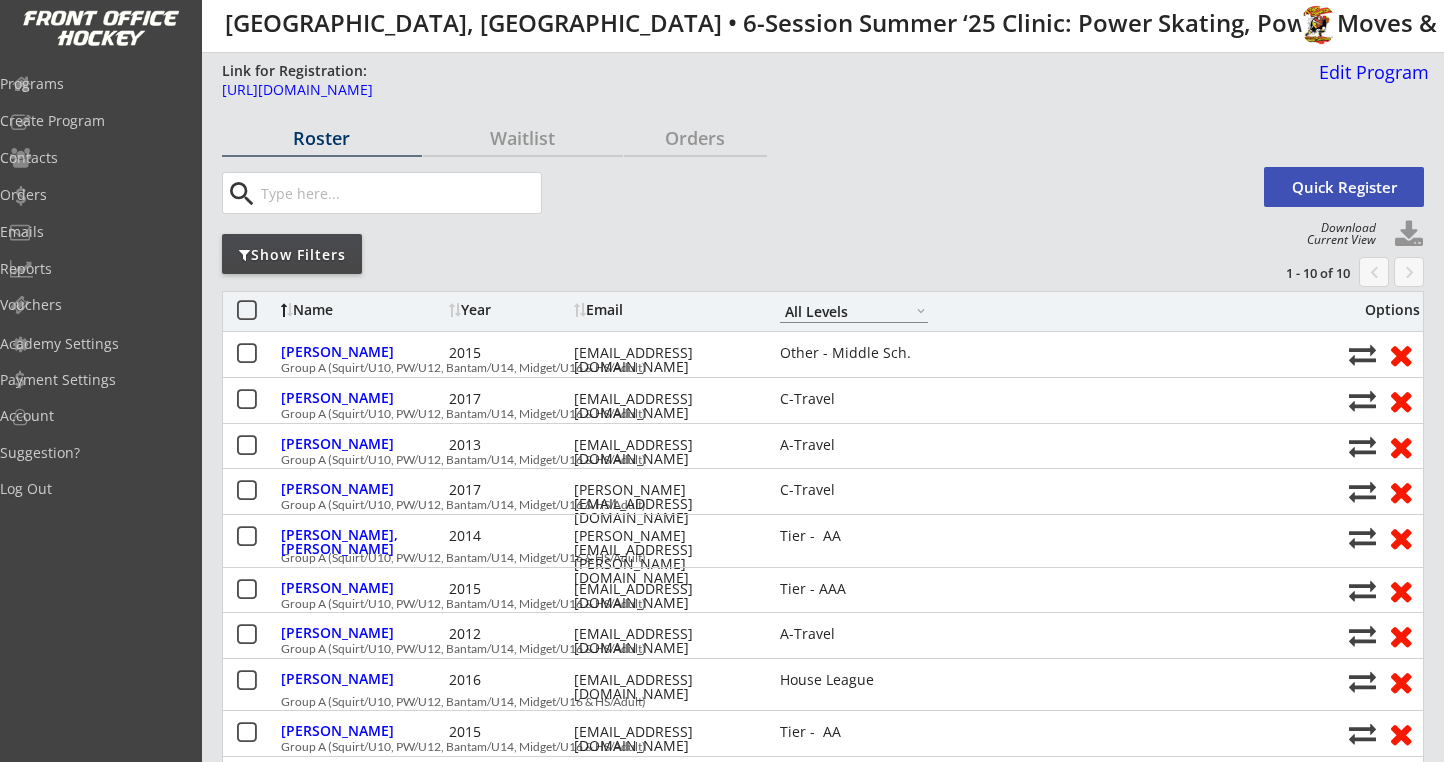select on ""All Levels"" 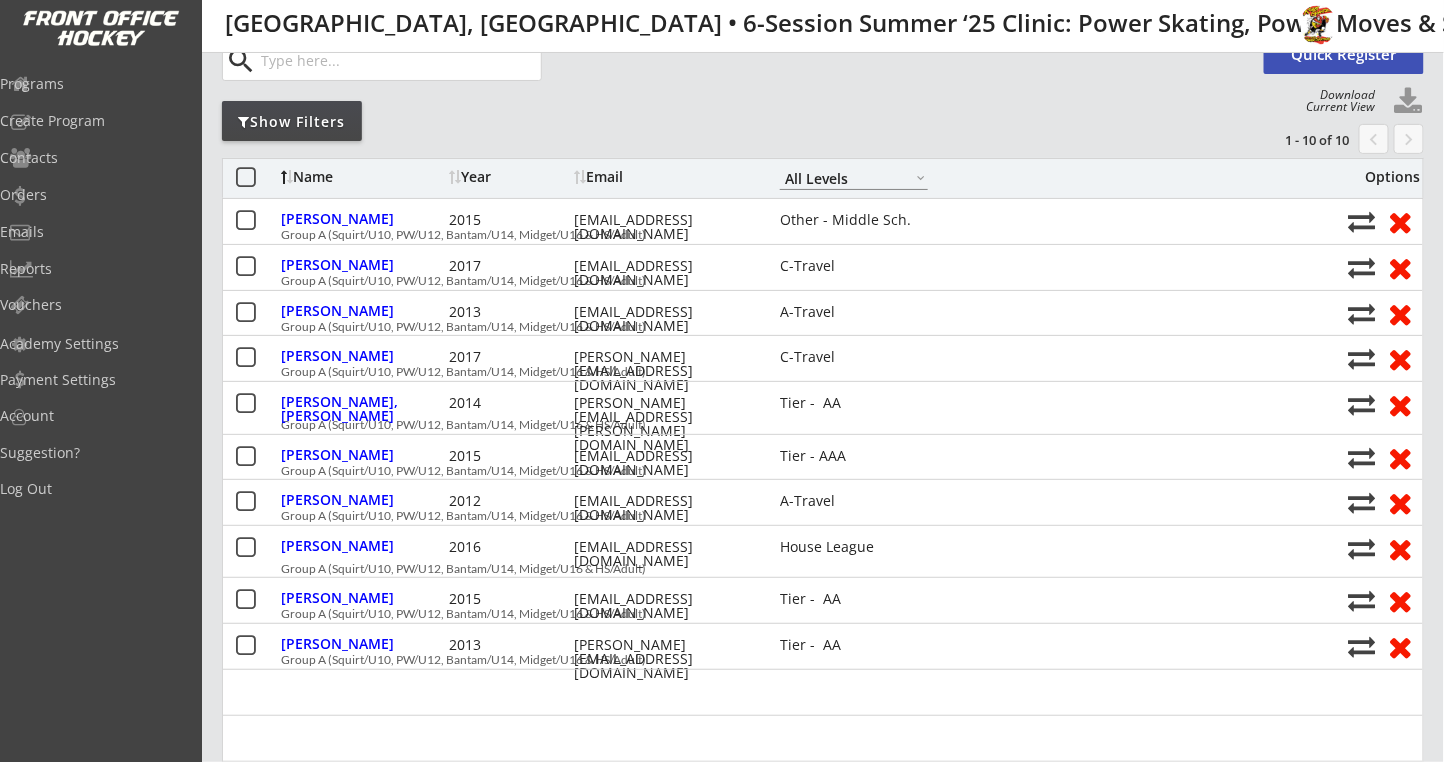 scroll, scrollTop: 0, scrollLeft: 0, axis: both 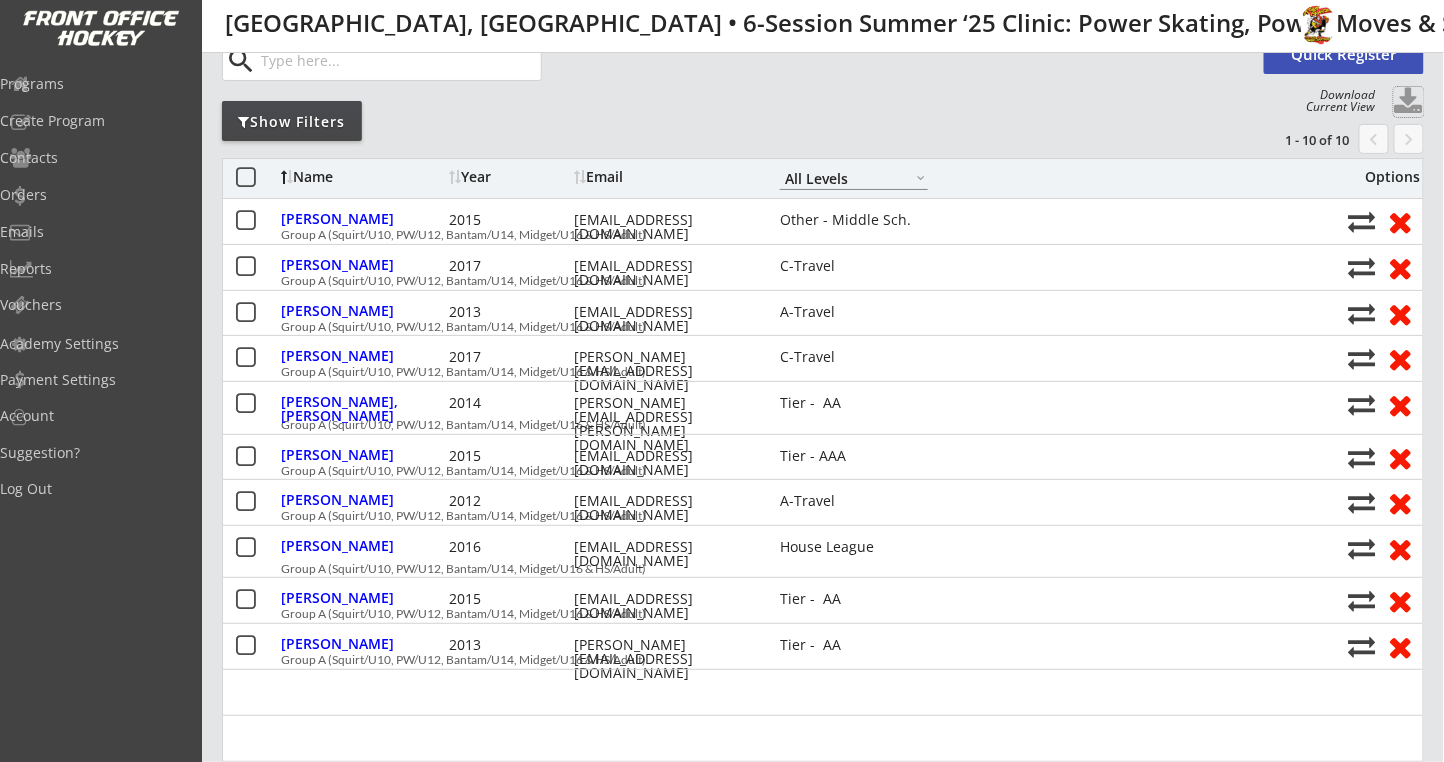 click at bounding box center [1409, 102] 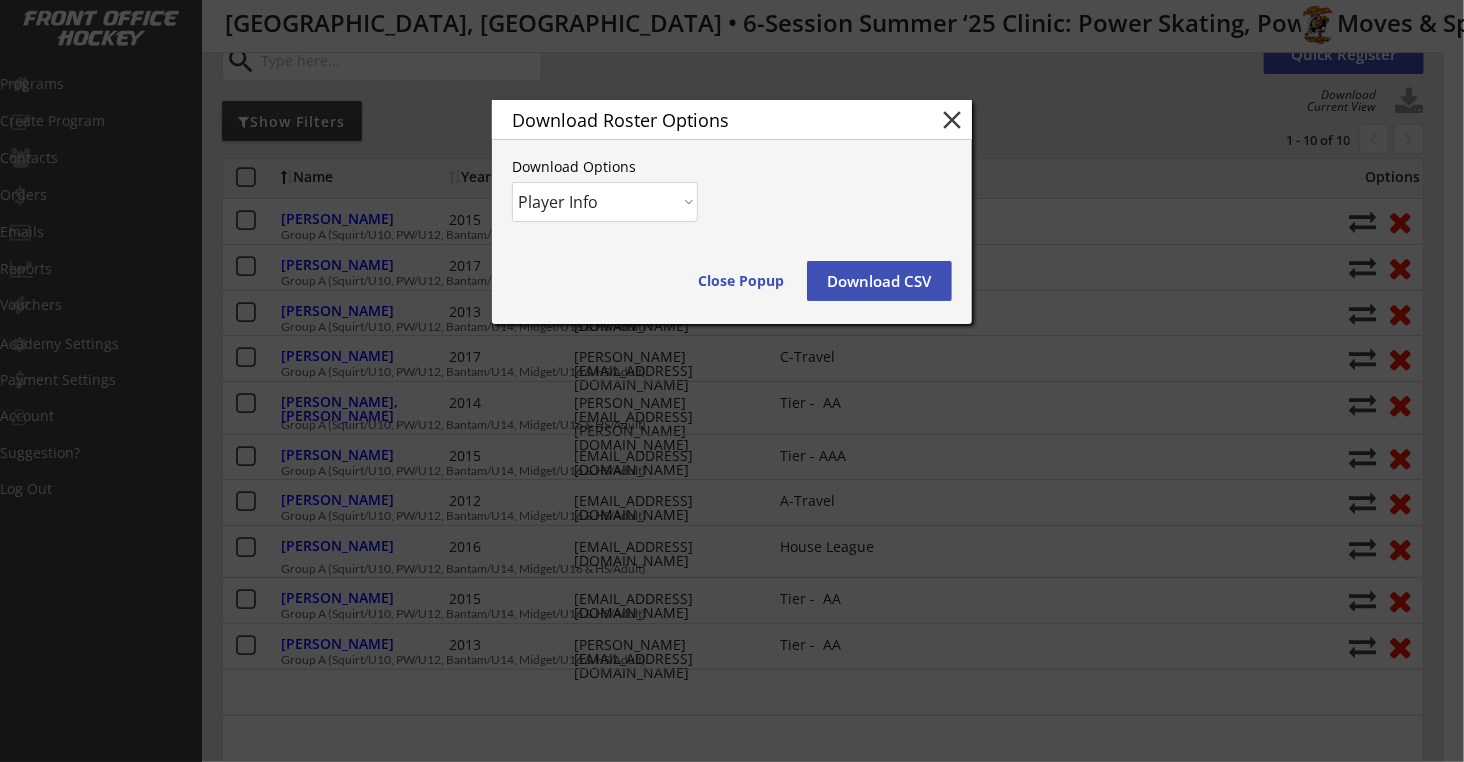 click on "Player Info Player and Order Info" at bounding box center (605, 202) 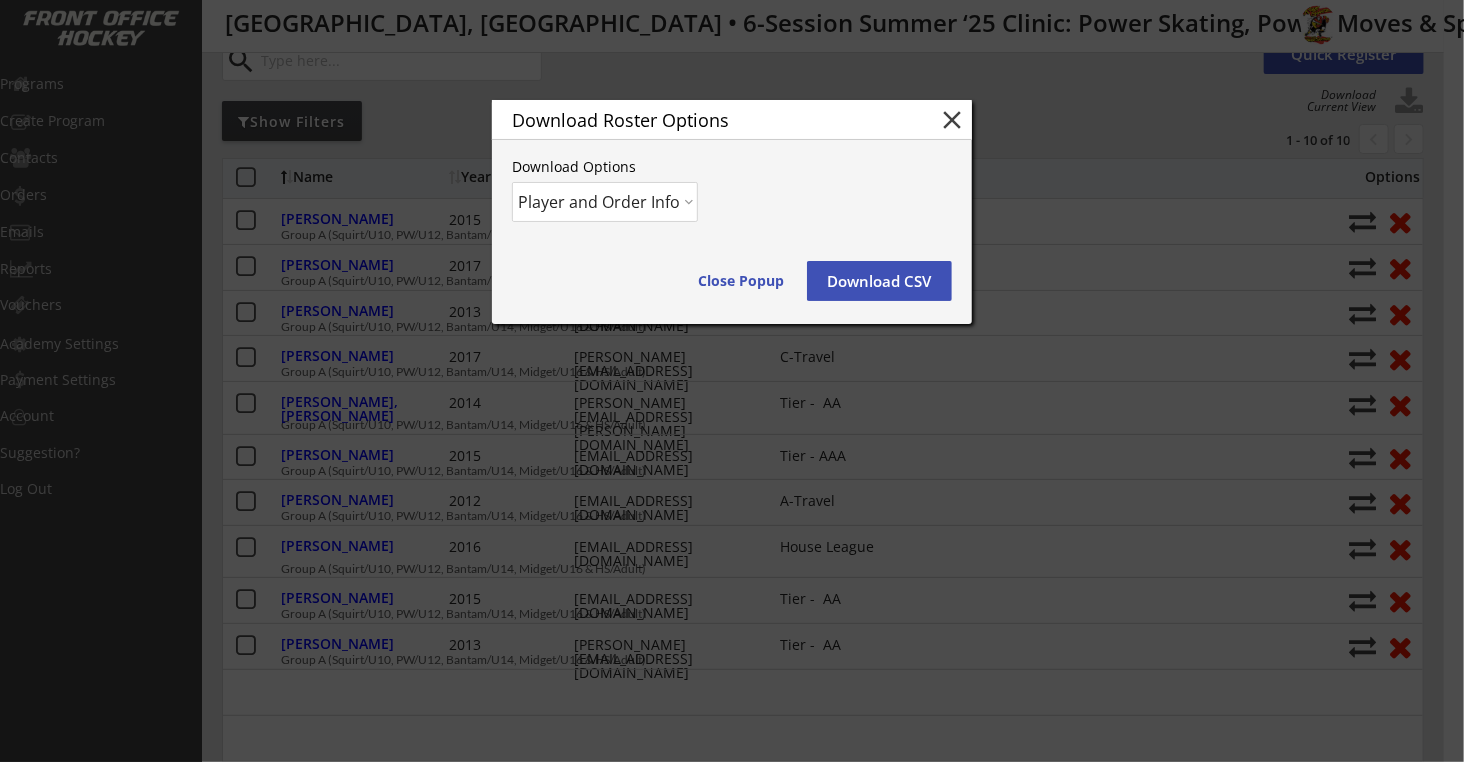 click on "Player Info Player and Order Info" at bounding box center [605, 202] 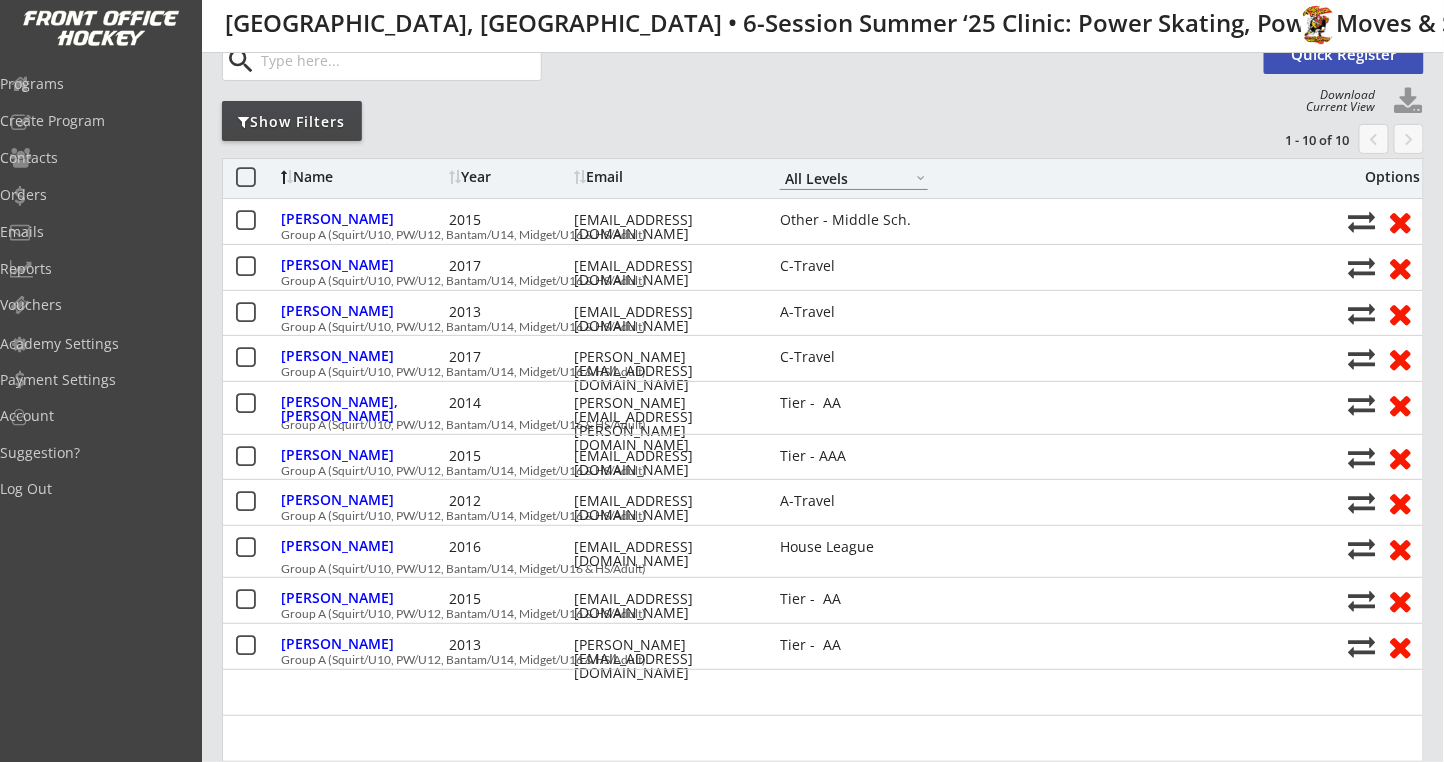 click on "Roster Waitlist Orders search Quick Register Download
Current View   Show Filters 1 - 10 of 10 chevron_left keyboard_arrow_right  Name  Year  Email A-Travel B-Travel C-Travel Tier -  AA Tier - AAA House League Girls - Travel Girls - House High Sch. JV High Sch. Varsity Adult Novice Adult Intermediate Adult Advanced Other - House Other - Travel Other - Middle Sch. All Levels Options     [PERSON_NAME] 2015 [EMAIL_ADDRESS][DOMAIN_NAME] Other - Middle Sch. Group A (Squirt/U10, PW/U12, Bantam/U14, Midget/U16 & HS/Adult)  [PERSON_NAME] 2017 [EMAIL_ADDRESS][DOMAIN_NAME] C-Travel Group A (Squirt/U10, PW/U12, Bantam/U14, Midget/U16 & HS/Adult)  [PERSON_NAME] 2013 [EMAIL_ADDRESS][DOMAIN_NAME] A-Travel Group A (Squirt/U10, PW/U12, Bantam/U14, Midget/U16 & HS/Adult)  [PERSON_NAME] 2017 [PERSON_NAME][EMAIL_ADDRESS][DOMAIN_NAME] C-Travel Group A (Squirt/U10, PW/U12, Bantam/U14, Midget/U16 & HS/Adult)  [PERSON_NAME], [PERSON_NAME] 2014 [PERSON_NAME][EMAIL_ADDRESS][PERSON_NAME][DOMAIN_NAME] Tier -  AA Group A (Squirt/U10, PW/U12, Bantam/U14, Midget/U16 & HS/Adult)  [PERSON_NAME] 2015 [EMAIL_ADDRESS][DOMAIN_NAME] 2012" at bounding box center (823, 4014) 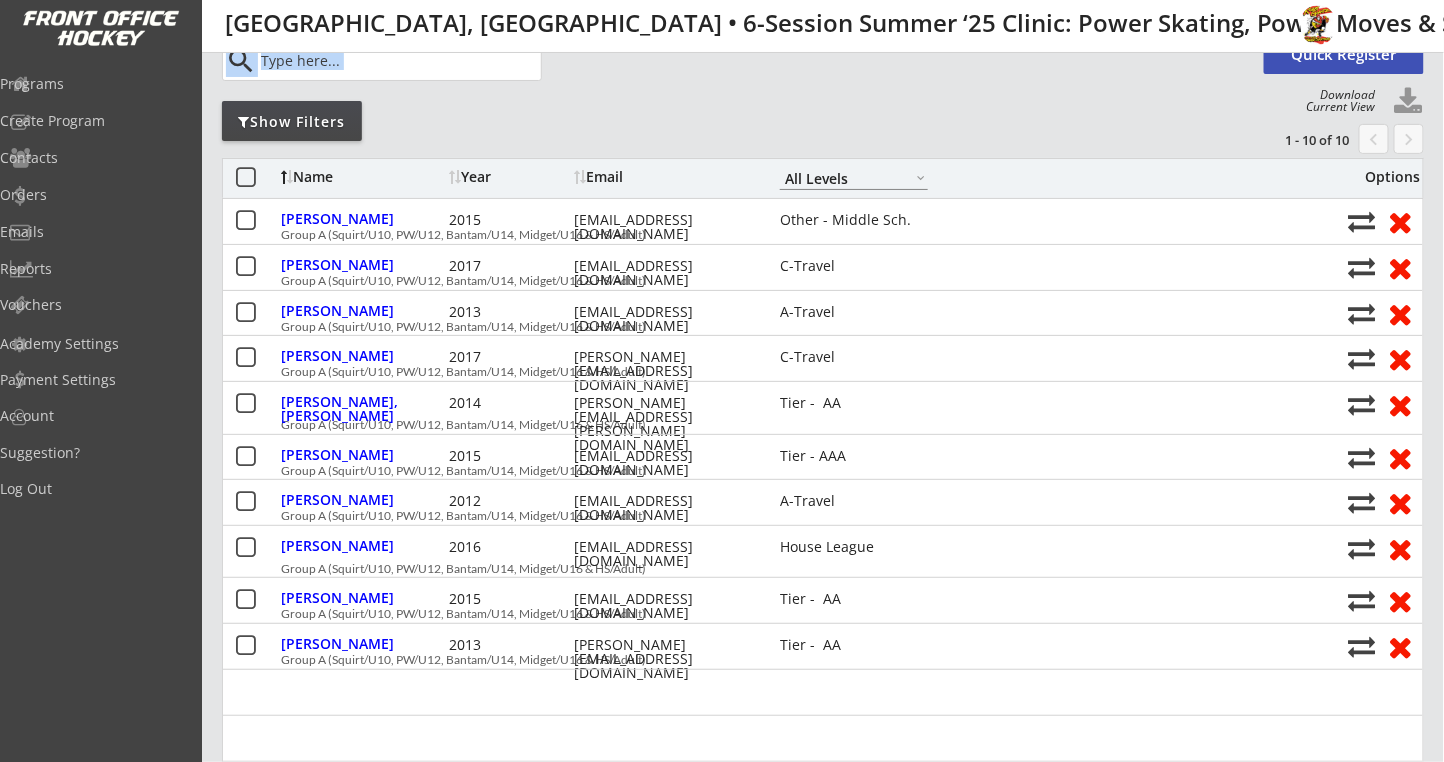 click on "Roster Waitlist Orders search Quick Register Download
Current View   Show Filters 1 - 10 of 10 chevron_left keyboard_arrow_right  Name  Year  Email A-Travel B-Travel C-Travel Tier -  AA Tier - AAA House League Girls - Travel Girls - House High Sch. JV High Sch. Varsity Adult Novice Adult Intermediate Adult Advanced Other - House Other - Travel Other - Middle Sch. All Levels Options     [PERSON_NAME] 2015 [EMAIL_ADDRESS][DOMAIN_NAME] Other - Middle Sch. Group A (Squirt/U10, PW/U12, Bantam/U14, Midget/U16 & HS/Adult)  [PERSON_NAME] 2017 [EMAIL_ADDRESS][DOMAIN_NAME] C-Travel Group A (Squirt/U10, PW/U12, Bantam/U14, Midget/U16 & HS/Adult)  [PERSON_NAME] 2013 [EMAIL_ADDRESS][DOMAIN_NAME] A-Travel Group A (Squirt/U10, PW/U12, Bantam/U14, Midget/U16 & HS/Adult)  [PERSON_NAME] 2017 [PERSON_NAME][EMAIL_ADDRESS][DOMAIN_NAME] C-Travel Group A (Squirt/U10, PW/U12, Bantam/U14, Midget/U16 & HS/Adult)  [PERSON_NAME], [PERSON_NAME] 2014 [PERSON_NAME][EMAIL_ADDRESS][PERSON_NAME][DOMAIN_NAME] Tier -  AA Group A (Squirt/U10, PW/U12, Bantam/U14, Midget/U16 & HS/Adult)  [PERSON_NAME] 2015 [EMAIL_ADDRESS][DOMAIN_NAME] 2012" at bounding box center [823, 4014] 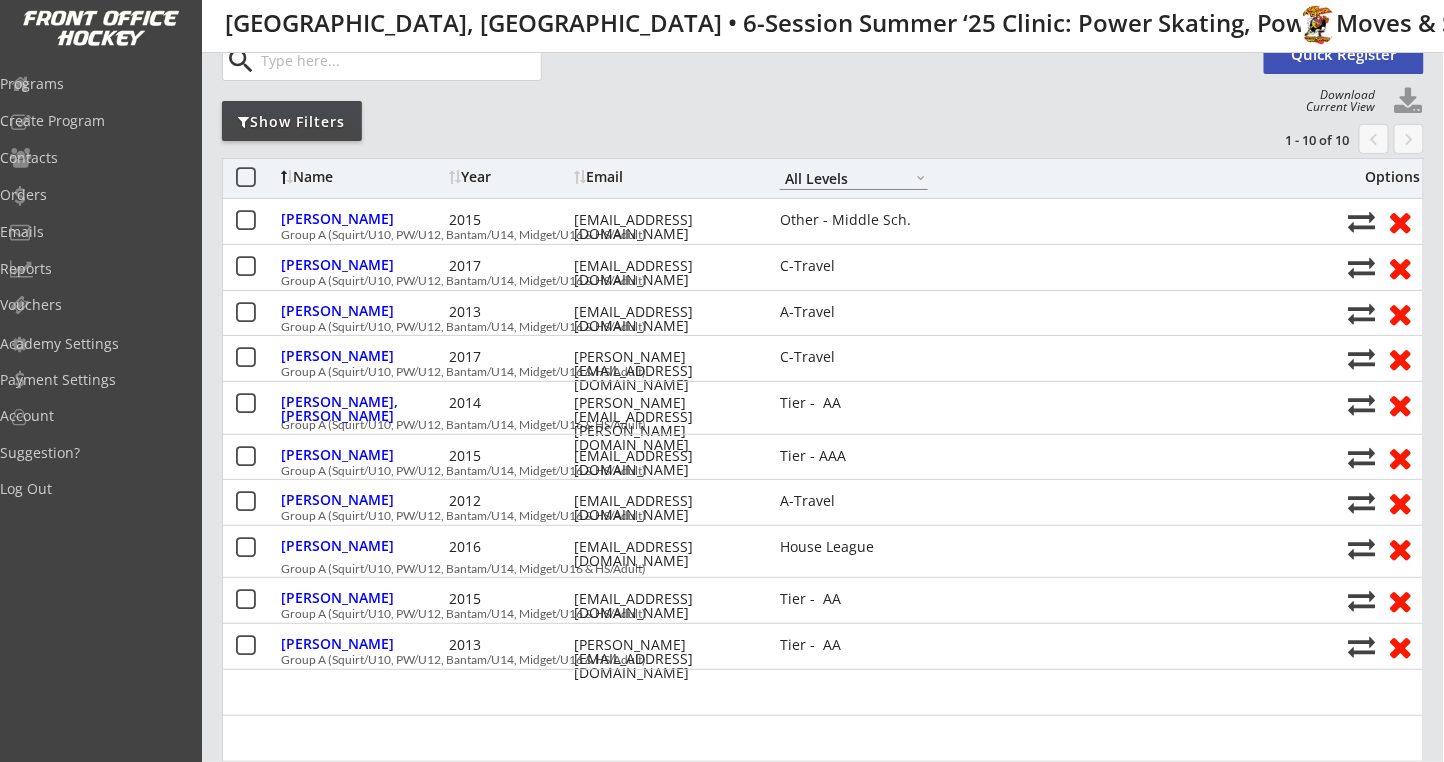 click on "Roster Waitlist Orders search Quick Register Download
Current View   Show Filters 1 - 10 of 10 chevron_left keyboard_arrow_right  Name  Year  Email A-Travel B-Travel C-Travel Tier -  AA Tier - AAA House League Girls - Travel Girls - House High Sch. JV High Sch. Varsity Adult Novice Adult Intermediate Adult Advanced Other - House Other - Travel Other - Middle Sch. All Levels Options     [PERSON_NAME] 2015 [EMAIL_ADDRESS][DOMAIN_NAME] Other - Middle Sch. Group A (Squirt/U10, PW/U12, Bantam/U14, Midget/U16 & HS/Adult)  [PERSON_NAME] 2017 [EMAIL_ADDRESS][DOMAIN_NAME] C-Travel Group A (Squirt/U10, PW/U12, Bantam/U14, Midget/U16 & HS/Adult)  [PERSON_NAME] 2013 [EMAIL_ADDRESS][DOMAIN_NAME] A-Travel Group A (Squirt/U10, PW/U12, Bantam/U14, Midget/U16 & HS/Adult)  [PERSON_NAME] 2017 [PERSON_NAME][EMAIL_ADDRESS][DOMAIN_NAME] C-Travel Group A (Squirt/U10, PW/U12, Bantam/U14, Midget/U16 & HS/Adult)  [PERSON_NAME], [PERSON_NAME] 2014 [PERSON_NAME][EMAIL_ADDRESS][PERSON_NAME][DOMAIN_NAME] Tier -  AA Group A (Squirt/U10, PW/U12, Bantam/U14, Midget/U16 & HS/Adult)  [PERSON_NAME] 2015 [EMAIL_ADDRESS][DOMAIN_NAME] 2012" at bounding box center (823, 4014) 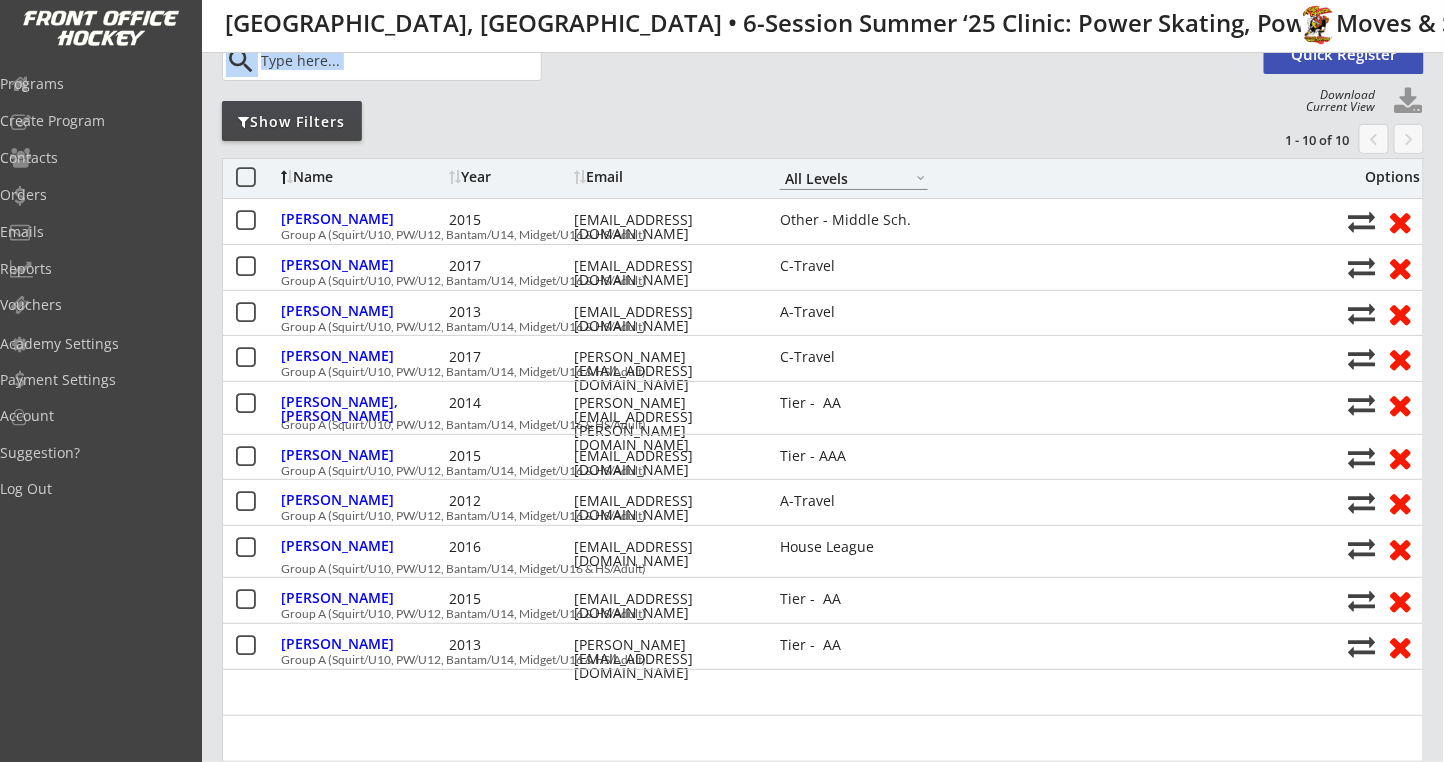 click on "Roster Waitlist Orders search Quick Register Download
Current View   Show Filters 1 - 10 of 10 chevron_left keyboard_arrow_right  Name  Year  Email A-Travel B-Travel C-Travel Tier -  AA Tier - AAA House League Girls - Travel Girls - House High Sch. JV High Sch. Varsity Adult Novice Adult Intermediate Adult Advanced Other - House Other - Travel Other - Middle Sch. All Levels Options     [PERSON_NAME] 2015 [EMAIL_ADDRESS][DOMAIN_NAME] Other - Middle Sch. Group A (Squirt/U10, PW/U12, Bantam/U14, Midget/U16 & HS/Adult)  [PERSON_NAME] 2017 [EMAIL_ADDRESS][DOMAIN_NAME] C-Travel Group A (Squirt/U10, PW/U12, Bantam/U14, Midget/U16 & HS/Adult)  [PERSON_NAME] 2013 [EMAIL_ADDRESS][DOMAIN_NAME] A-Travel Group A (Squirt/U10, PW/U12, Bantam/U14, Midget/U16 & HS/Adult)  [PERSON_NAME] 2017 [PERSON_NAME][EMAIL_ADDRESS][DOMAIN_NAME] C-Travel Group A (Squirt/U10, PW/U12, Bantam/U14, Midget/U16 & HS/Adult)  [PERSON_NAME], [PERSON_NAME] 2014 [PERSON_NAME][EMAIL_ADDRESS][PERSON_NAME][DOMAIN_NAME] Tier -  AA Group A (Squirt/U10, PW/U12, Bantam/U14, Midget/U16 & HS/Adult)  [PERSON_NAME] 2015 [EMAIL_ADDRESS][DOMAIN_NAME] 2012" at bounding box center (823, 4014) 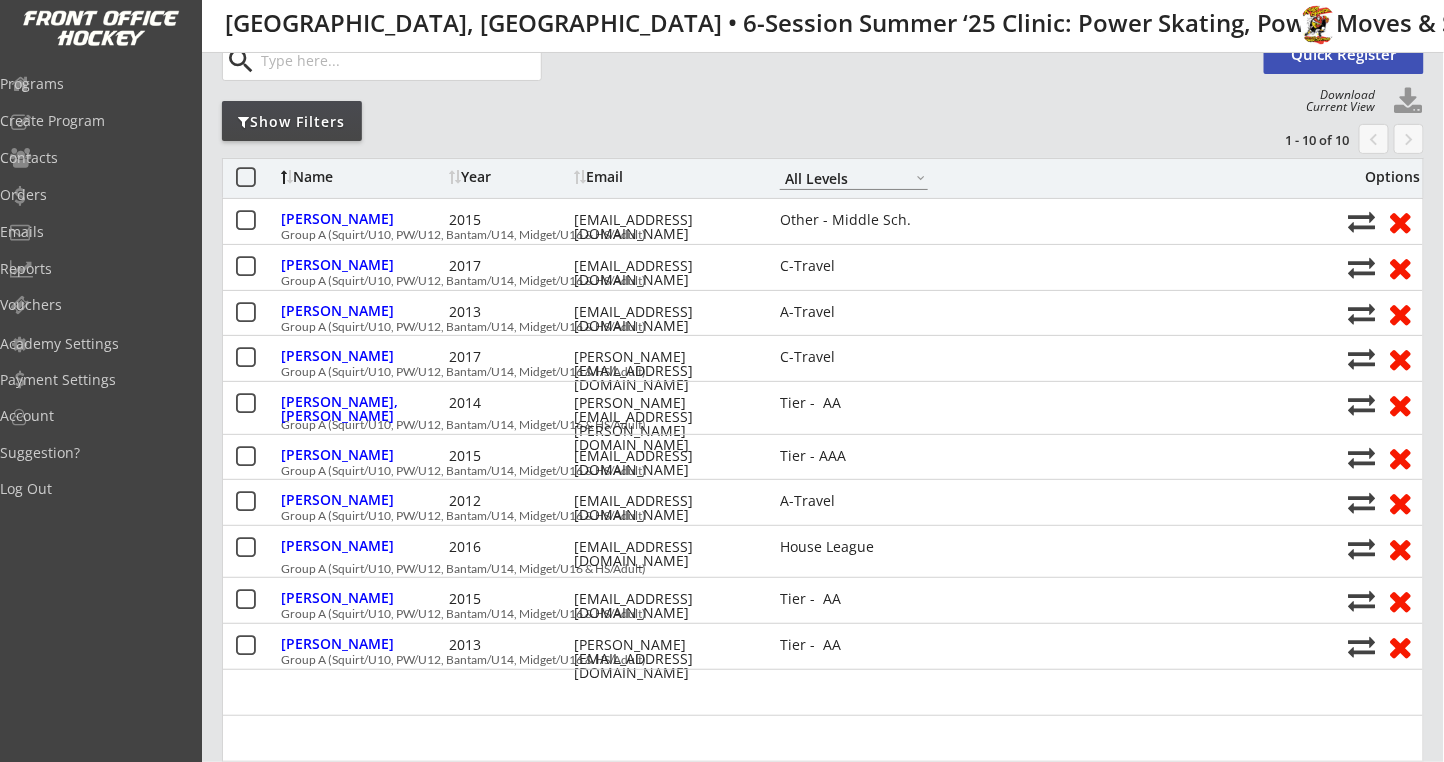 click on "Roster Waitlist Orders search Quick Register Download
Current View   Show Filters 1 - 10 of 10 chevron_left keyboard_arrow_right  Name  Year  Email A-Travel B-Travel C-Travel Tier -  AA Tier - AAA House League Girls - Travel Girls - House High Sch. JV High Sch. Varsity Adult Novice Adult Intermediate Adult Advanced Other - House Other - Travel Other - Middle Sch. All Levels Options     [PERSON_NAME] 2015 [EMAIL_ADDRESS][DOMAIN_NAME] Other - Middle Sch. Group A (Squirt/U10, PW/U12, Bantam/U14, Midget/U16 & HS/Adult)  [PERSON_NAME] 2017 [EMAIL_ADDRESS][DOMAIN_NAME] C-Travel Group A (Squirt/U10, PW/U12, Bantam/U14, Midget/U16 & HS/Adult)  [PERSON_NAME] 2013 [EMAIL_ADDRESS][DOMAIN_NAME] A-Travel Group A (Squirt/U10, PW/U12, Bantam/U14, Midget/U16 & HS/Adult)  [PERSON_NAME] 2017 [PERSON_NAME][EMAIL_ADDRESS][DOMAIN_NAME] C-Travel Group A (Squirt/U10, PW/U12, Bantam/U14, Midget/U16 & HS/Adult)  [PERSON_NAME], [PERSON_NAME] 2014 [PERSON_NAME][EMAIL_ADDRESS][PERSON_NAME][DOMAIN_NAME] Tier -  AA Group A (Squirt/U10, PW/U12, Bantam/U14, Midget/U16 & HS/Adult)  [PERSON_NAME] 2015 [EMAIL_ADDRESS][DOMAIN_NAME] 2012" at bounding box center (823, 4014) 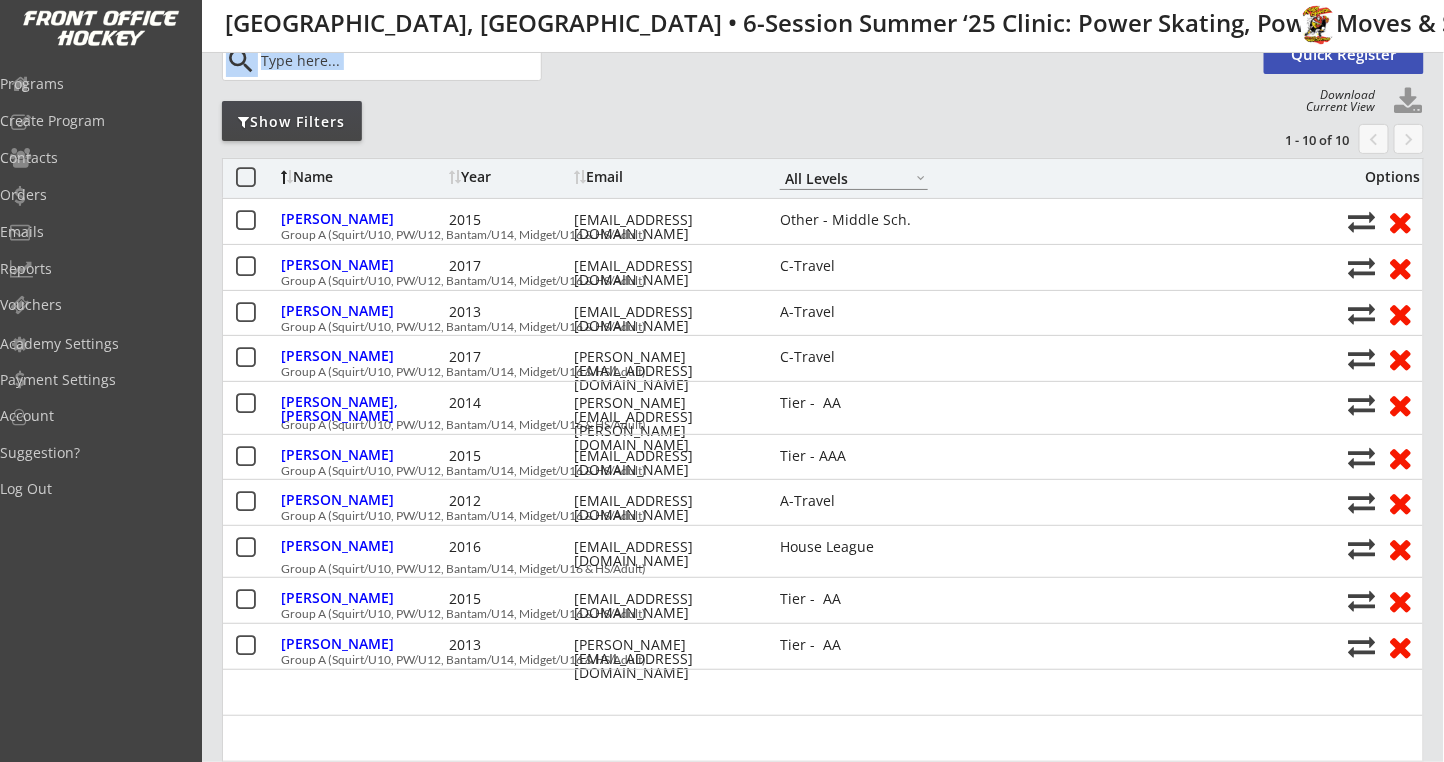 click on "Roster Waitlist Orders search Quick Register Download
Current View   Show Filters 1 - 10 of 10 chevron_left keyboard_arrow_right  Name  Year  Email A-Travel B-Travel C-Travel Tier -  AA Tier - AAA House League Girls - Travel Girls - House High Sch. JV High Sch. Varsity Adult Novice Adult Intermediate Adult Advanced Other - House Other - Travel Other - Middle Sch. All Levels Options     [PERSON_NAME] 2015 [EMAIL_ADDRESS][DOMAIN_NAME] Other - Middle Sch. Group A (Squirt/U10, PW/U12, Bantam/U14, Midget/U16 & HS/Adult)  [PERSON_NAME] 2017 [EMAIL_ADDRESS][DOMAIN_NAME] C-Travel Group A (Squirt/U10, PW/U12, Bantam/U14, Midget/U16 & HS/Adult)  [PERSON_NAME] 2013 [EMAIL_ADDRESS][DOMAIN_NAME] A-Travel Group A (Squirt/U10, PW/U12, Bantam/U14, Midget/U16 & HS/Adult)  [PERSON_NAME] 2017 [PERSON_NAME][EMAIL_ADDRESS][DOMAIN_NAME] C-Travel Group A (Squirt/U10, PW/U12, Bantam/U14, Midget/U16 & HS/Adult)  [PERSON_NAME], [PERSON_NAME] 2014 [PERSON_NAME][EMAIL_ADDRESS][PERSON_NAME][DOMAIN_NAME] Tier -  AA Group A (Squirt/U10, PW/U12, Bantam/U14, Midget/U16 & HS/Adult)  [PERSON_NAME] 2015 [EMAIL_ADDRESS][DOMAIN_NAME] 2012" at bounding box center (823, 4014) 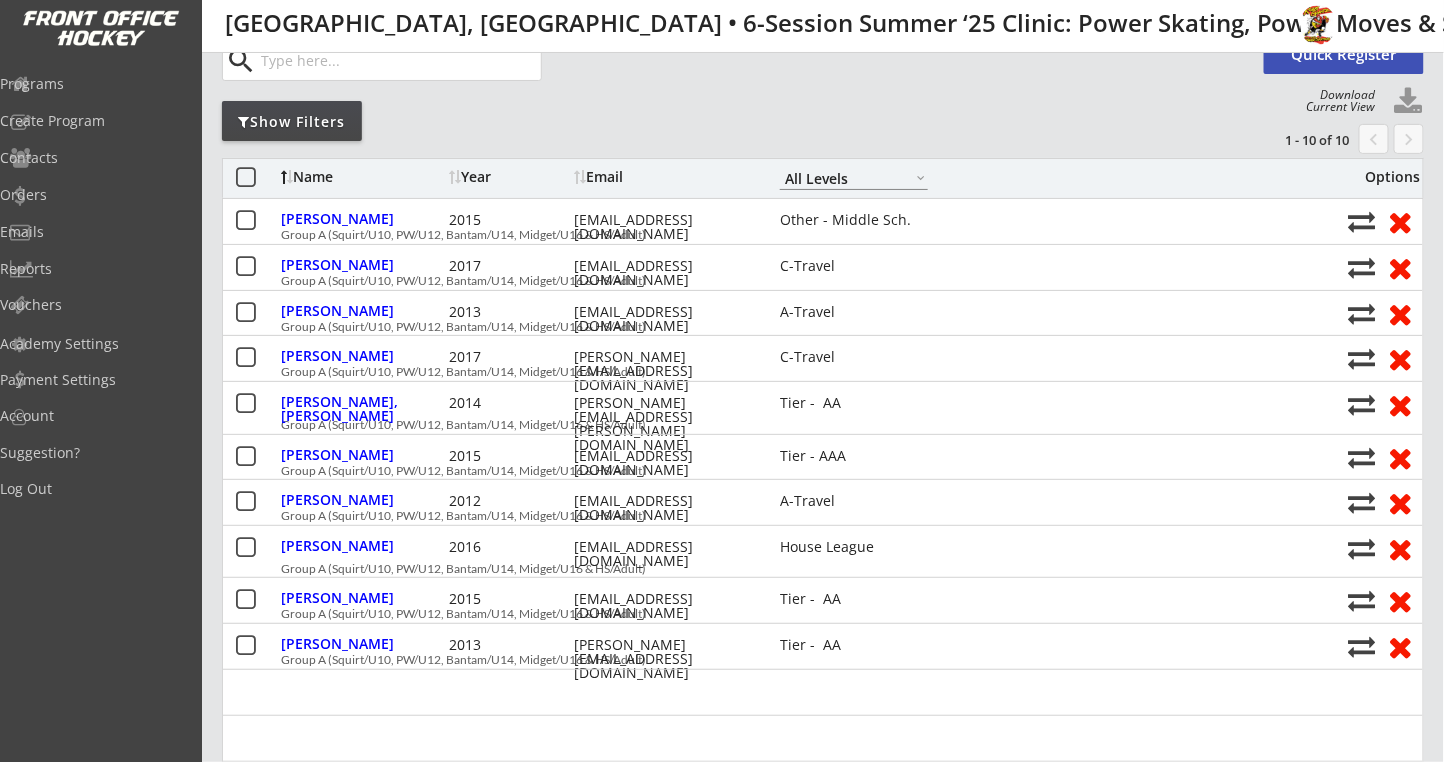 click on "Roster Waitlist Orders search Quick Register Download
Current View   Show Filters 1 - 10 of 10 chevron_left keyboard_arrow_right  Name  Year  Email A-Travel B-Travel C-Travel Tier -  AA Tier - AAA House League Girls - Travel Girls - House High Sch. JV High Sch. Varsity Adult Novice Adult Intermediate Adult Advanced Other - House Other - Travel Other - Middle Sch. All Levels Options     [PERSON_NAME] 2015 [EMAIL_ADDRESS][DOMAIN_NAME] Other - Middle Sch. Group A (Squirt/U10, PW/U12, Bantam/U14, Midget/U16 & HS/Adult)  [PERSON_NAME] 2017 [EMAIL_ADDRESS][DOMAIN_NAME] C-Travel Group A (Squirt/U10, PW/U12, Bantam/U14, Midget/U16 & HS/Adult)  [PERSON_NAME] 2013 [EMAIL_ADDRESS][DOMAIN_NAME] A-Travel Group A (Squirt/U10, PW/U12, Bantam/U14, Midget/U16 & HS/Adult)  [PERSON_NAME] 2017 [PERSON_NAME][EMAIL_ADDRESS][DOMAIN_NAME] C-Travel Group A (Squirt/U10, PW/U12, Bantam/U14, Midget/U16 & HS/Adult)  [PERSON_NAME], [PERSON_NAME] 2014 [PERSON_NAME][EMAIL_ADDRESS][PERSON_NAME][DOMAIN_NAME] Tier -  AA Group A (Squirt/U10, PW/U12, Bantam/U14, Midget/U16 & HS/Adult)  [PERSON_NAME] 2015 [EMAIL_ADDRESS][DOMAIN_NAME] 2012" at bounding box center (823, 4014) 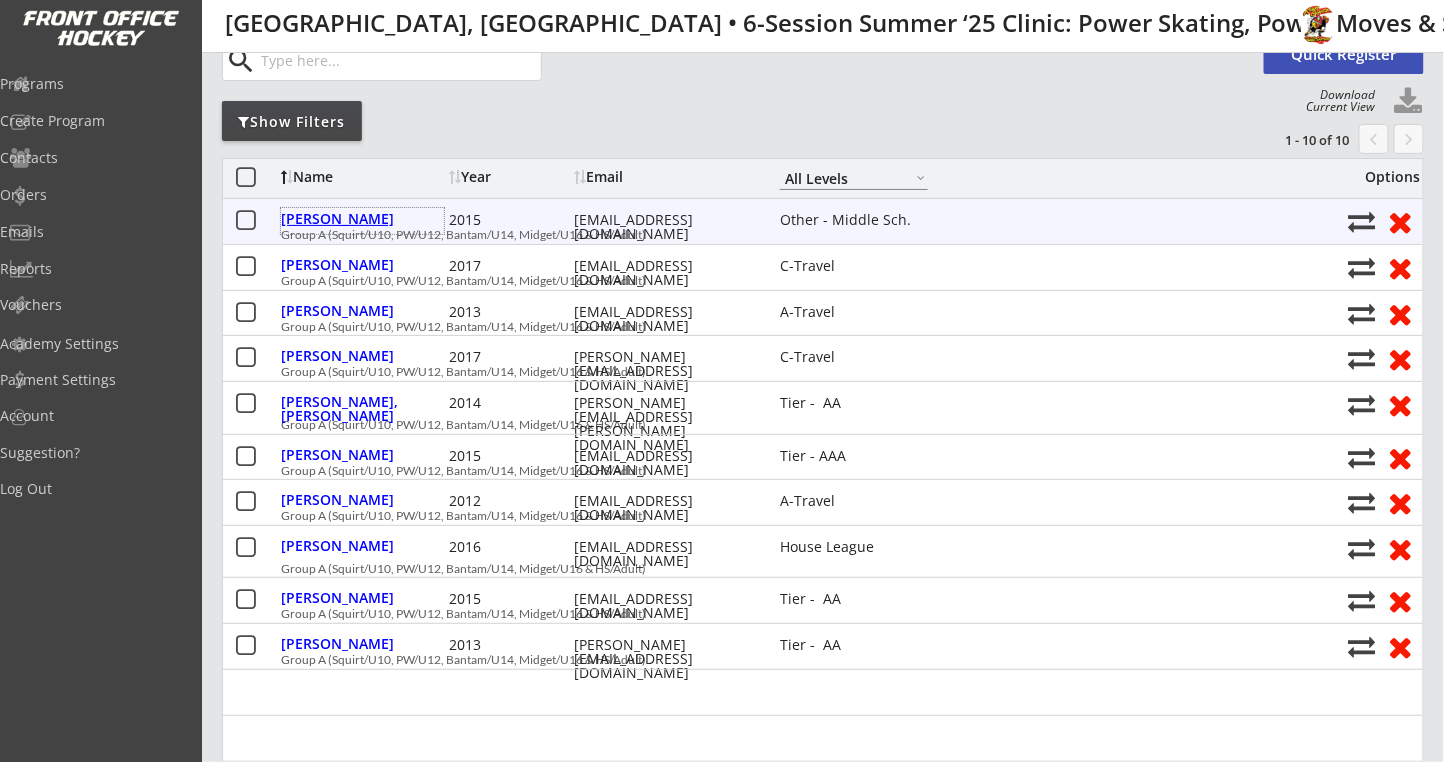 click on "[PERSON_NAME]" at bounding box center [362, 219] 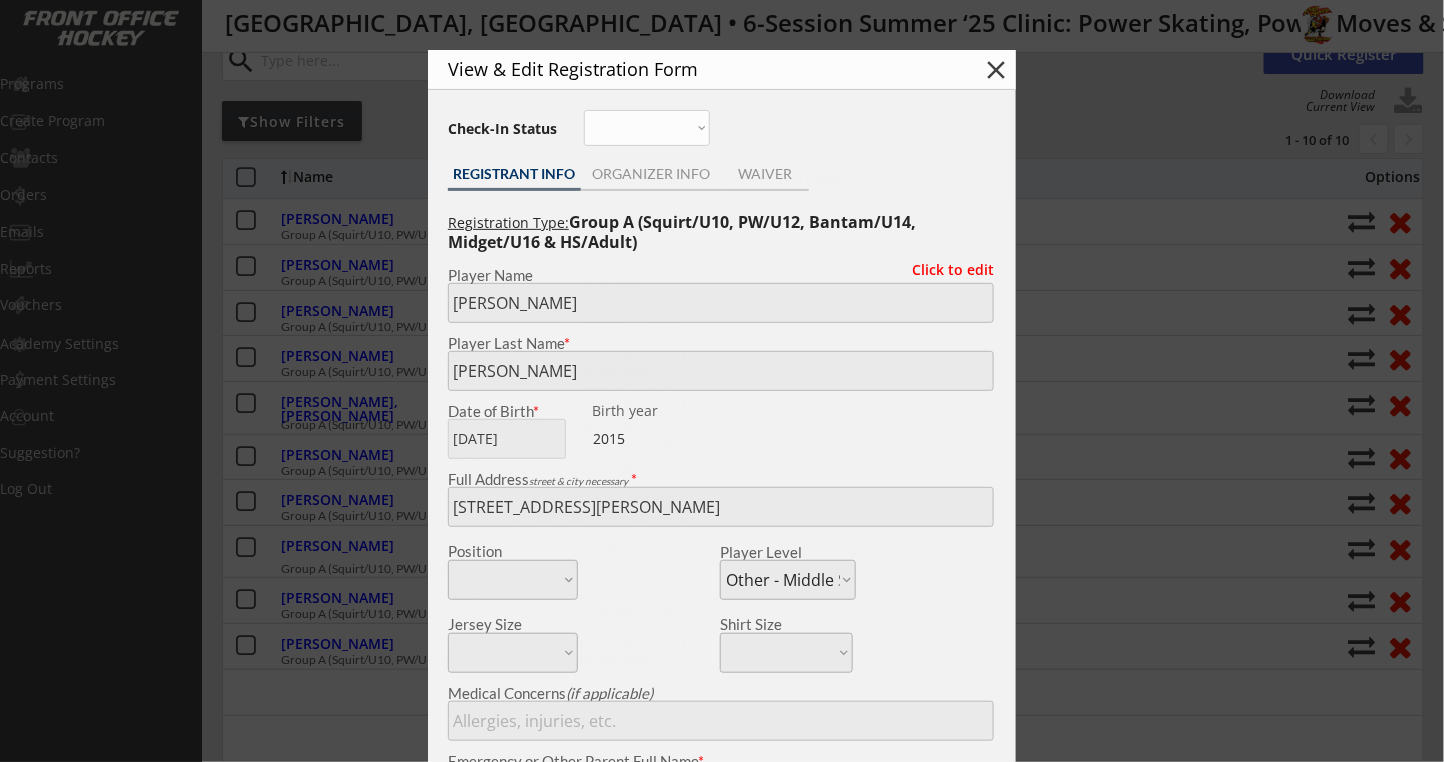 type on "[DEMOGRAPHIC_DATA]" 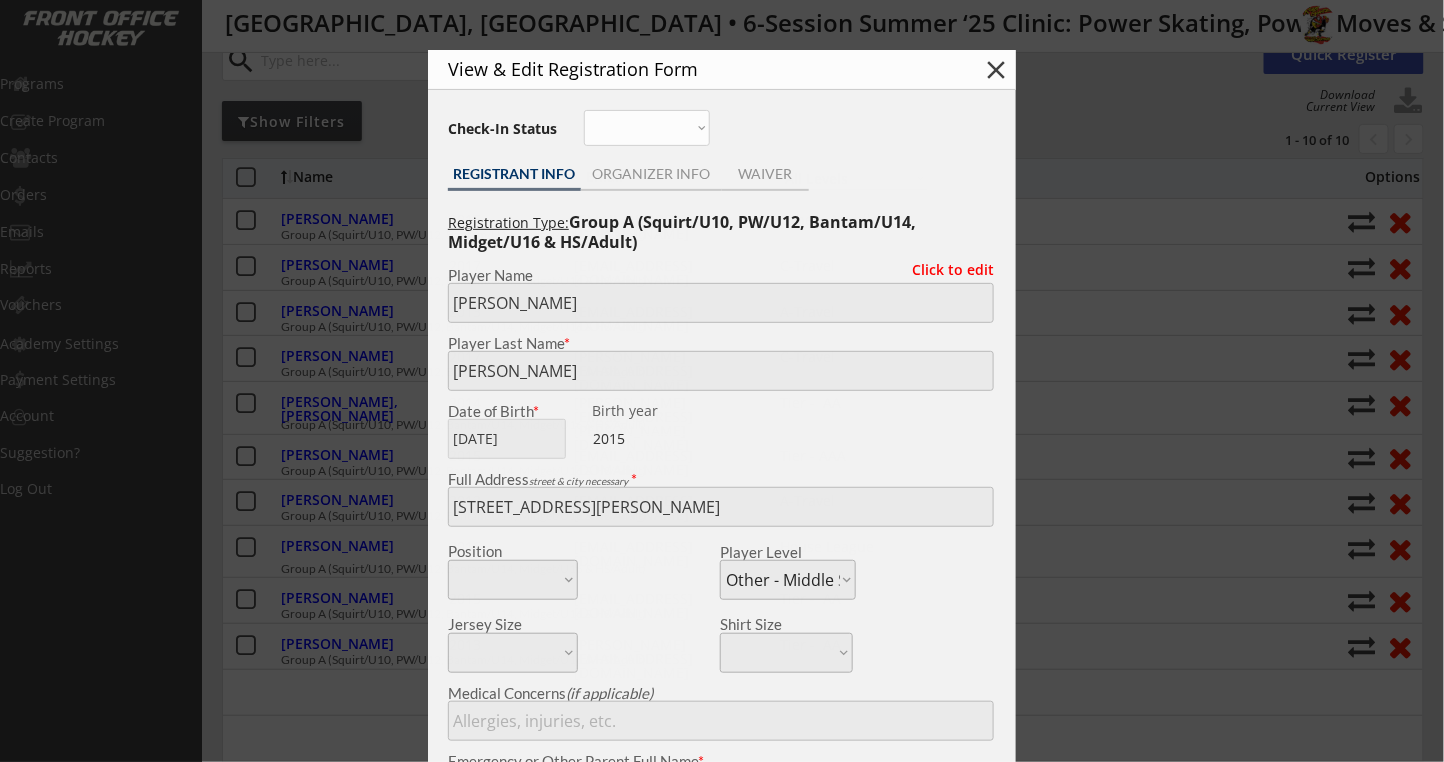 type on "10" 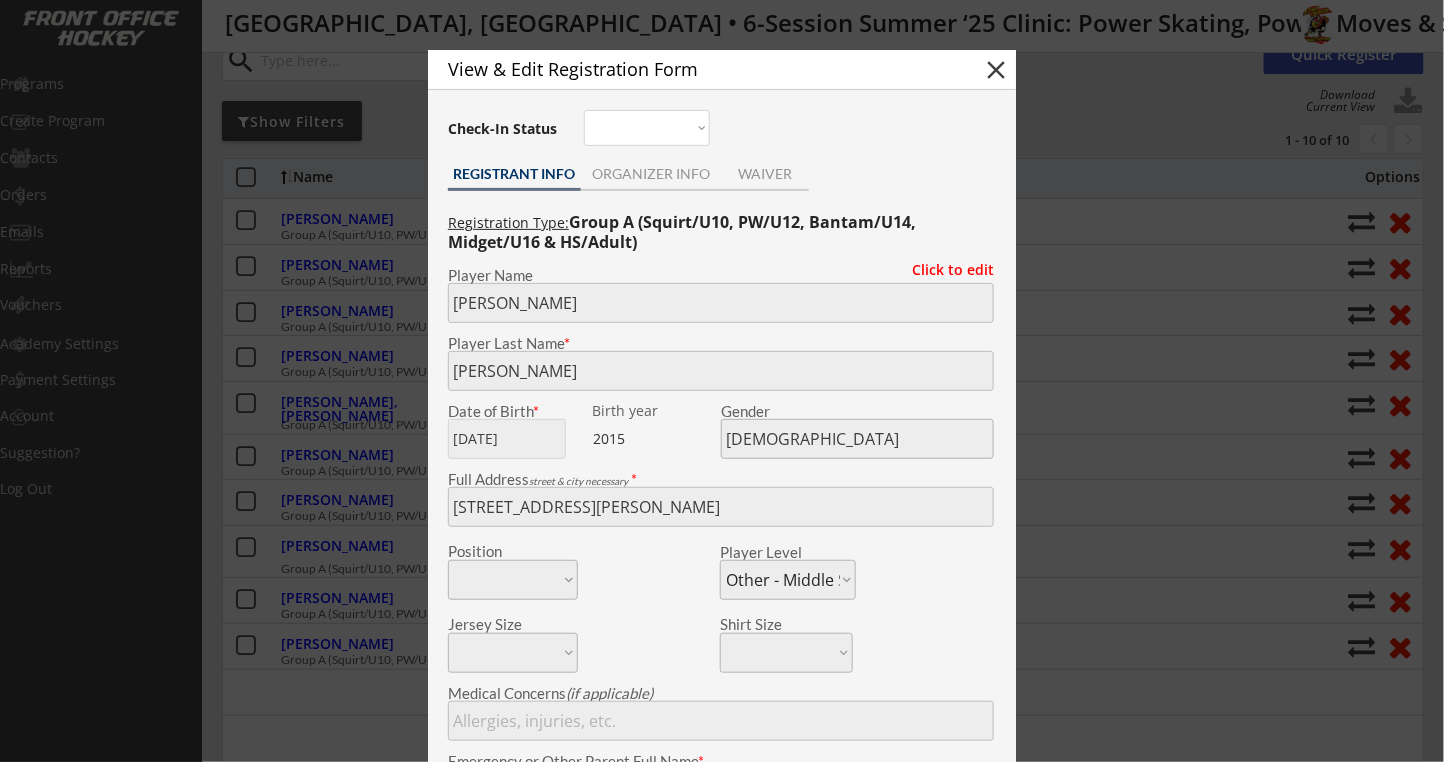 click at bounding box center [722, 381] 